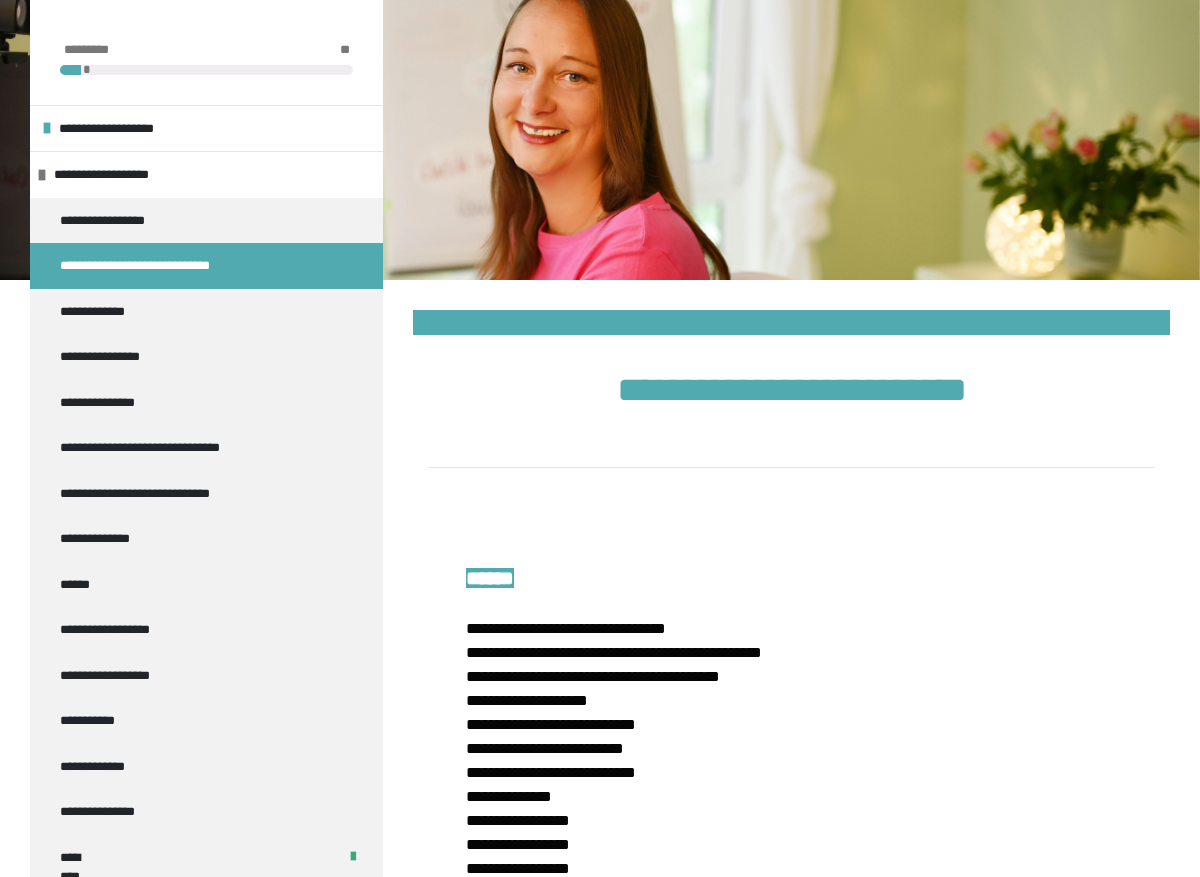 scroll, scrollTop: 20284, scrollLeft: 0, axis: vertical 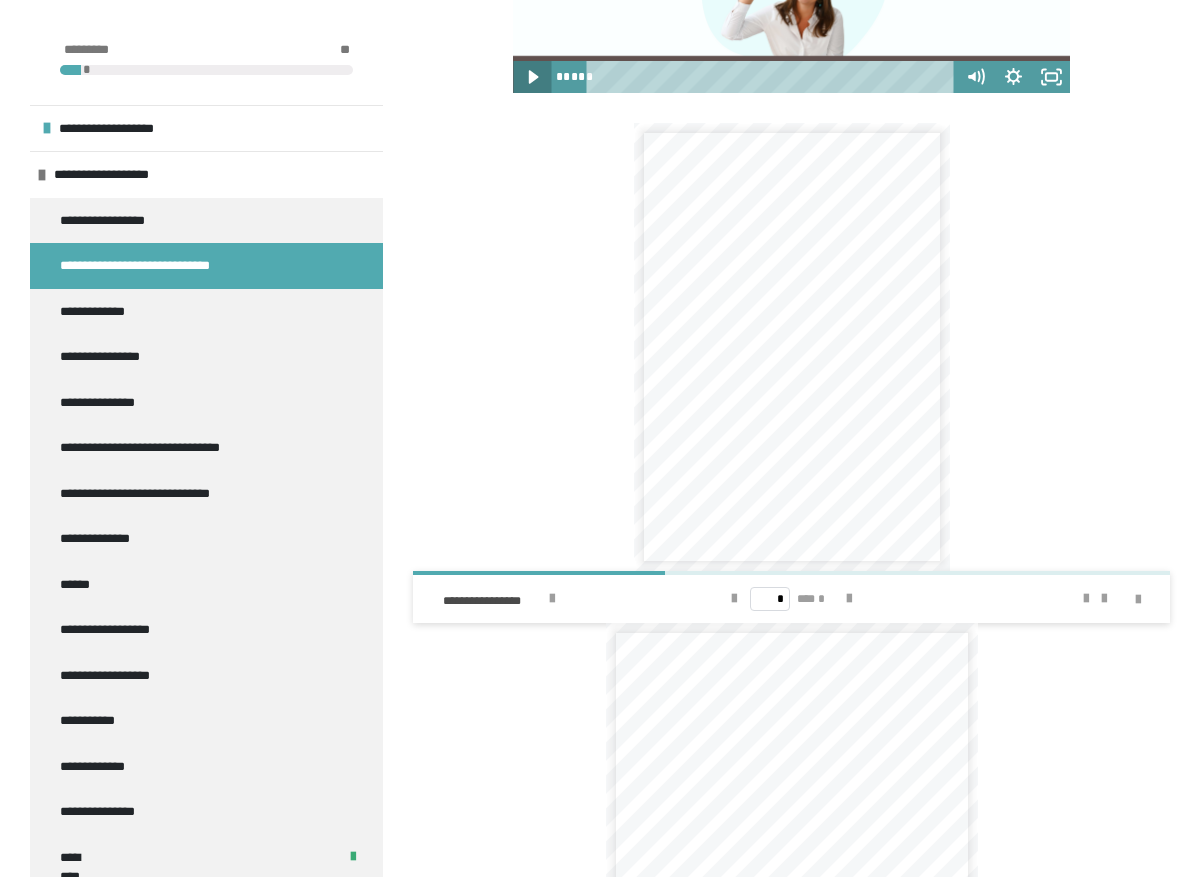 click 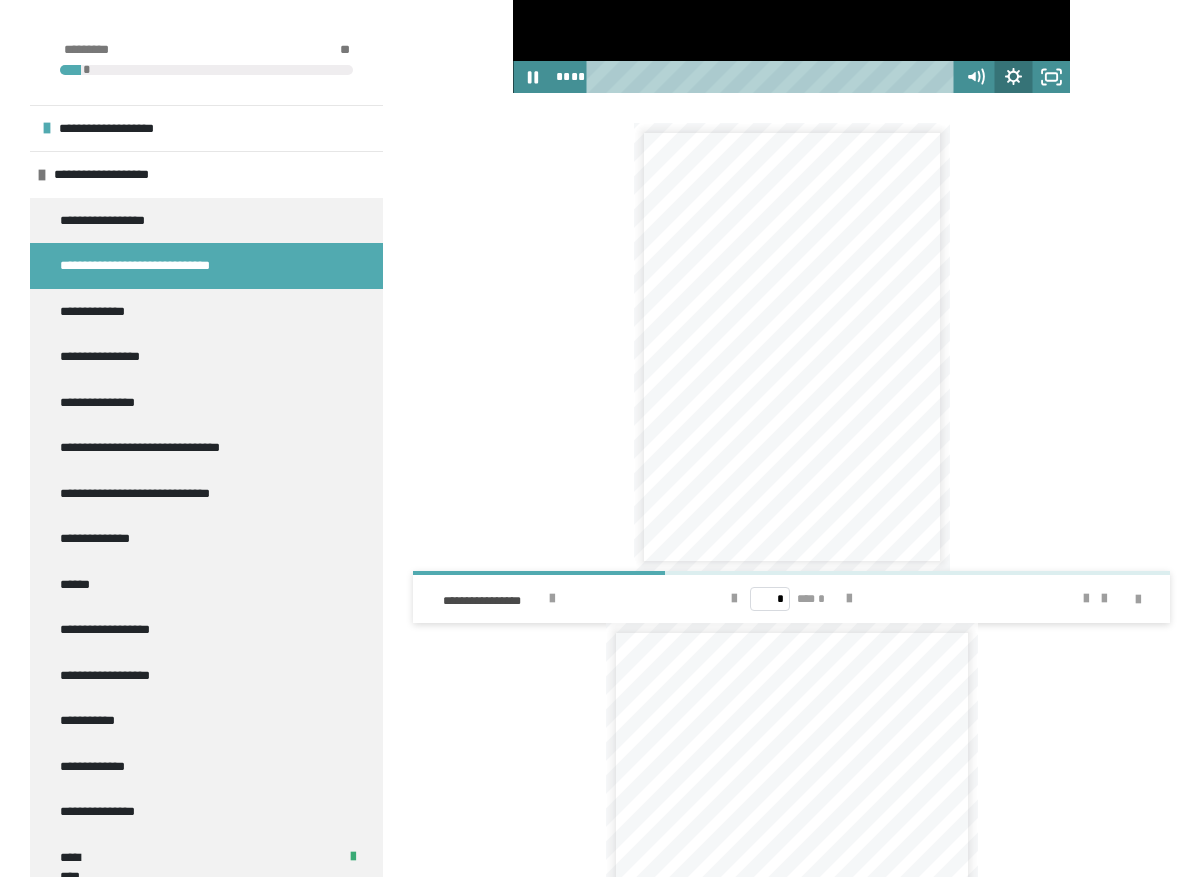 click 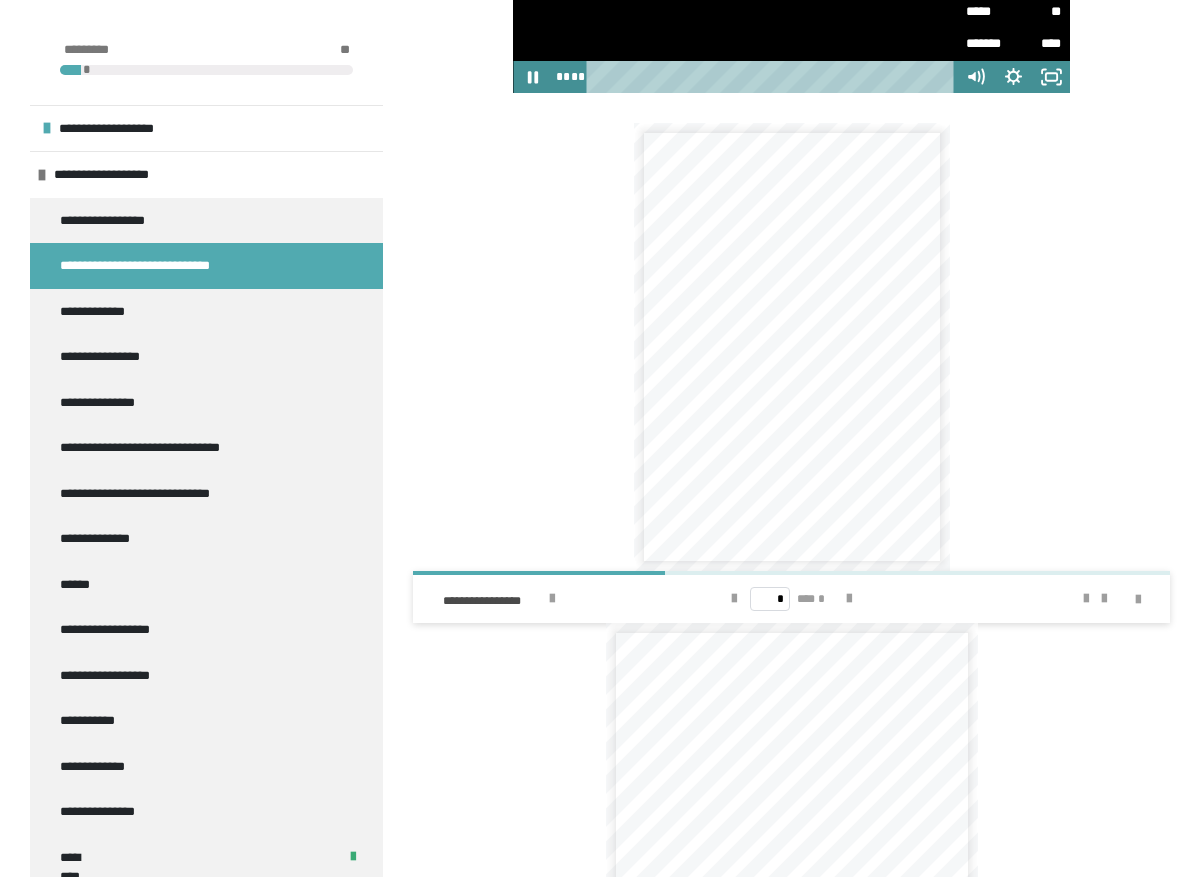 click on "*****" at bounding box center [990, 12] 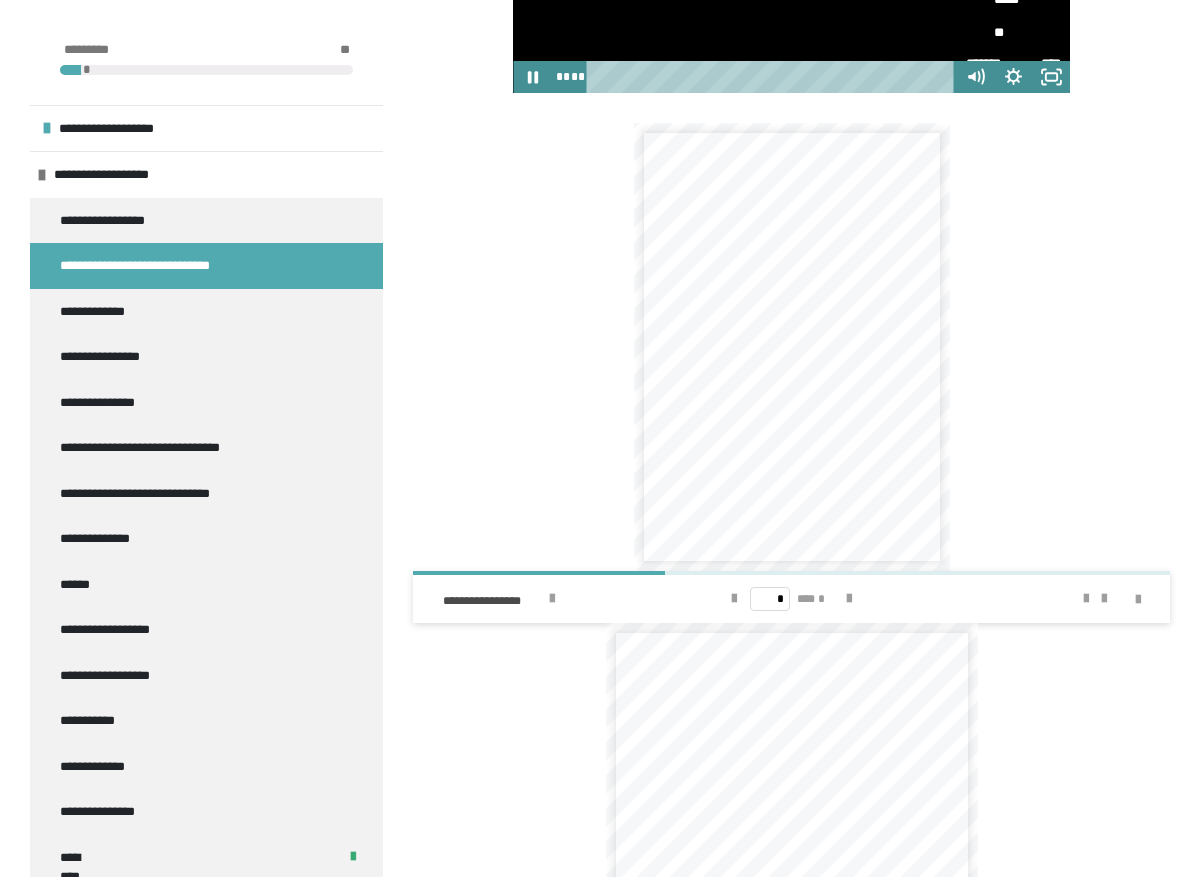 click on "**" at bounding box center (1013, 33) 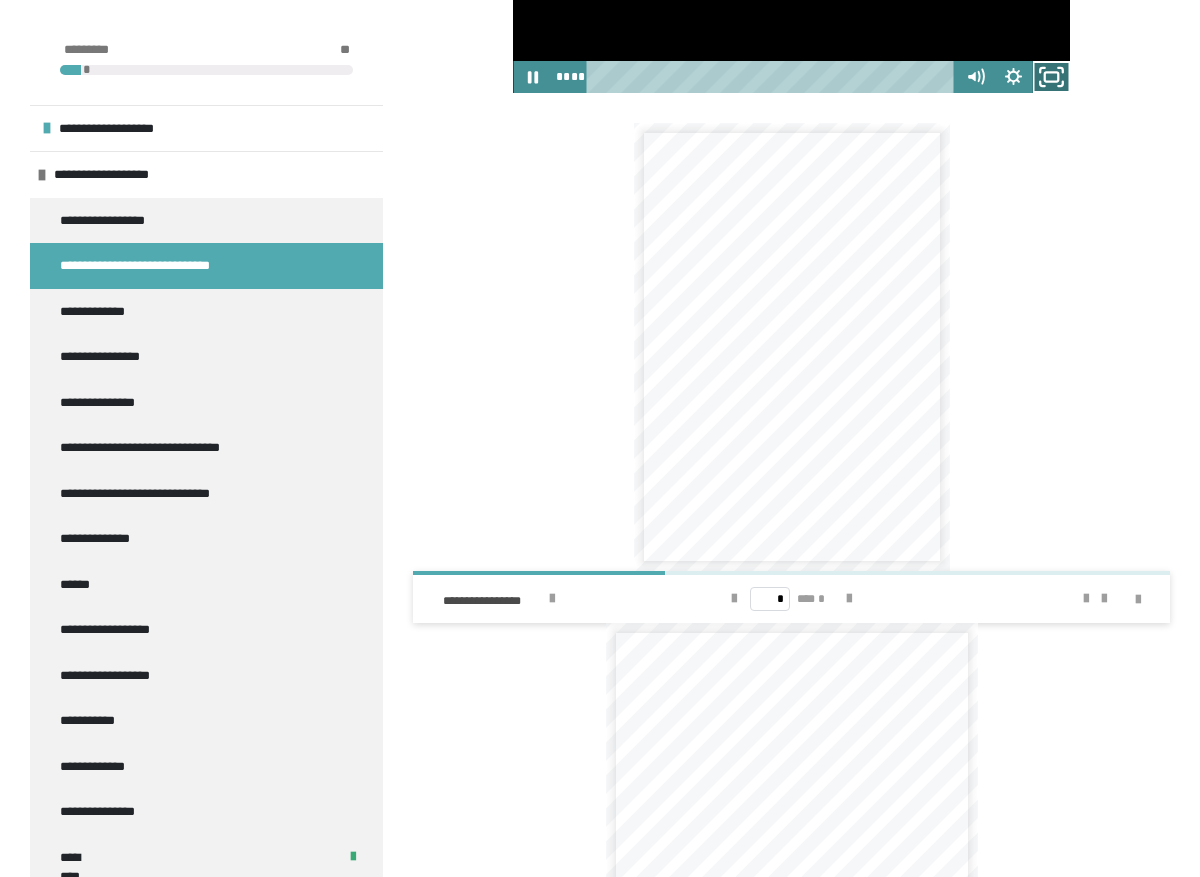 click 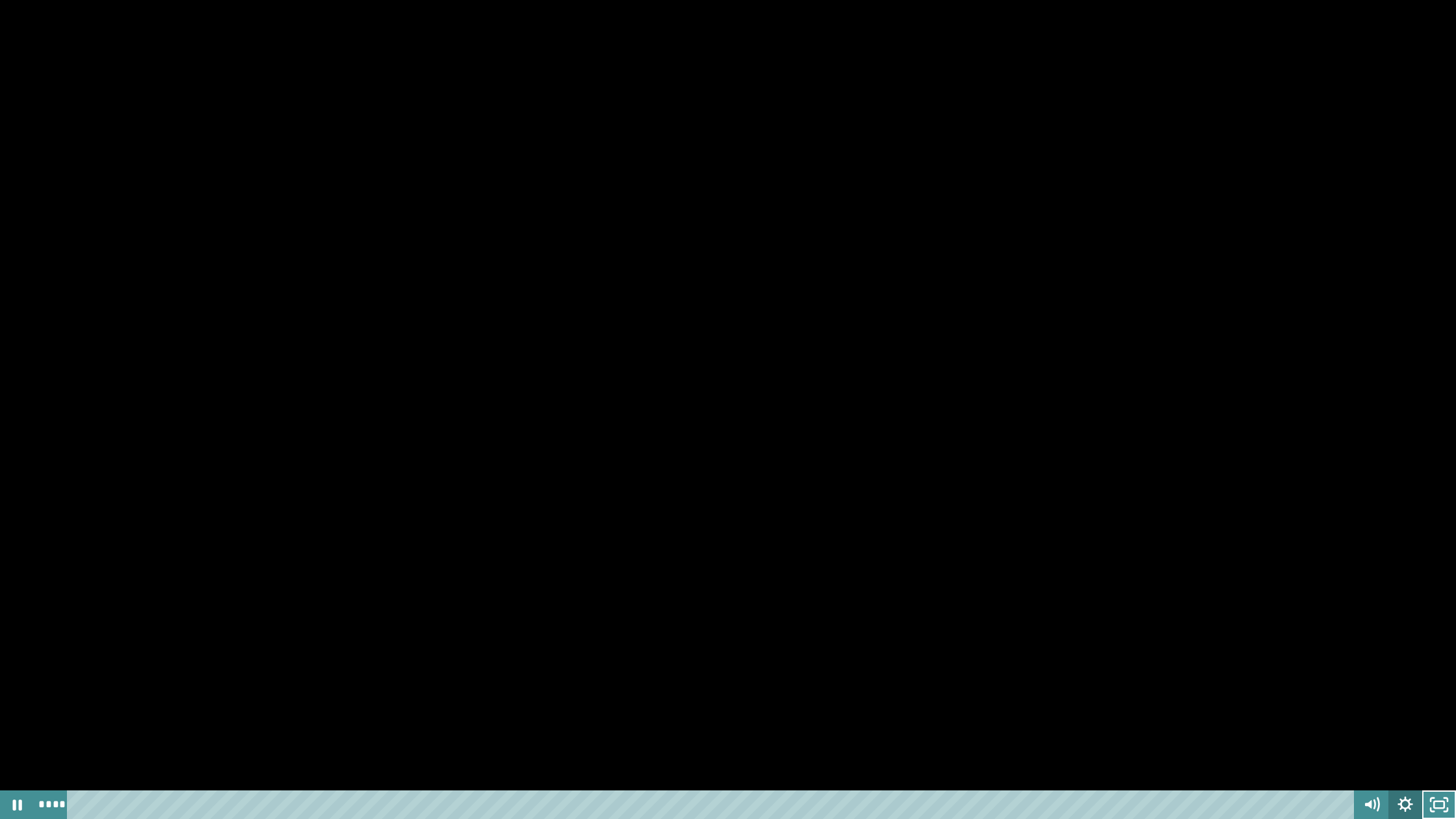 click 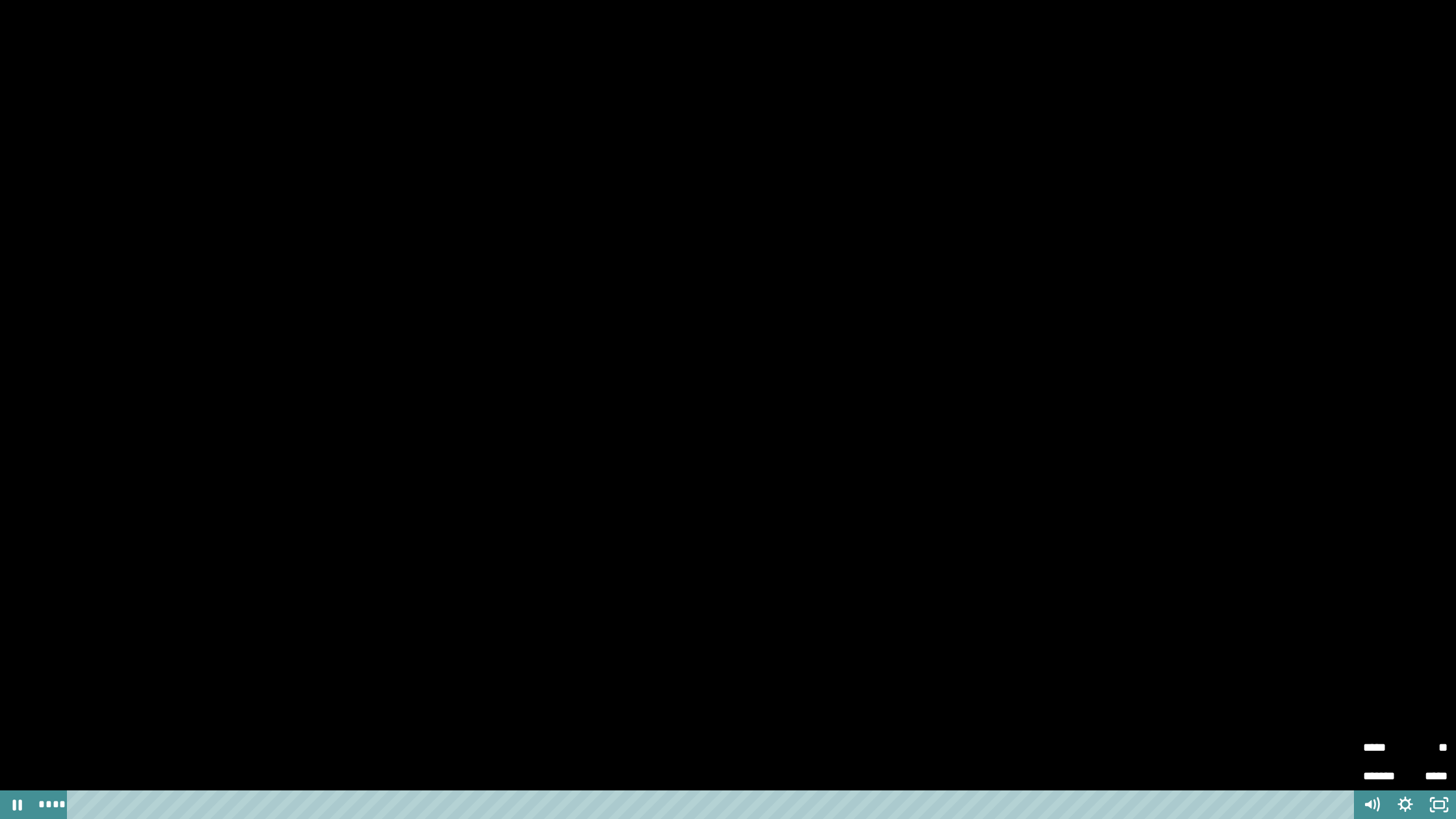 click at bounding box center (728, 410) 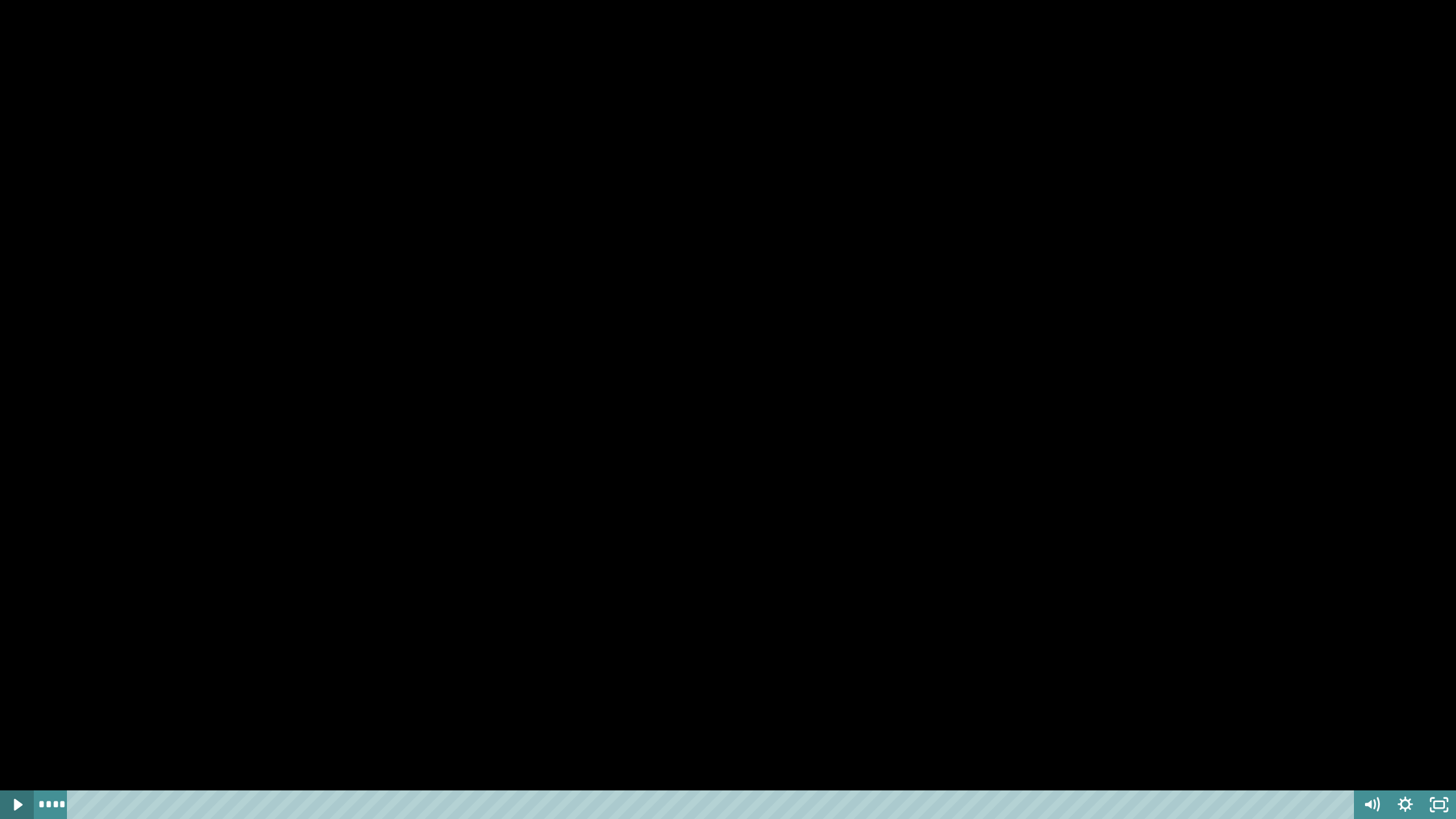 click 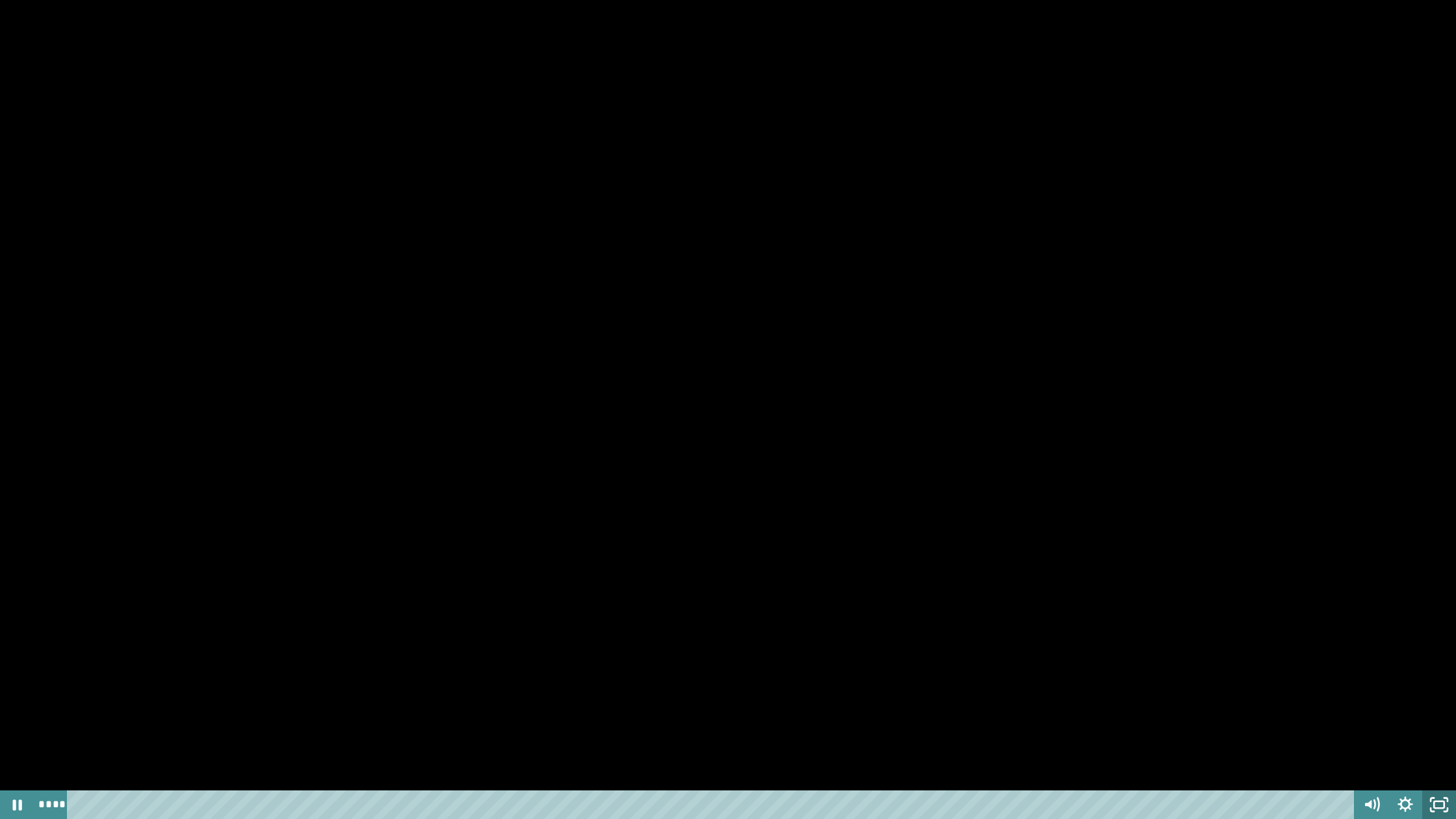 click 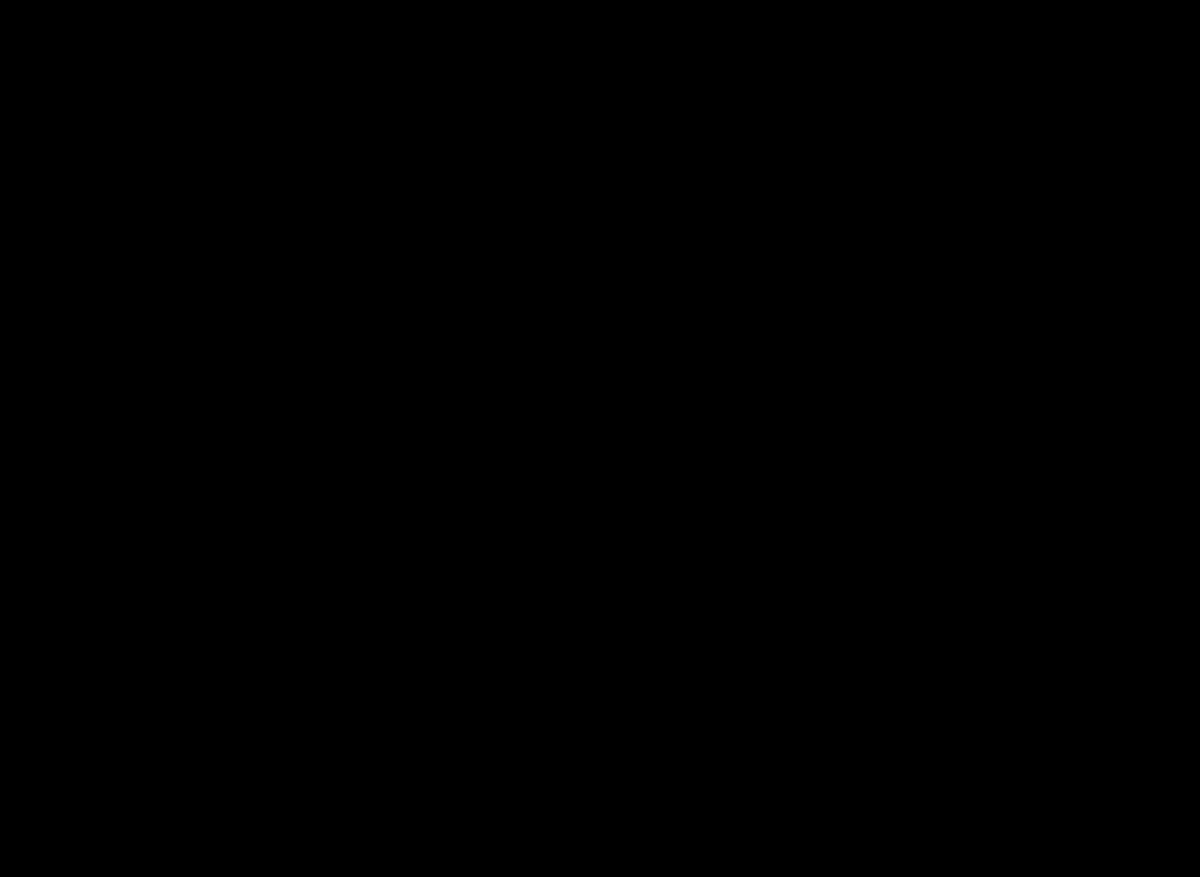 scroll, scrollTop: 26, scrollLeft: 0, axis: vertical 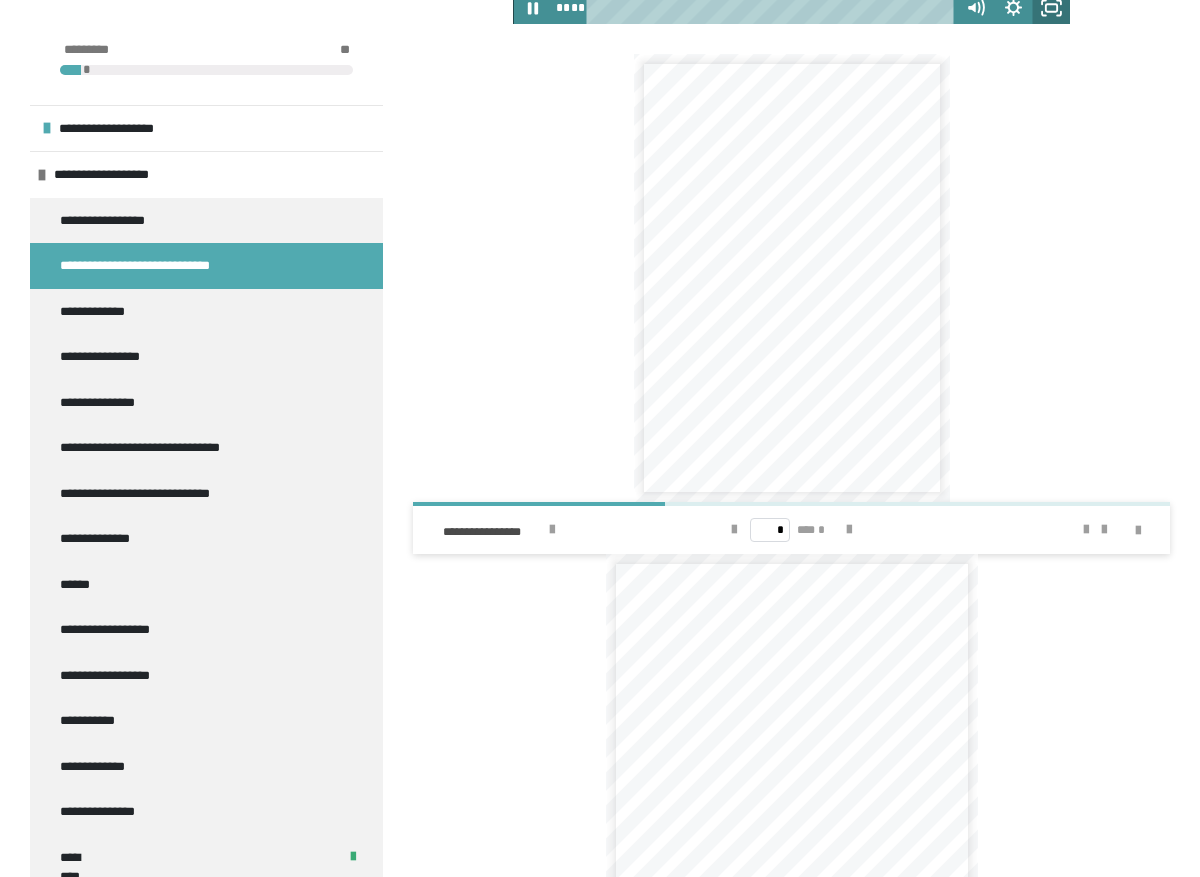 click 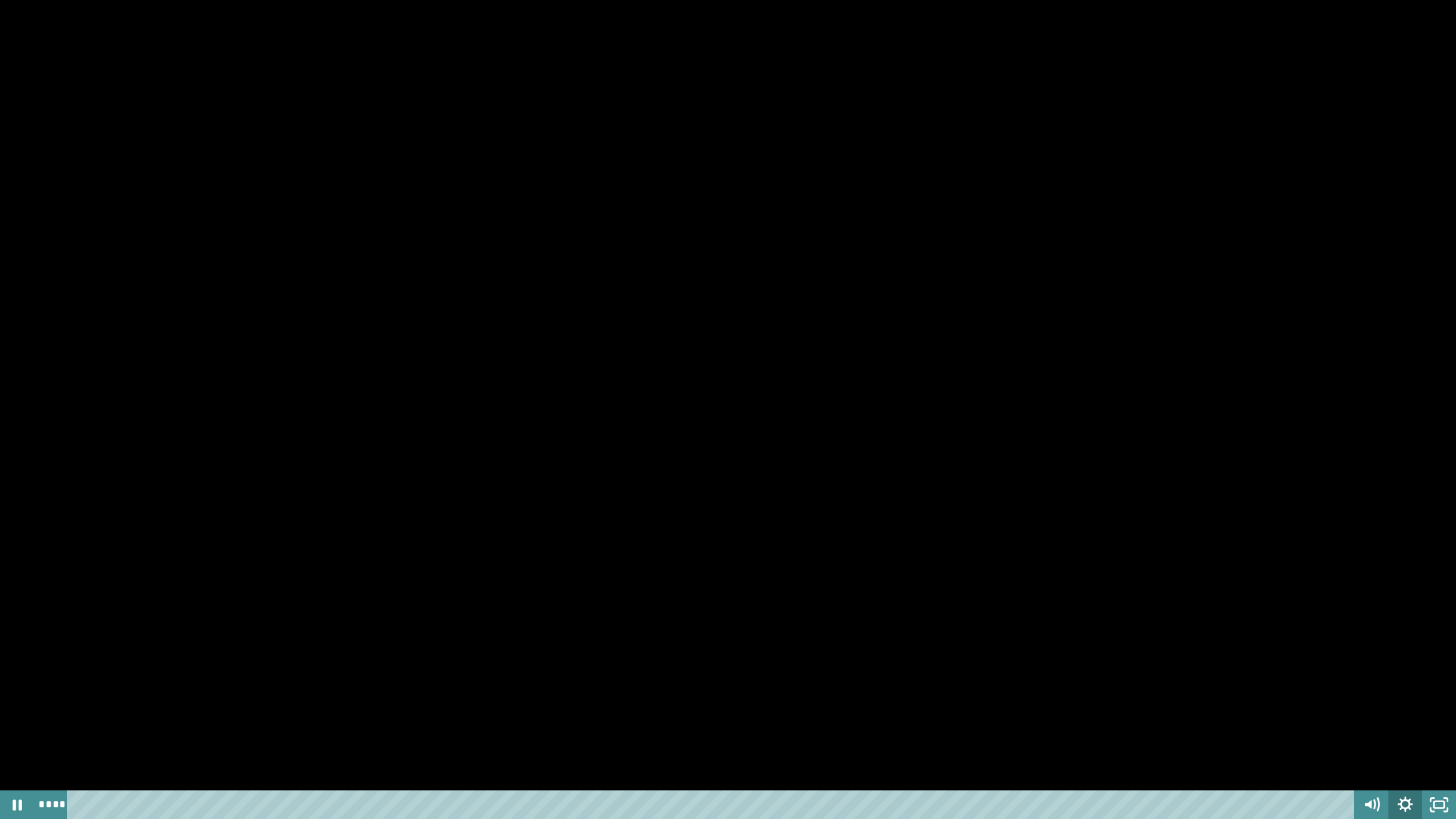 click 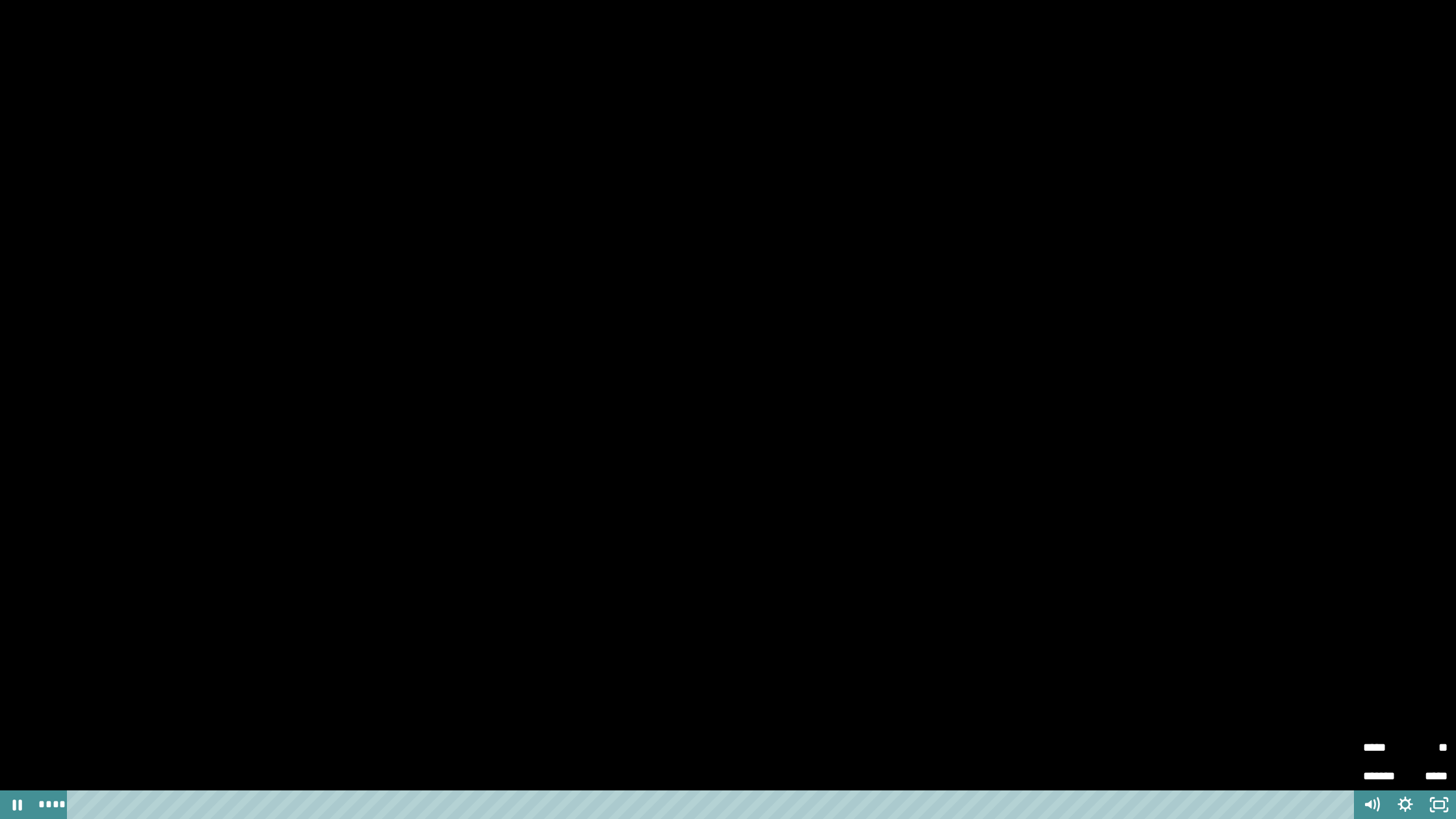 click on "*****" at bounding box center [1384, 748] 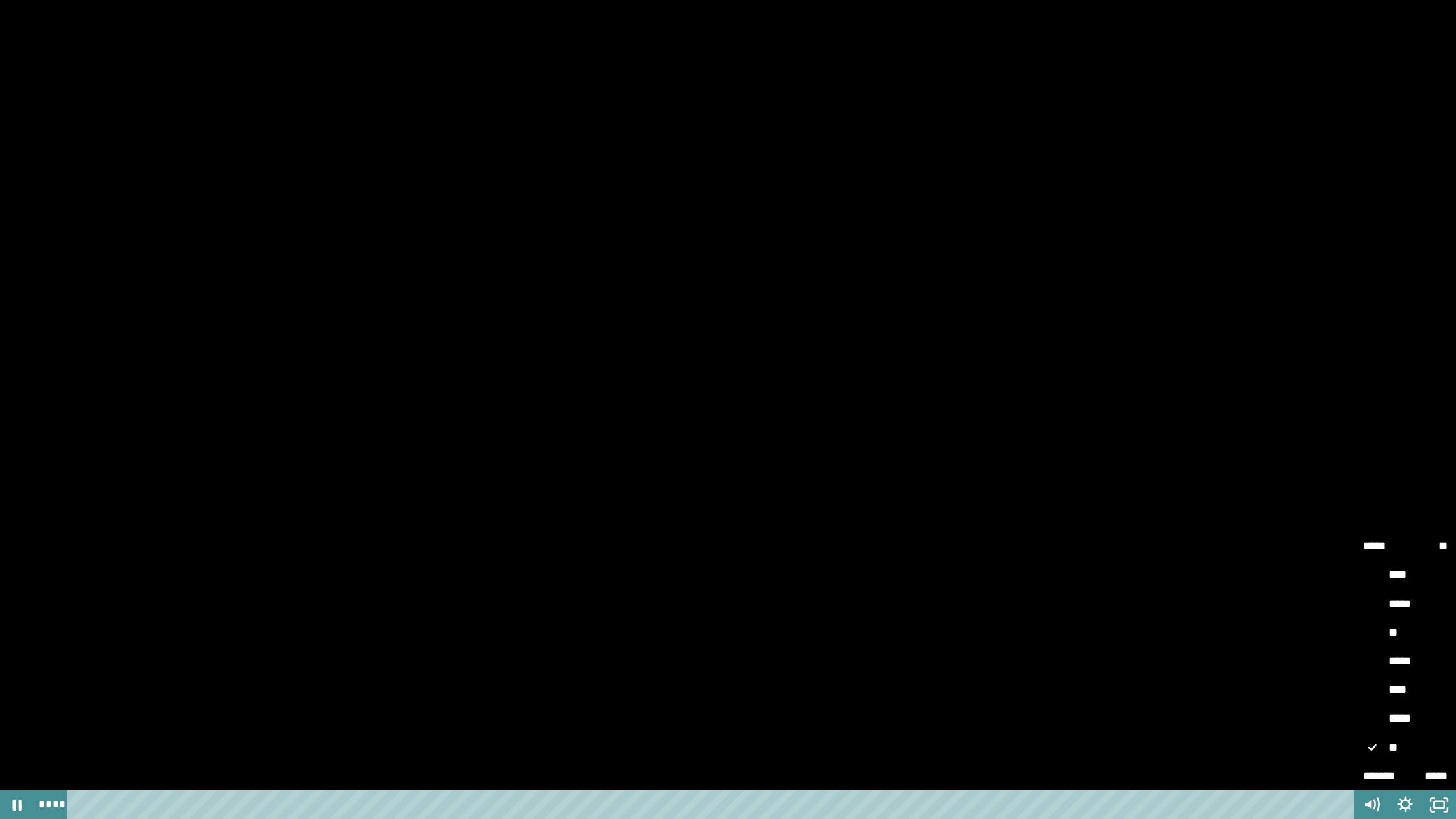 click on "****" at bounding box center (1405, 690) 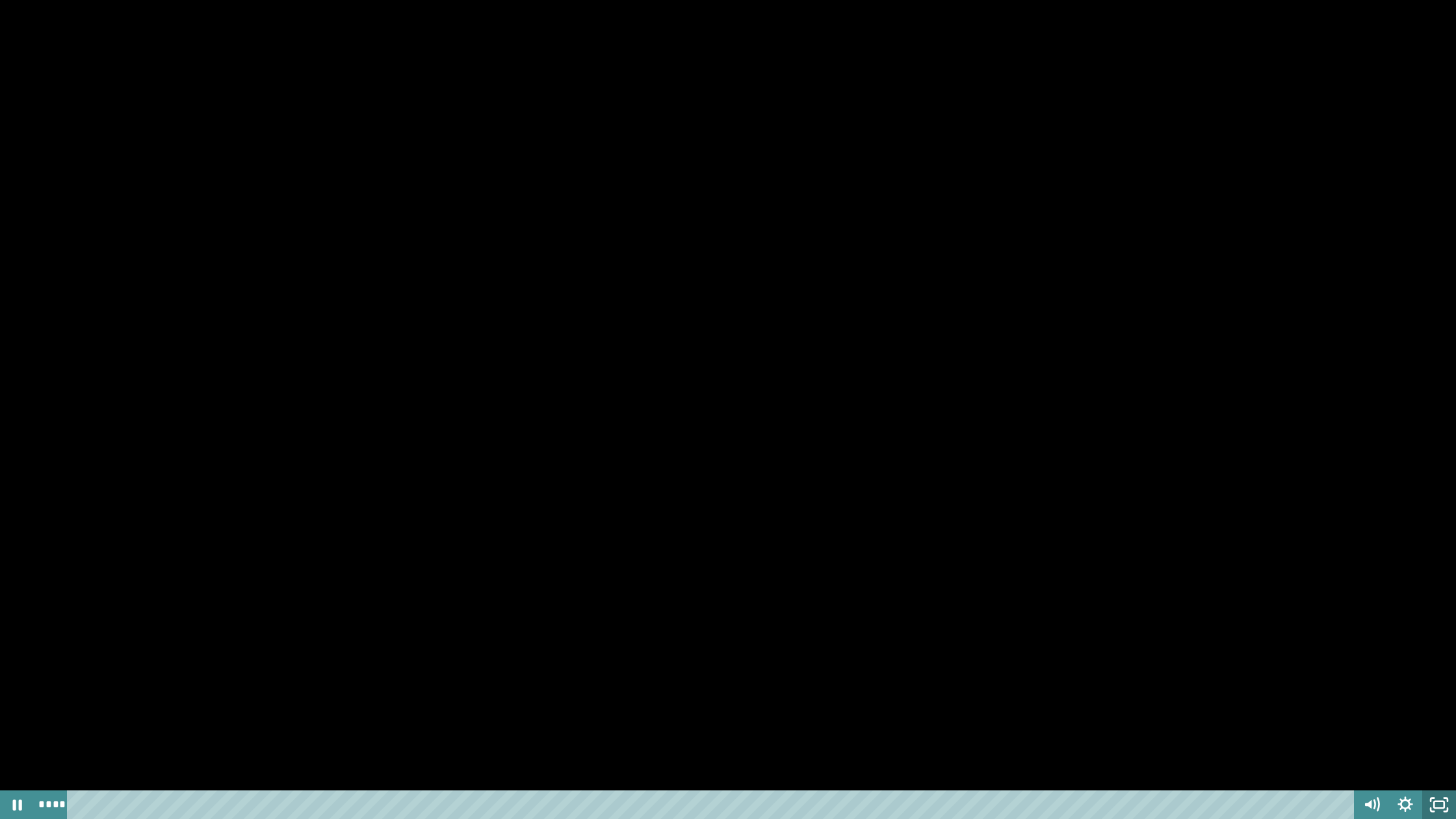 click 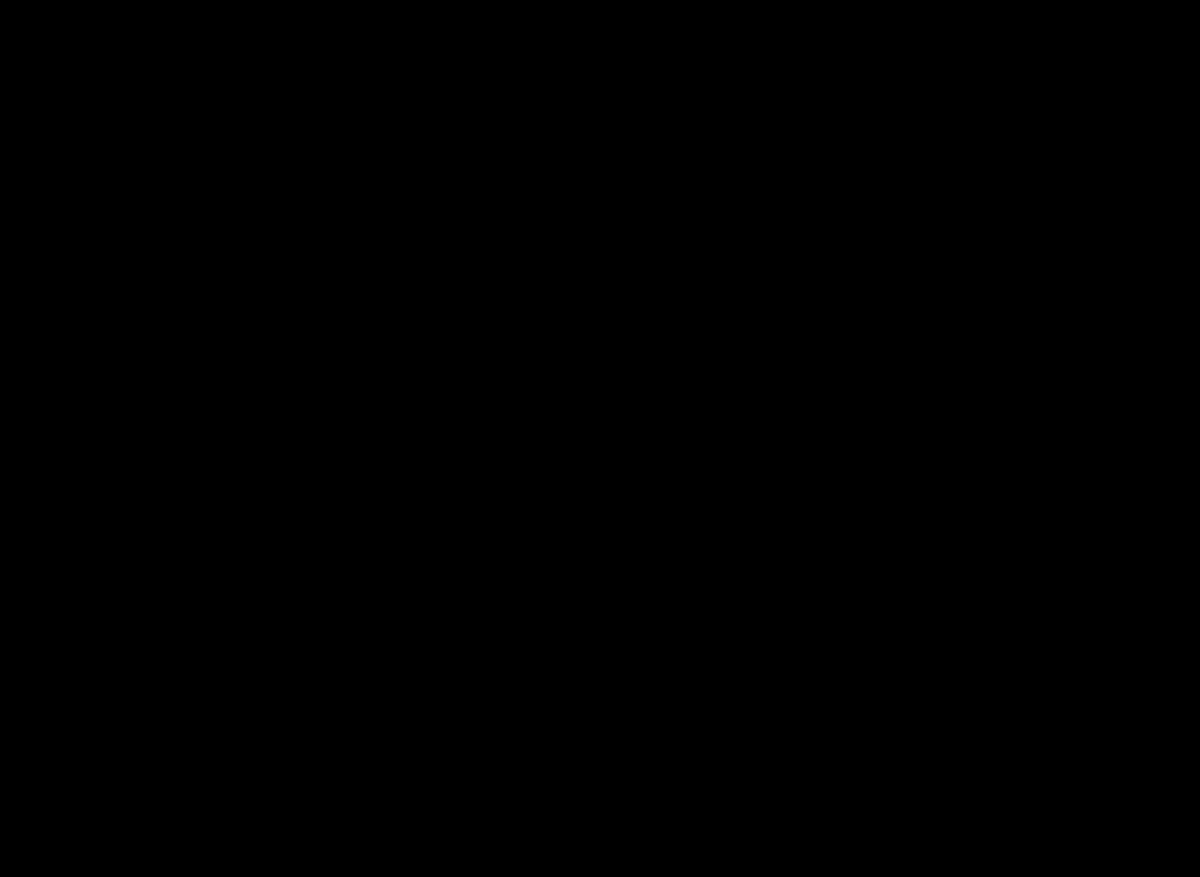 scroll, scrollTop: 26, scrollLeft: 0, axis: vertical 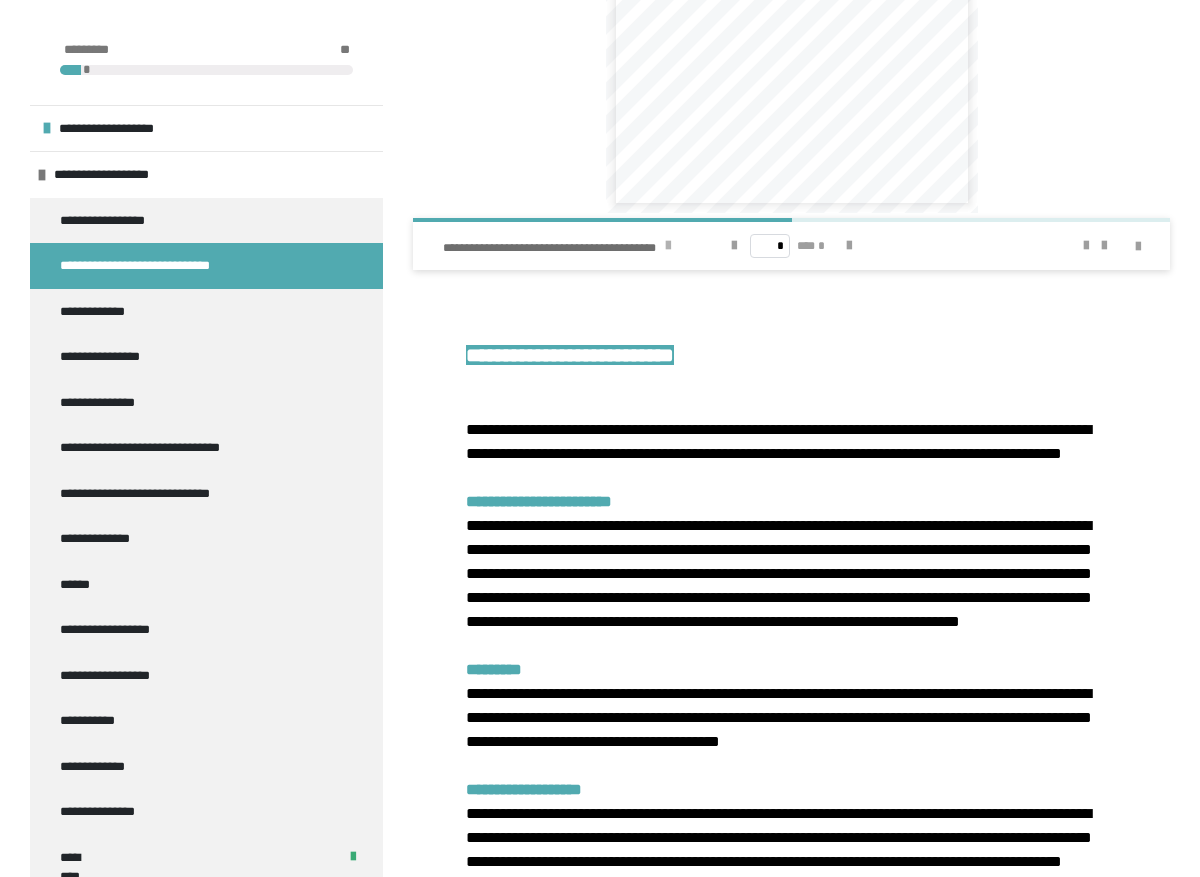 click at bounding box center [668, 246] 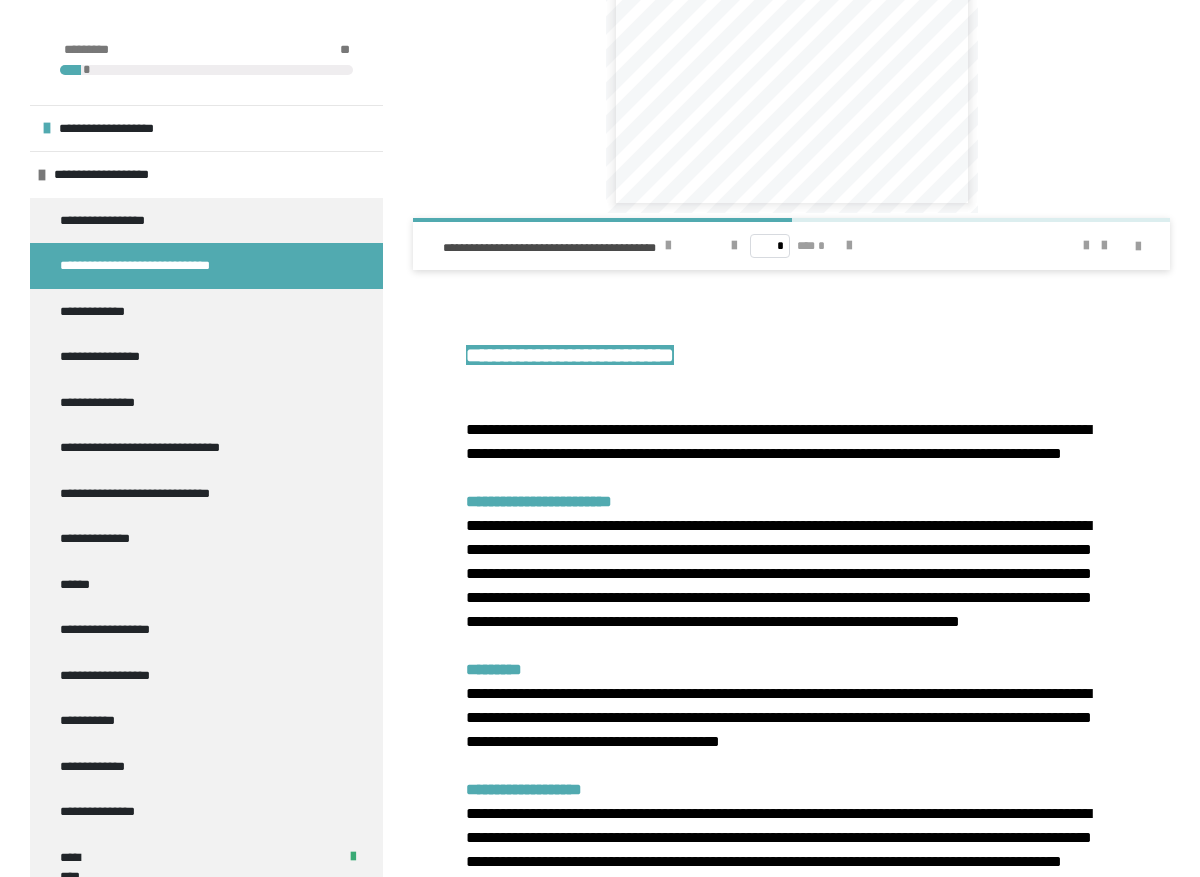 scroll, scrollTop: 0, scrollLeft: 0, axis: both 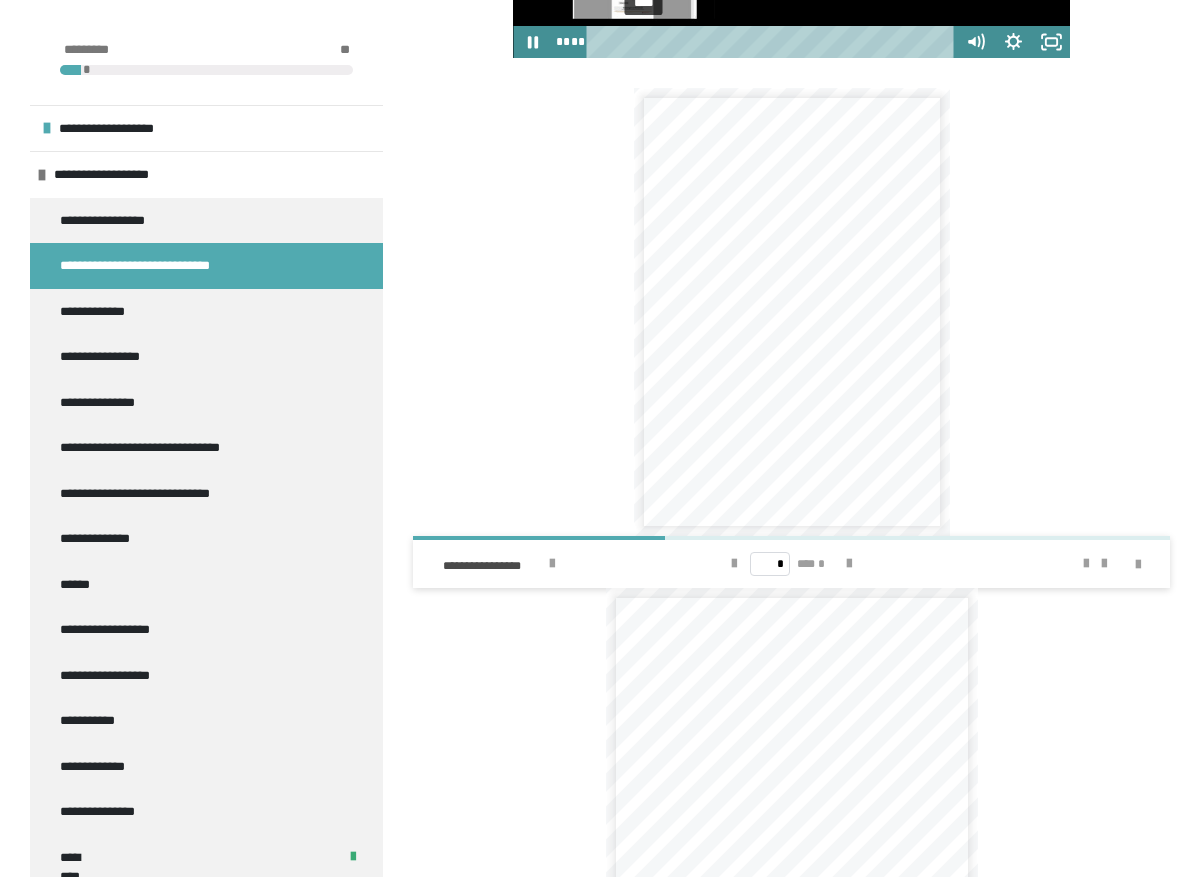 click at bounding box center [643, 41] 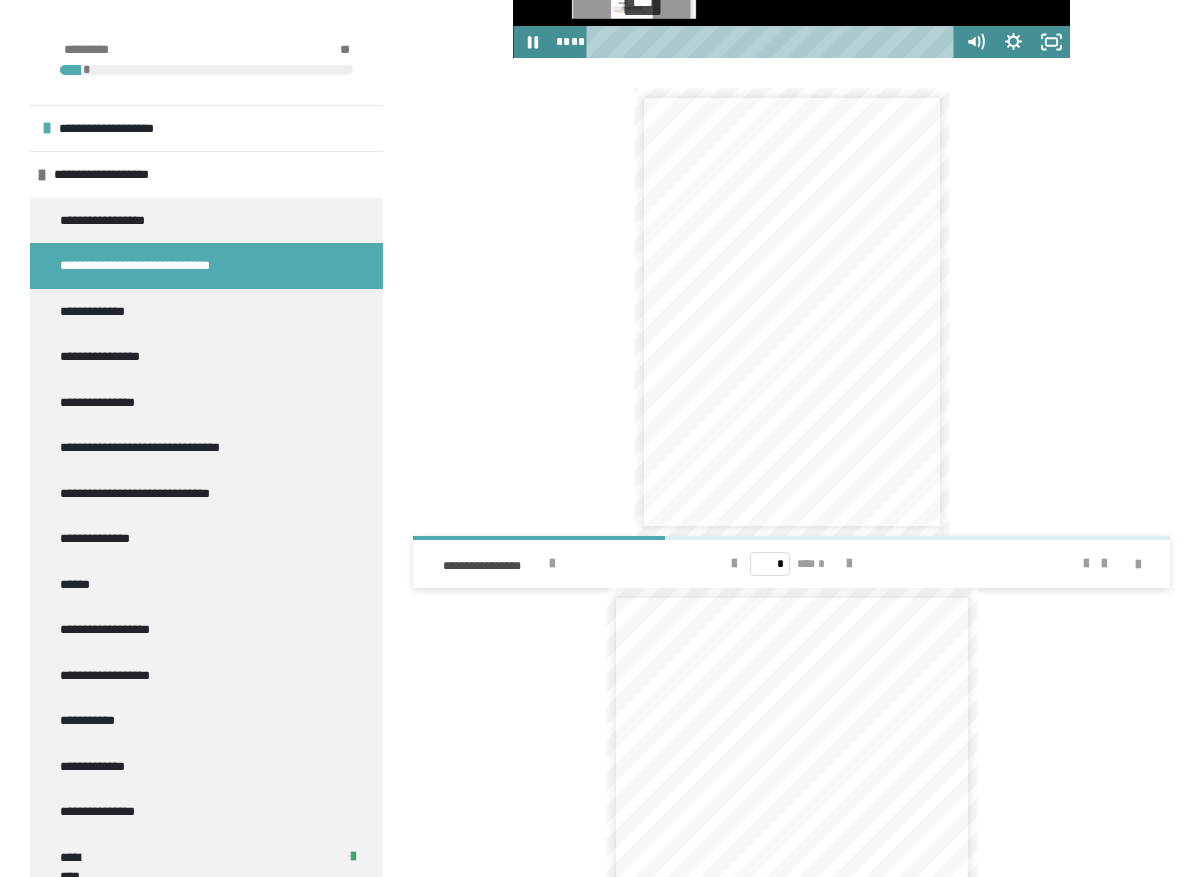 click at bounding box center [642, 41] 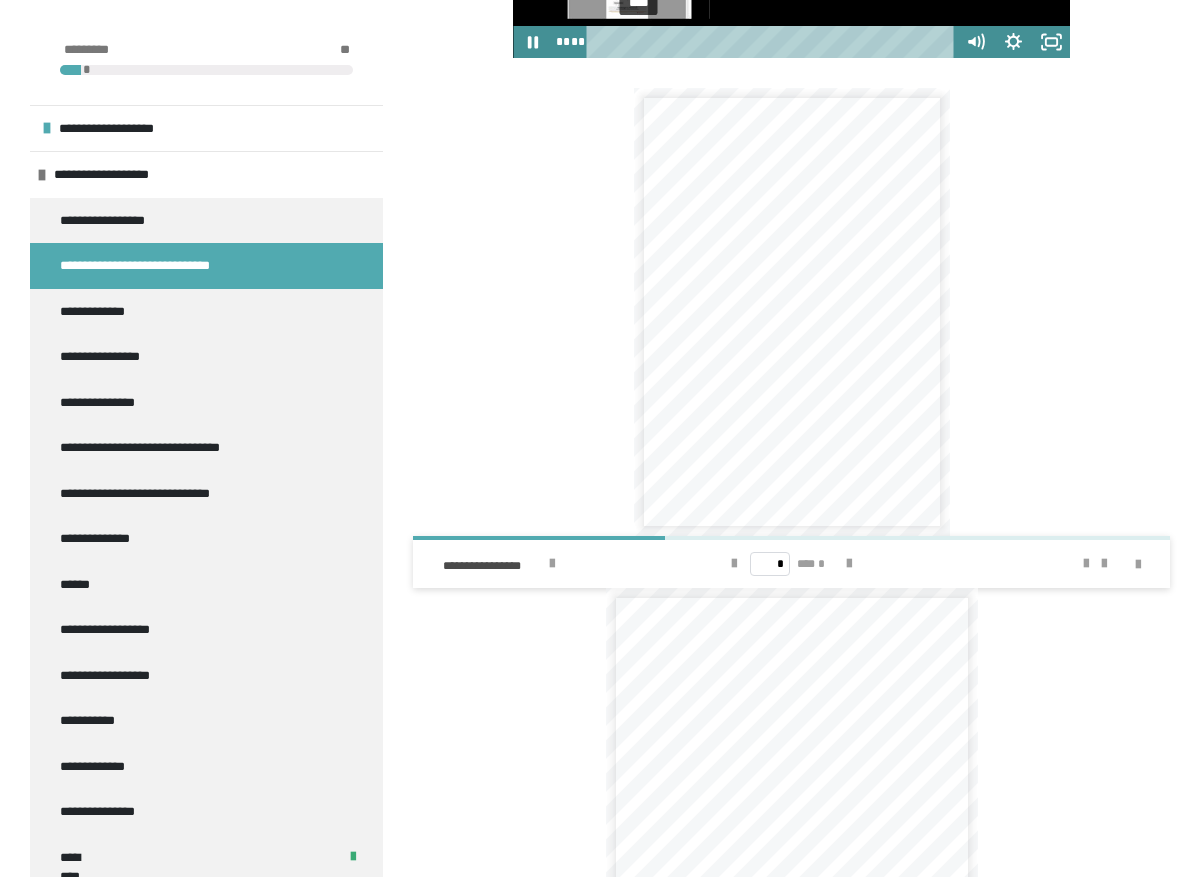 click at bounding box center [638, 41] 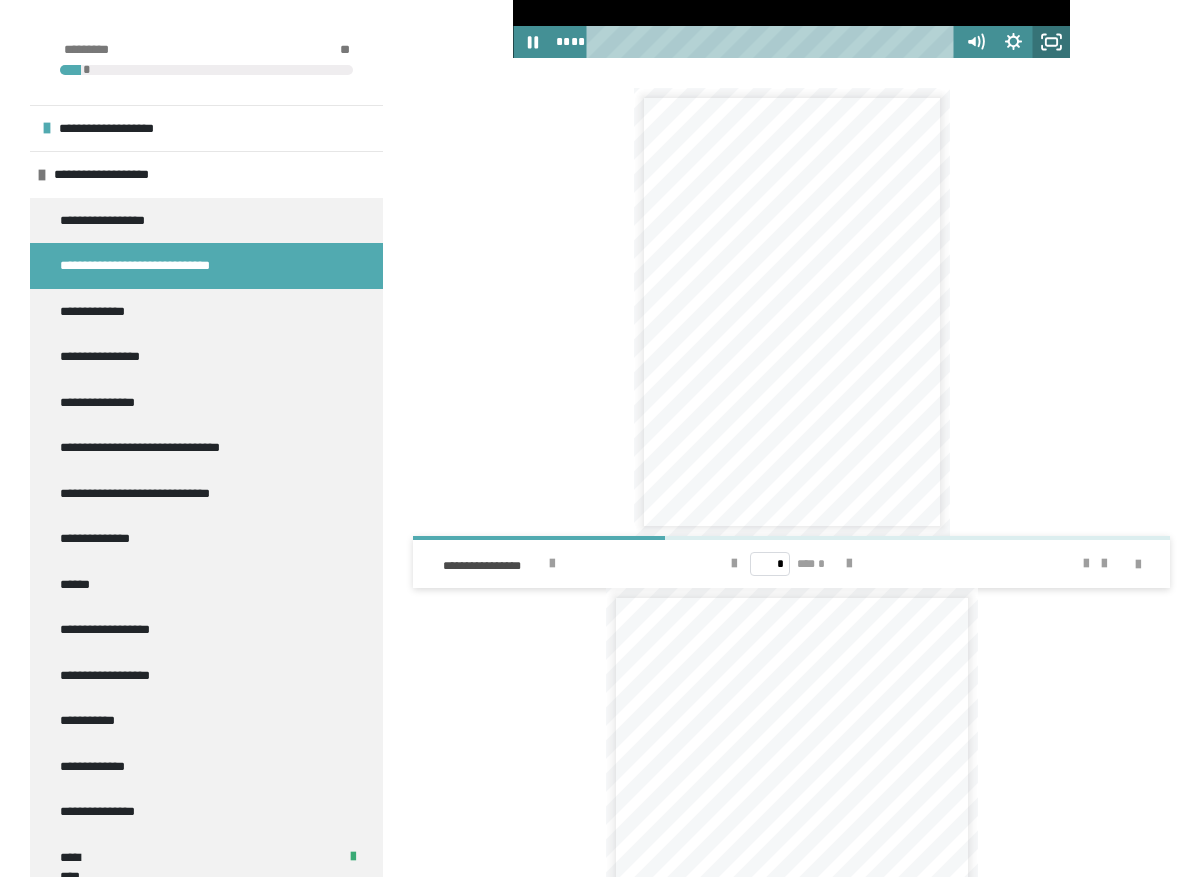 click 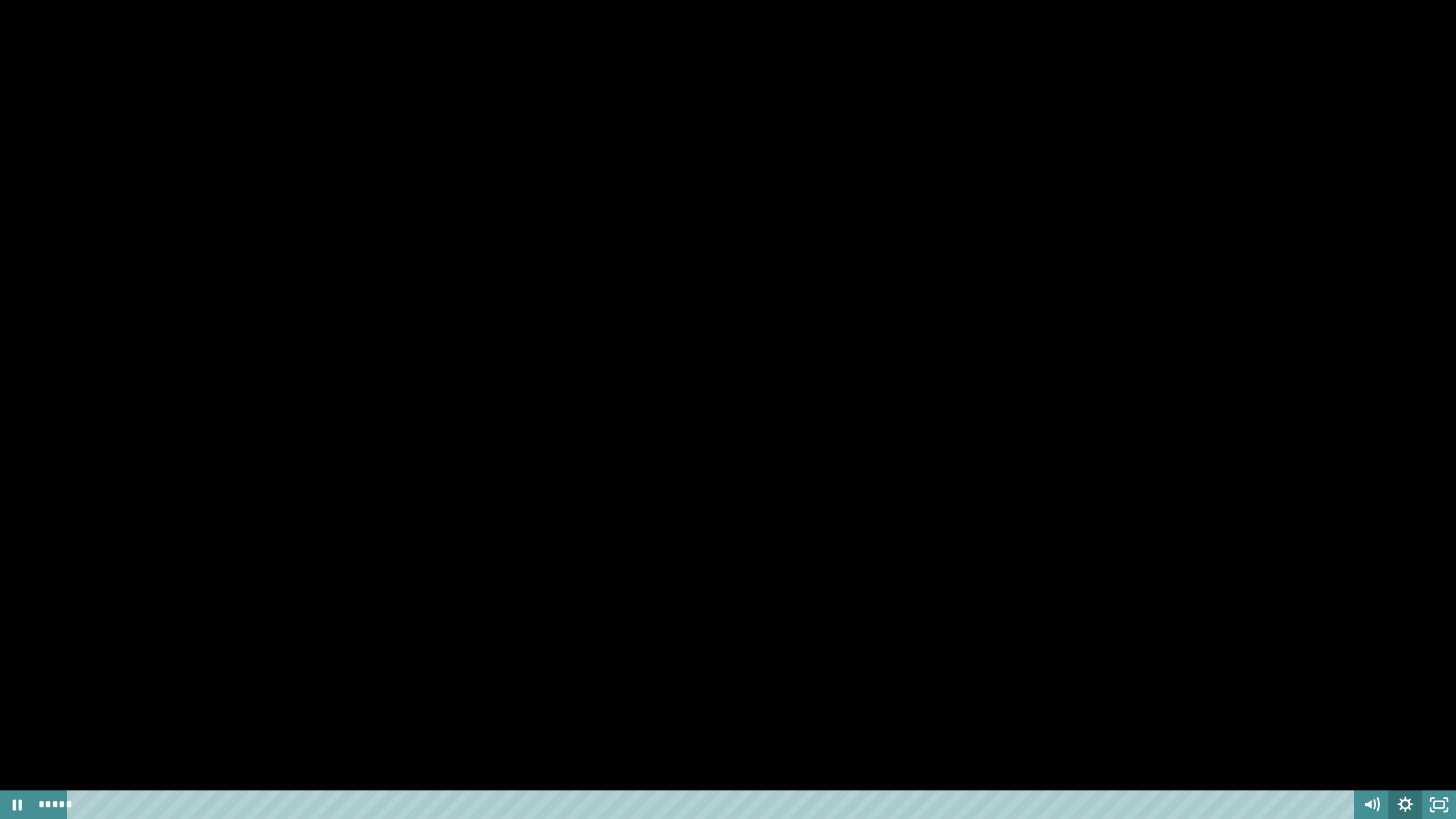 click 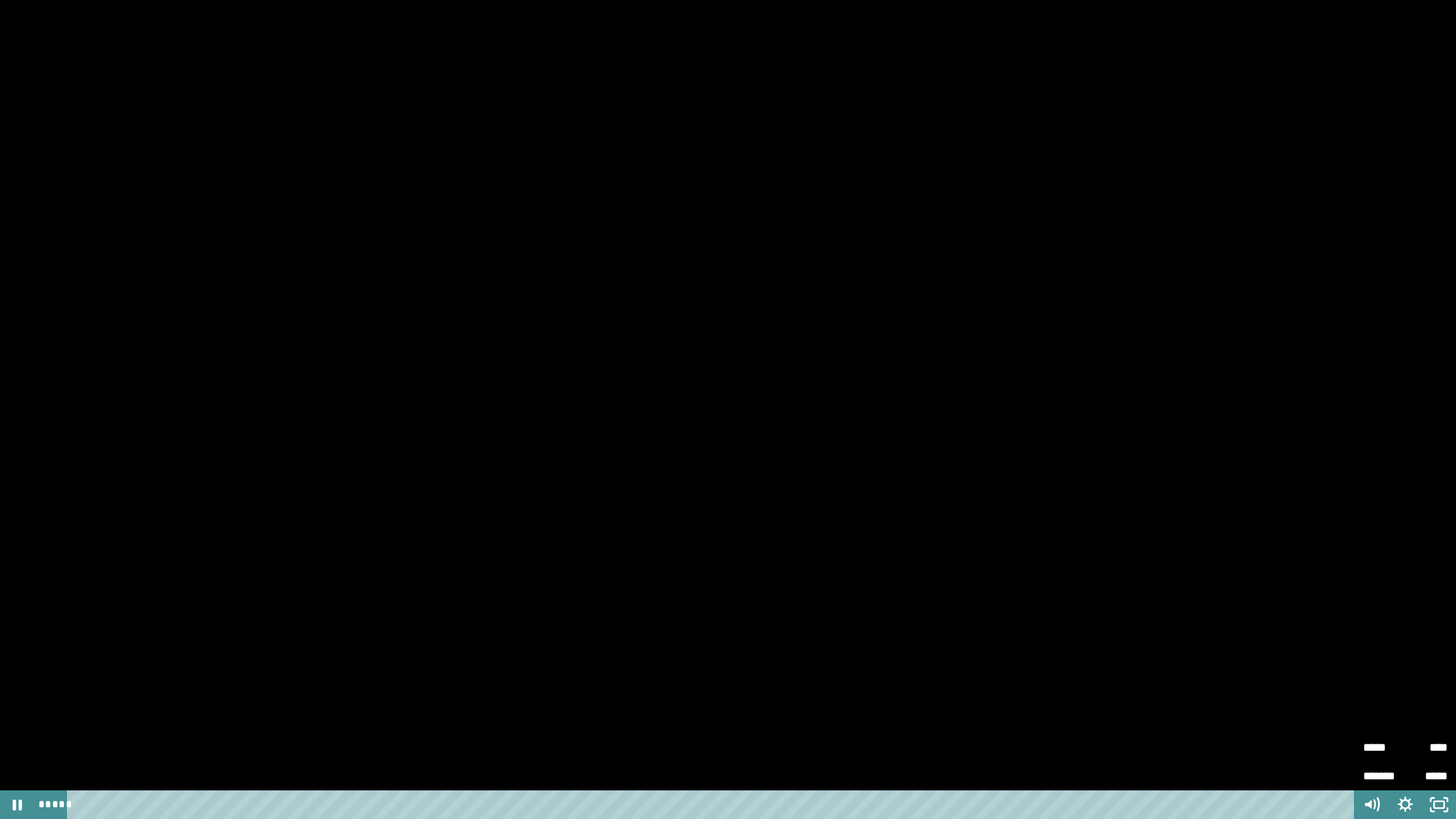 click on "*****" at bounding box center [1384, 748] 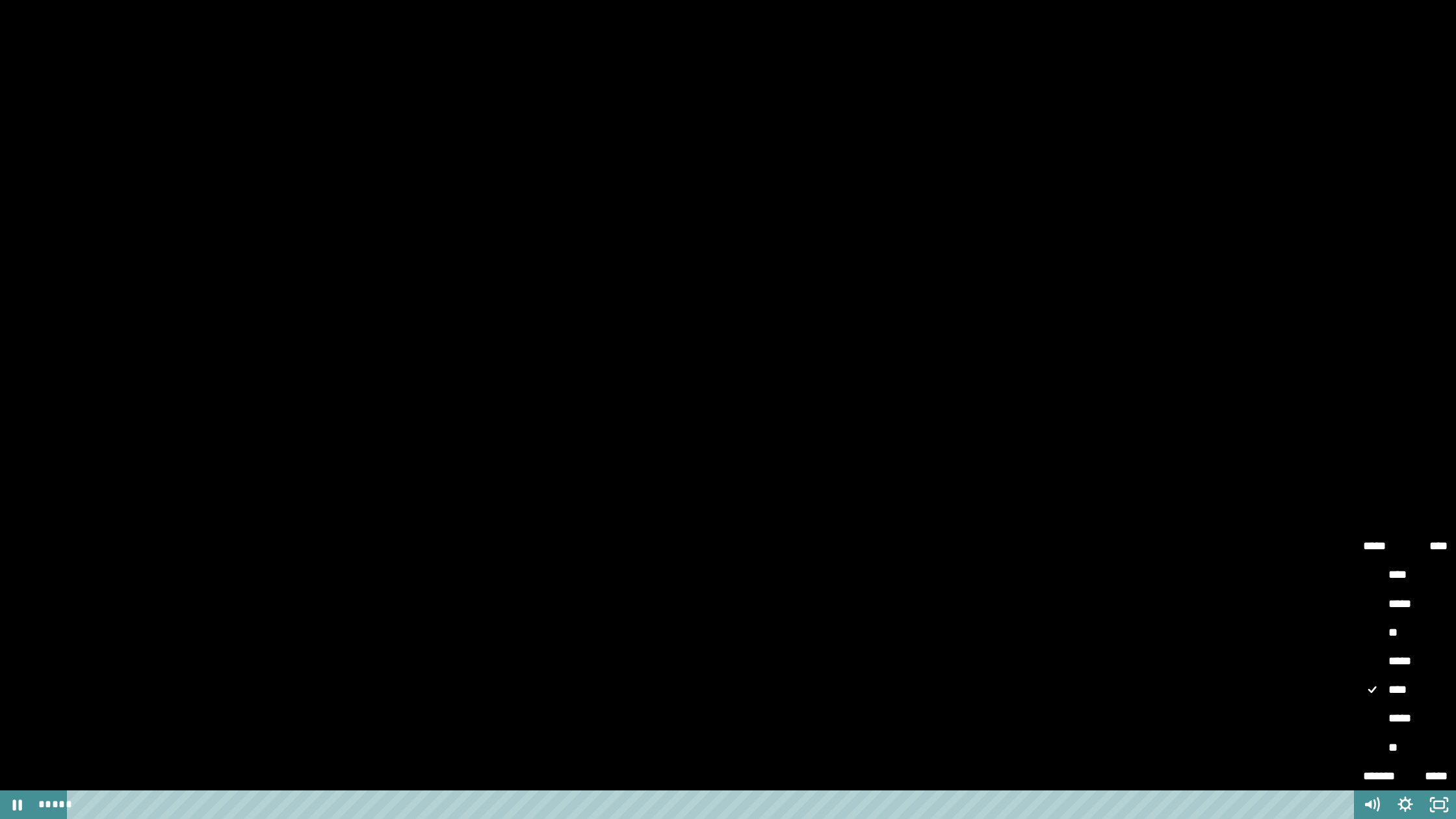 click on "*****" at bounding box center [1405, 662] 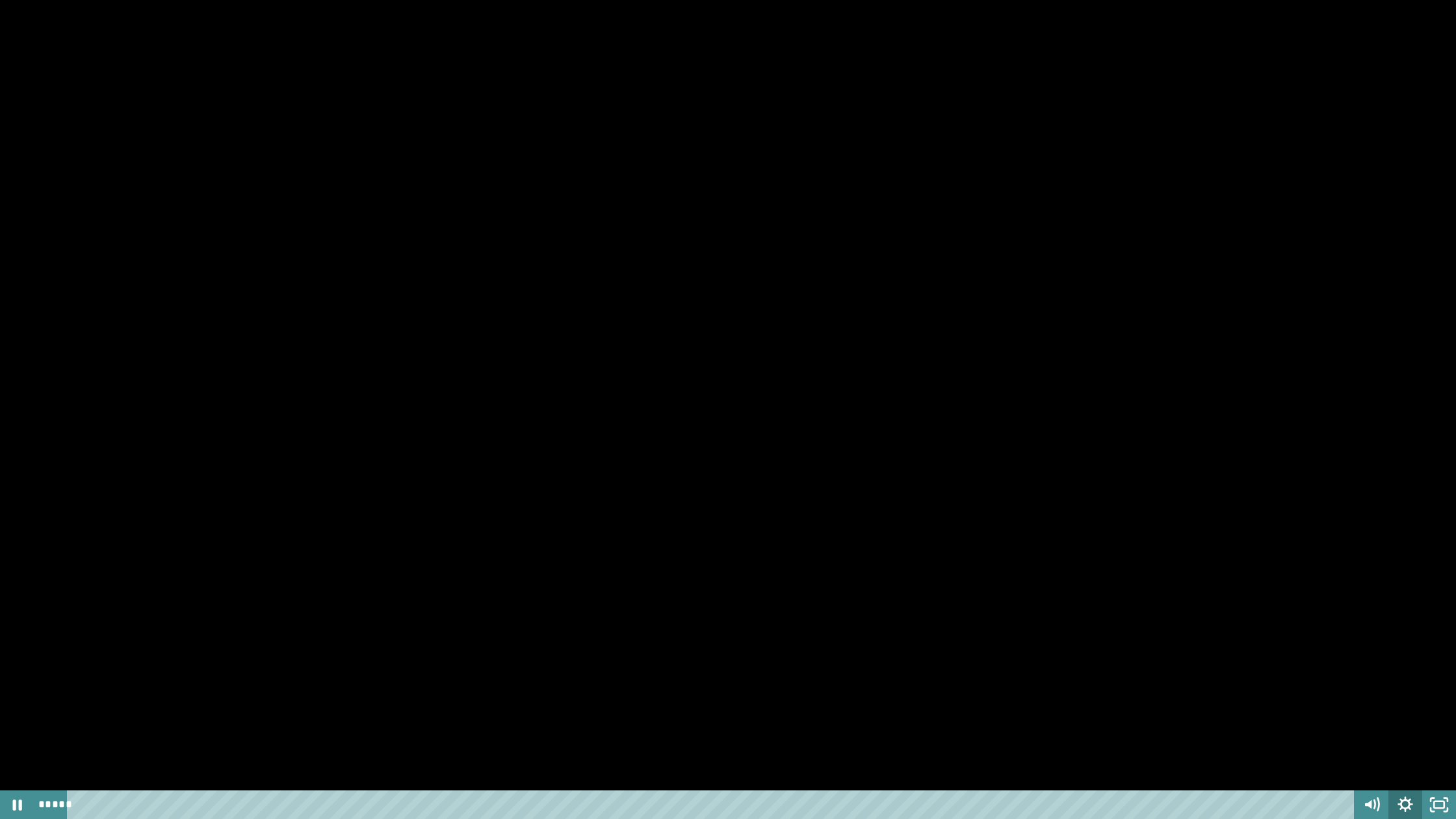 click 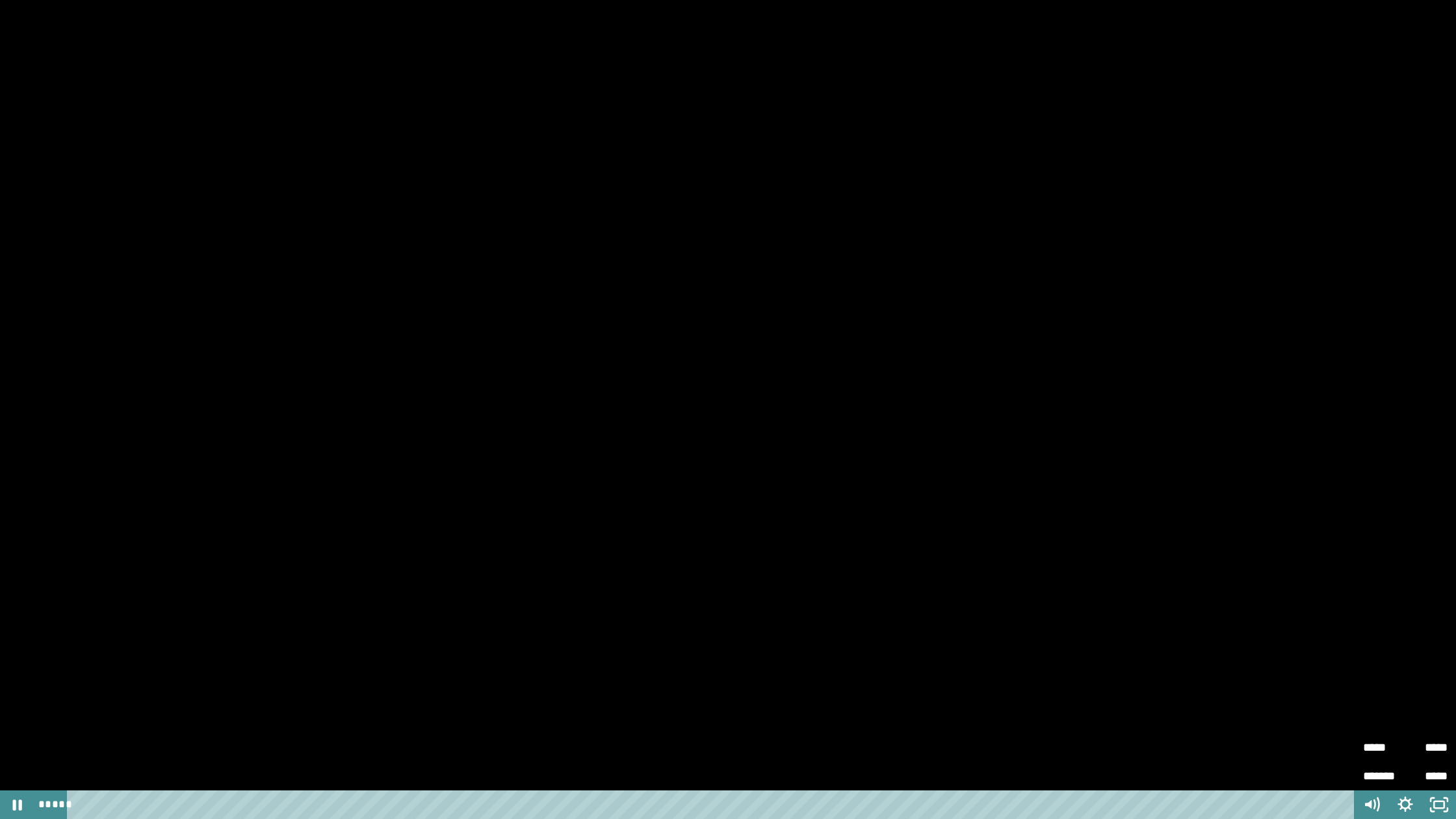 click on "*****" at bounding box center [1426, 748] 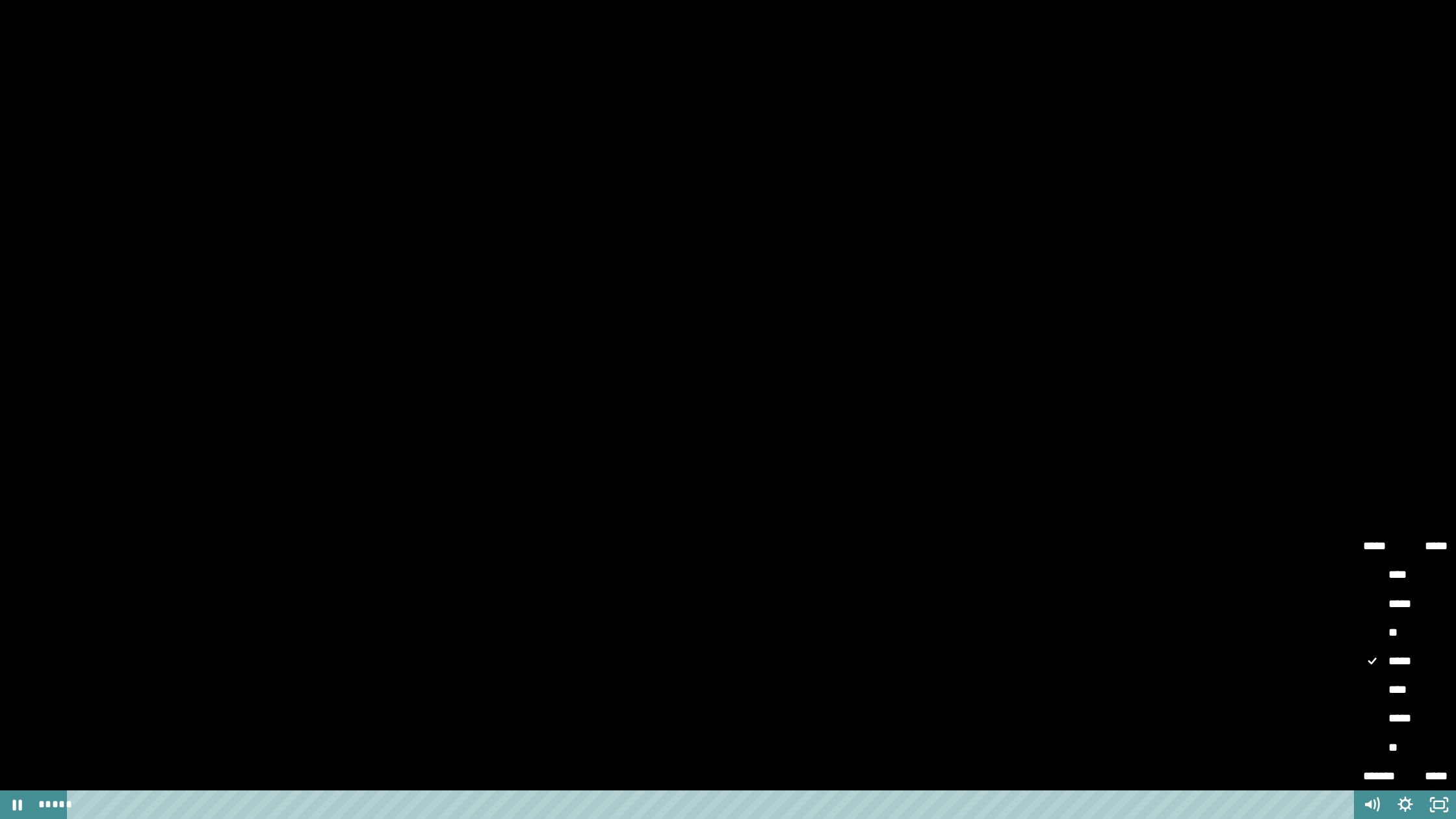 click on "**" at bounding box center (1405, 633) 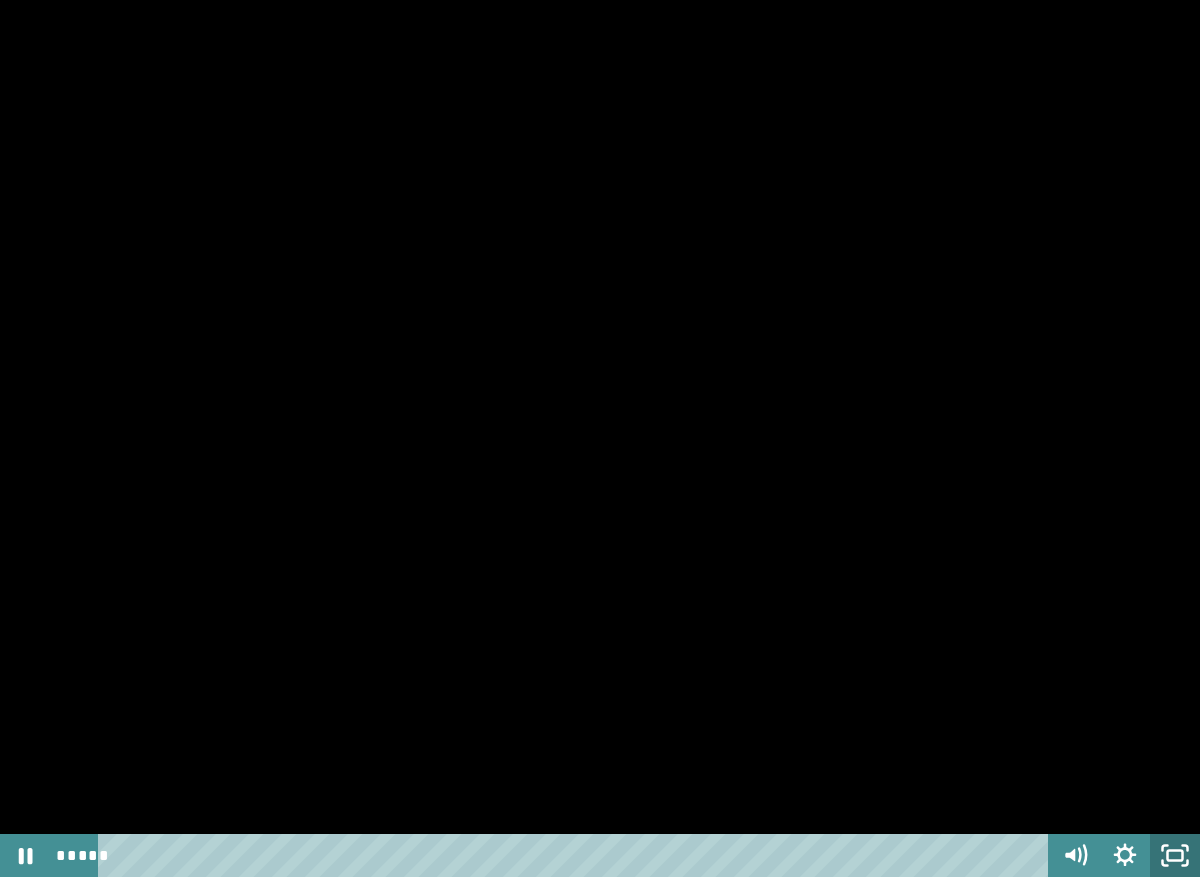 click 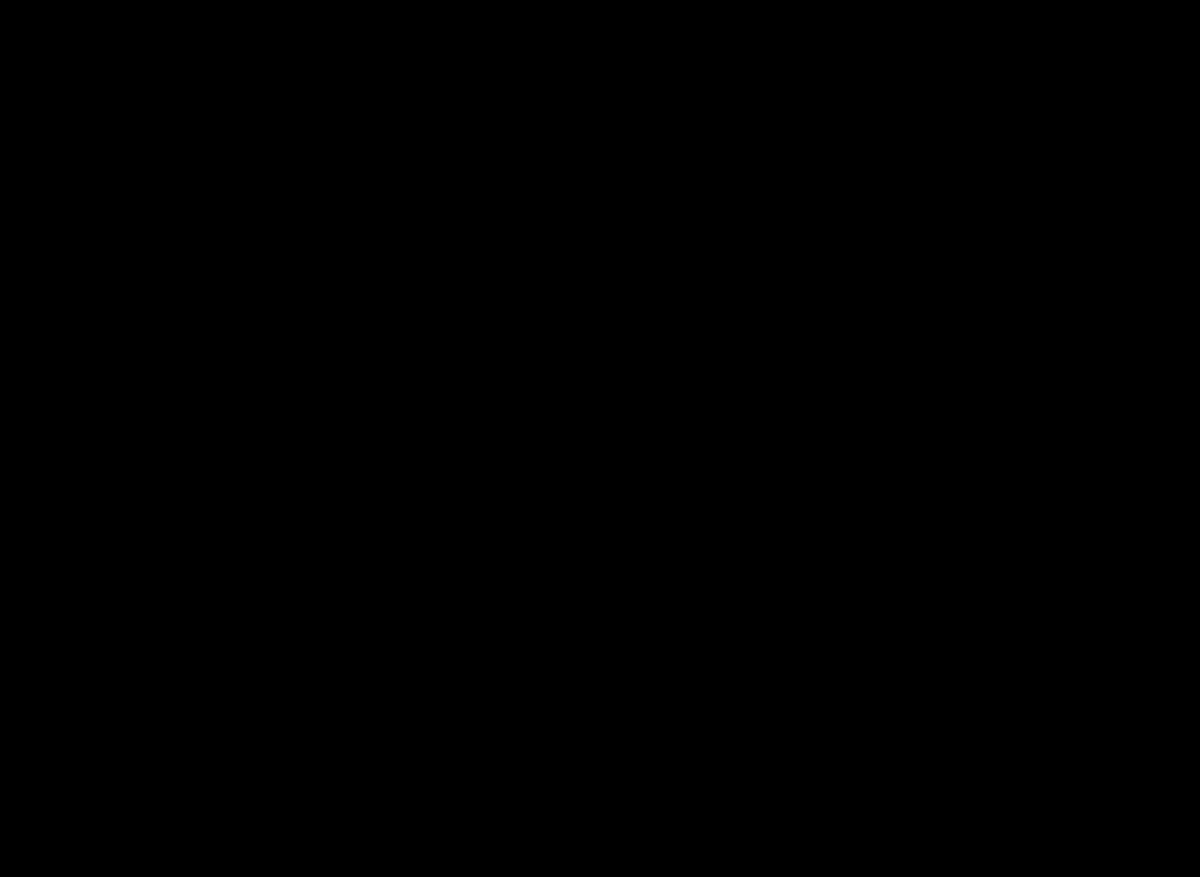 scroll, scrollTop: 26, scrollLeft: 0, axis: vertical 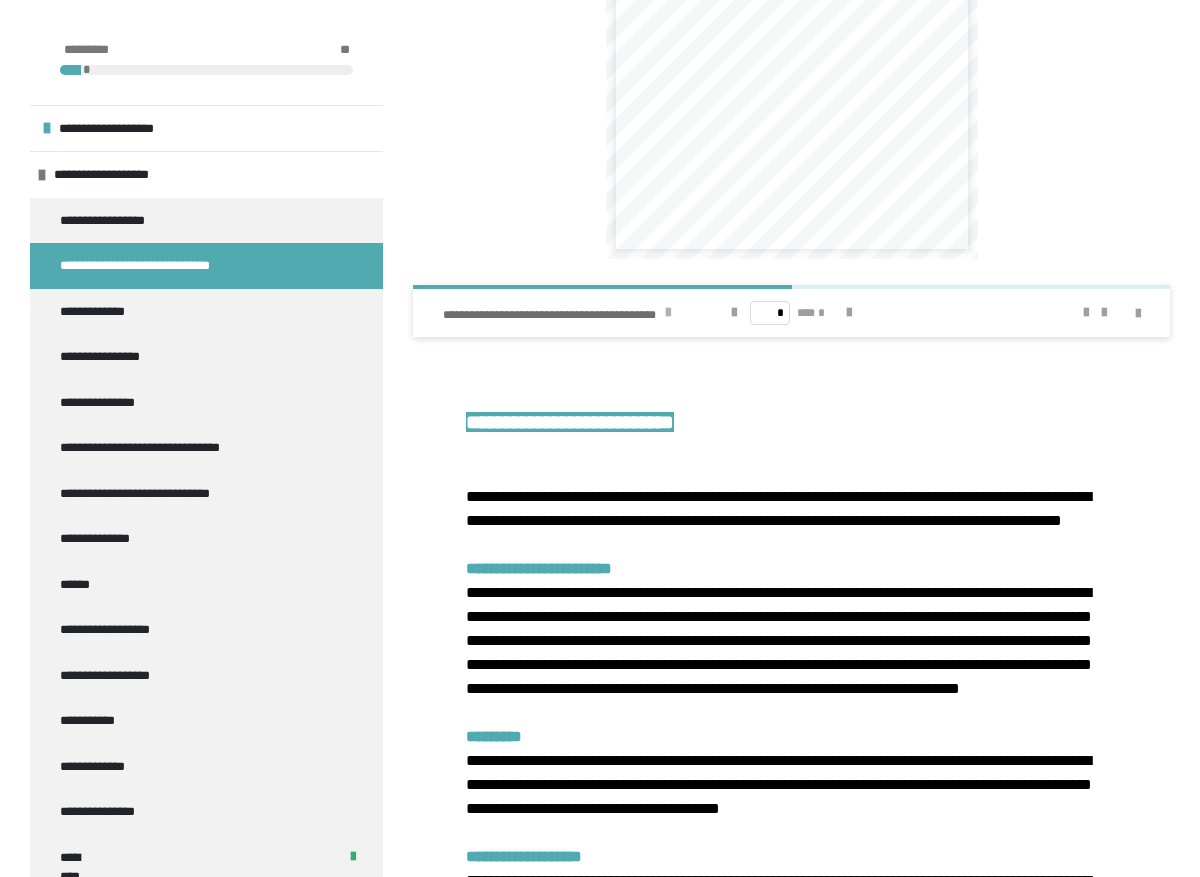 click at bounding box center [668, 313] 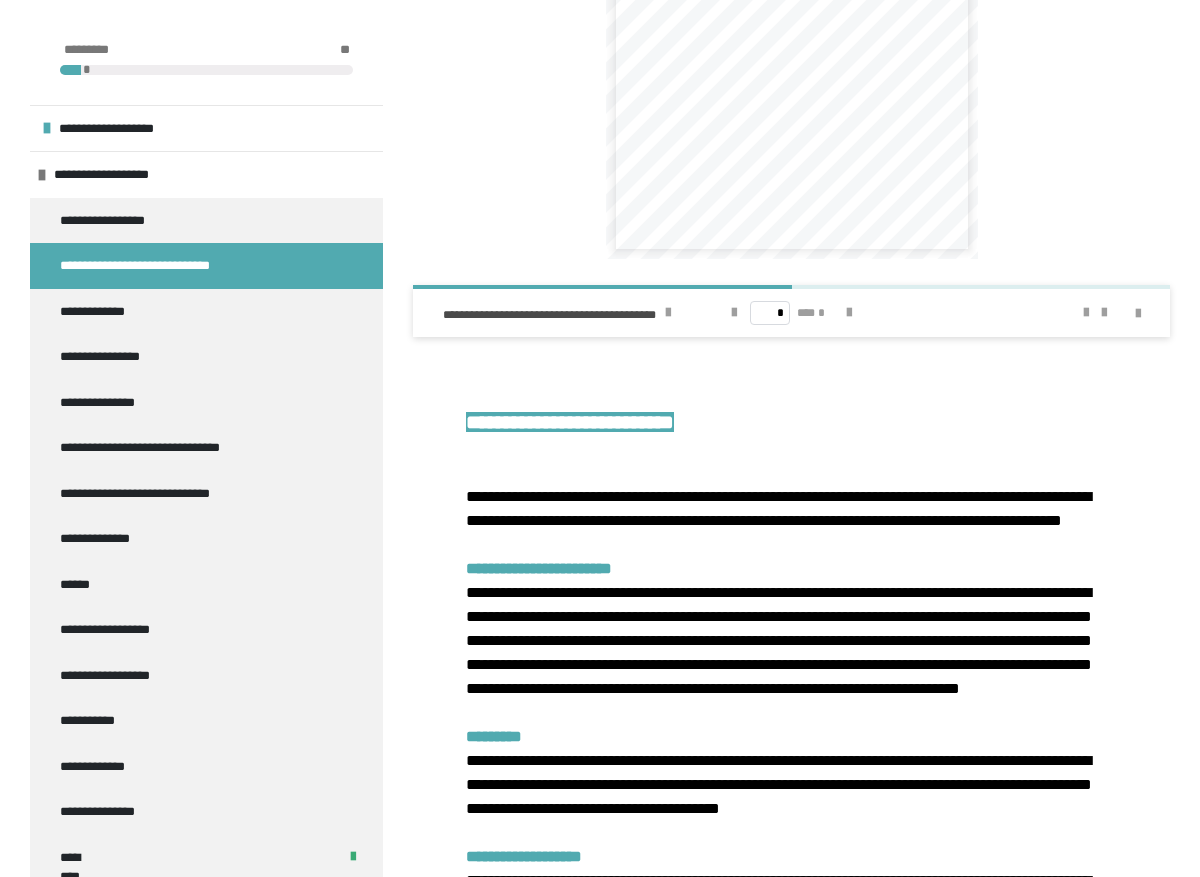 scroll, scrollTop: 0, scrollLeft: 0, axis: both 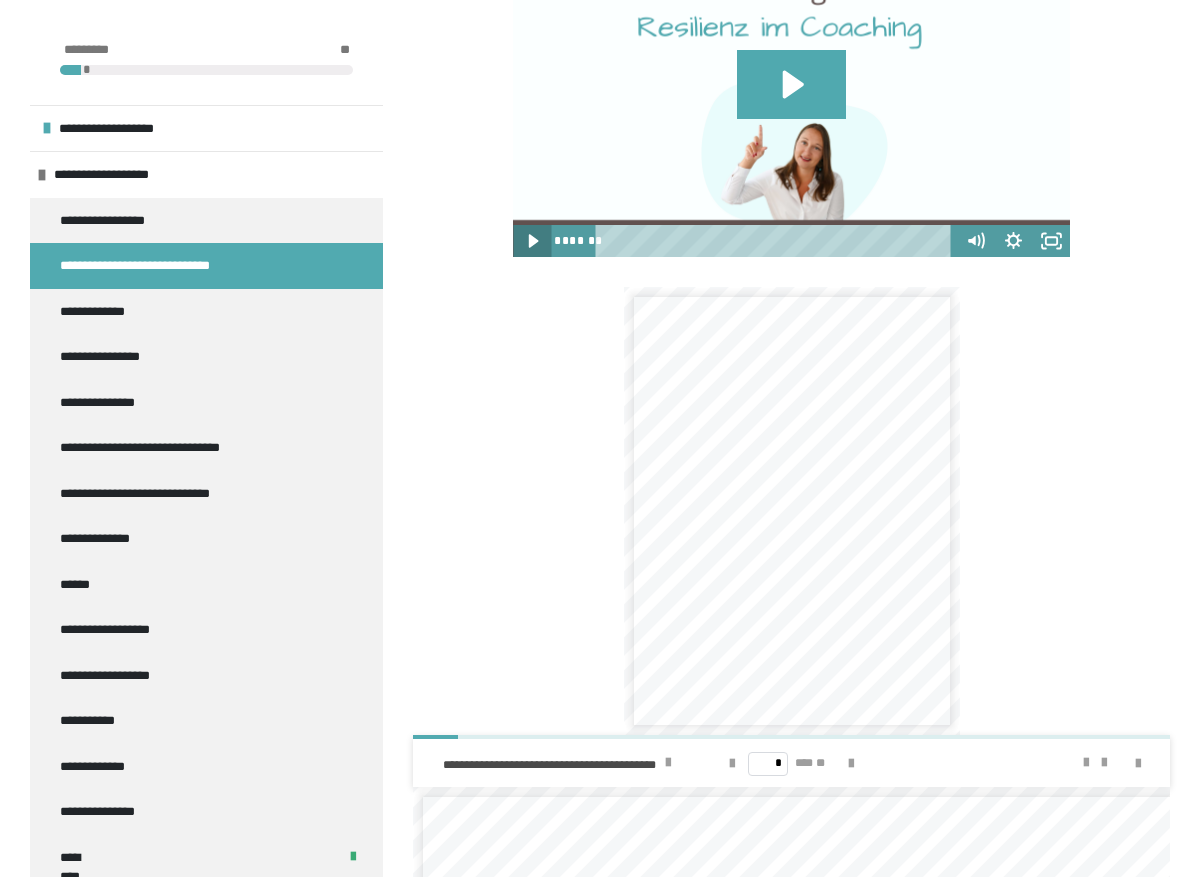 click 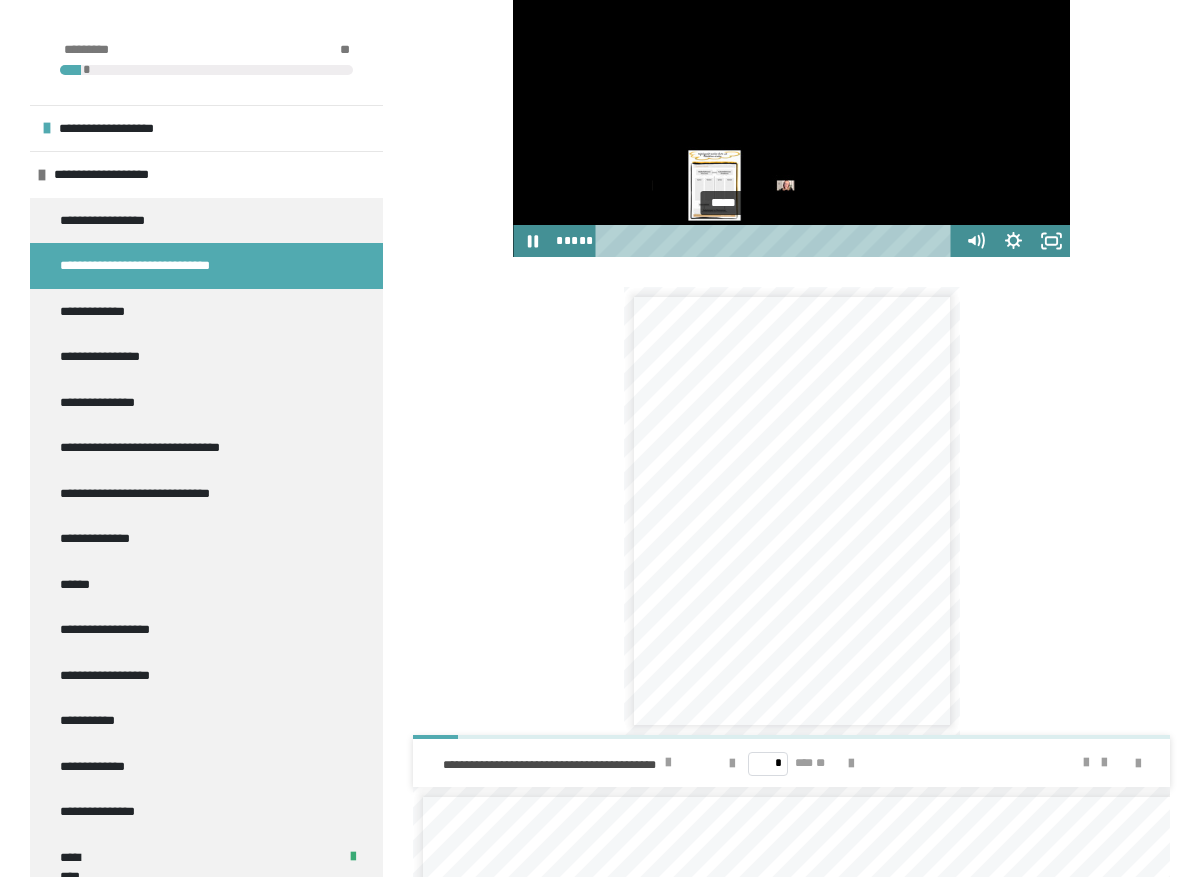 click on "*****" at bounding box center [777, 241] 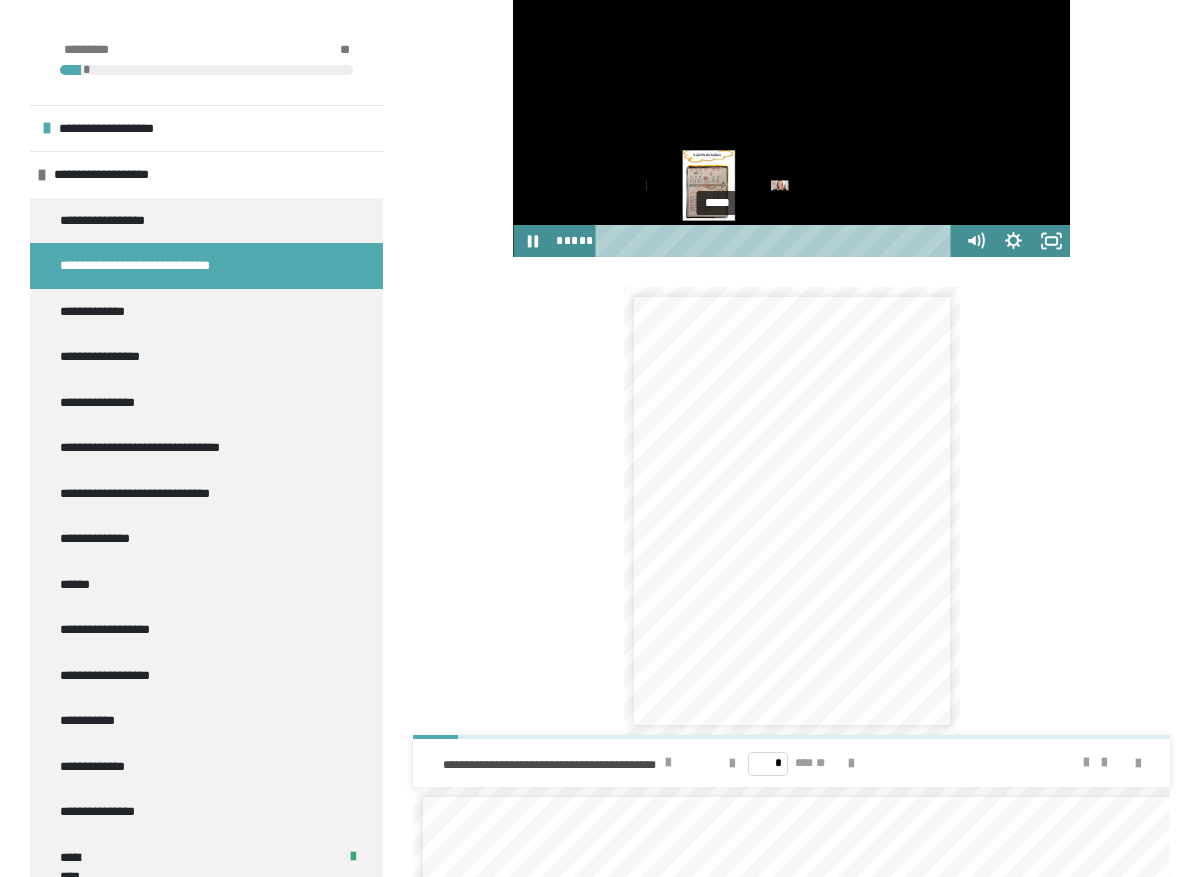 click at bounding box center [723, 241] 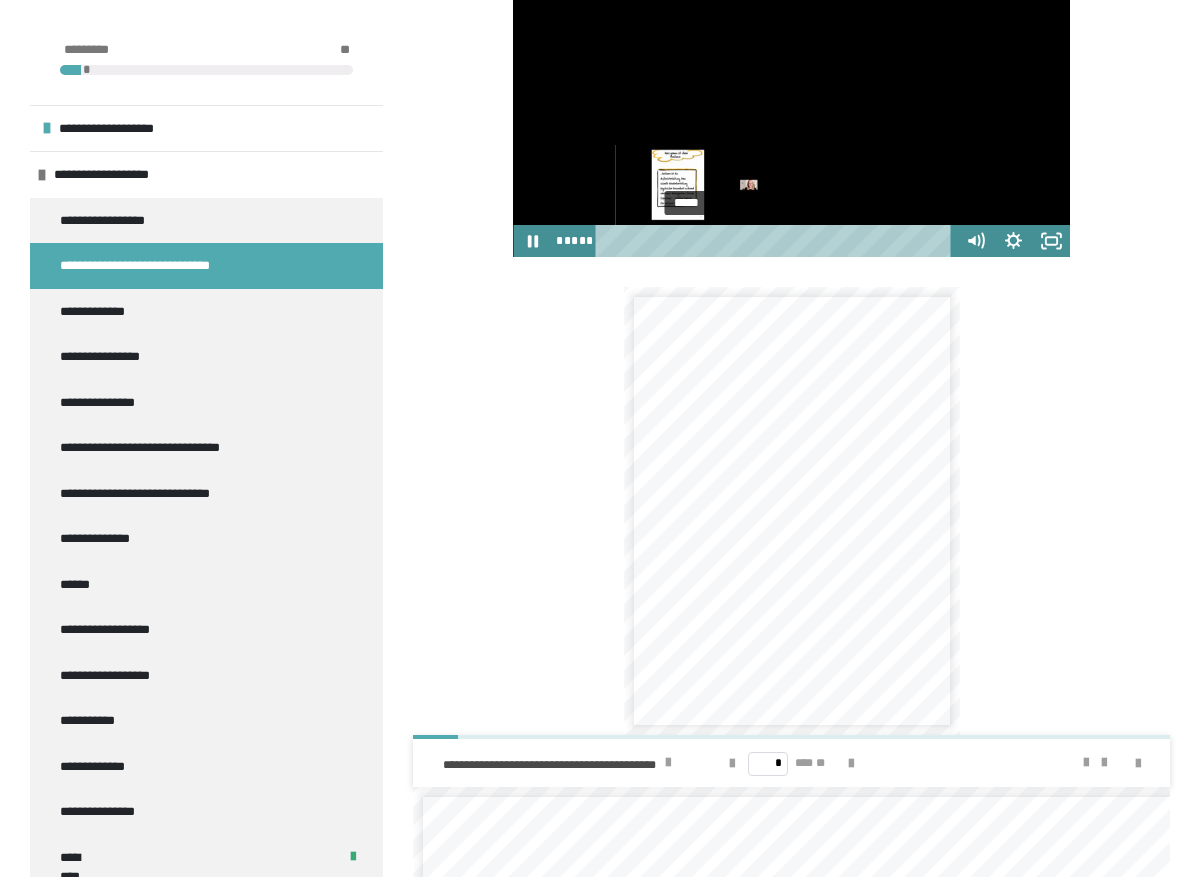 drag, startPoint x: 721, startPoint y: 672, endPoint x: 688, endPoint y: 674, distance: 33.06055 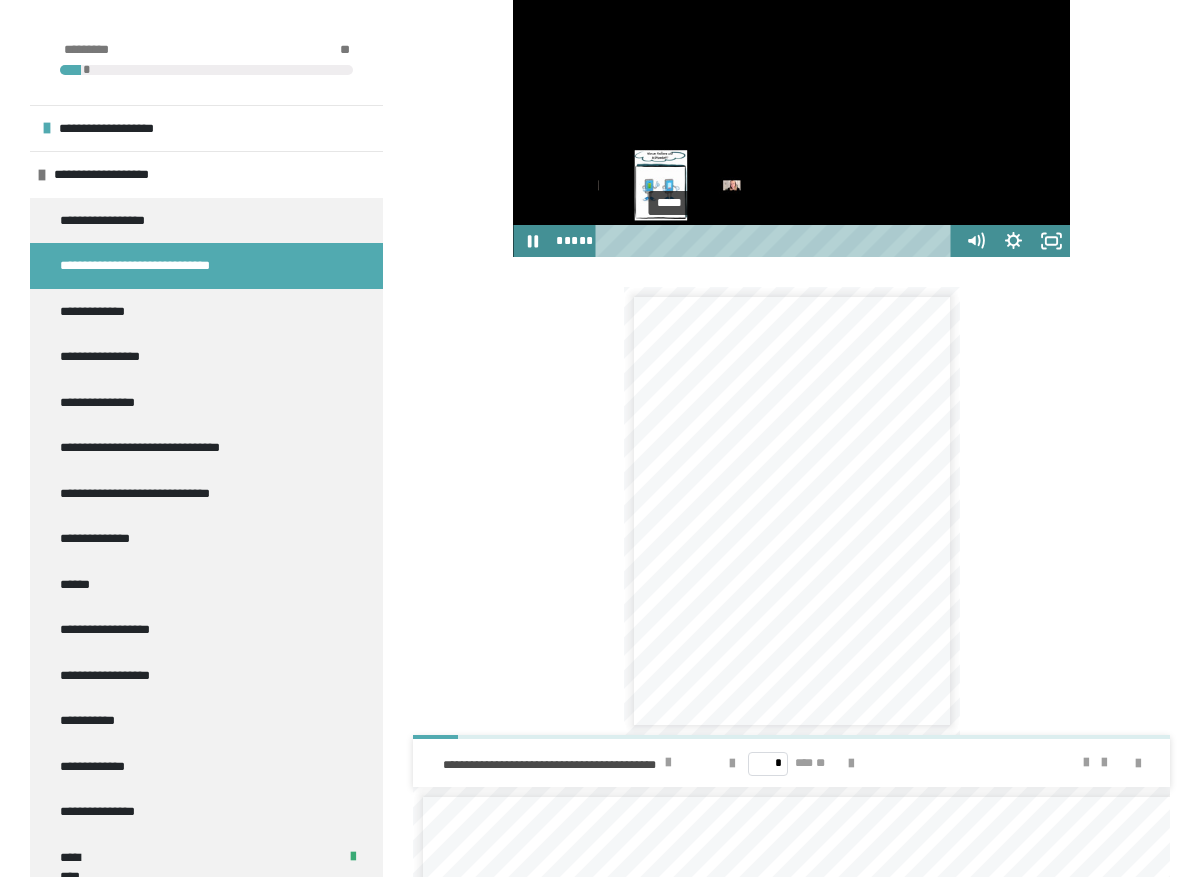 drag, startPoint x: 688, startPoint y: 674, endPoint x: 671, endPoint y: 674, distance: 17 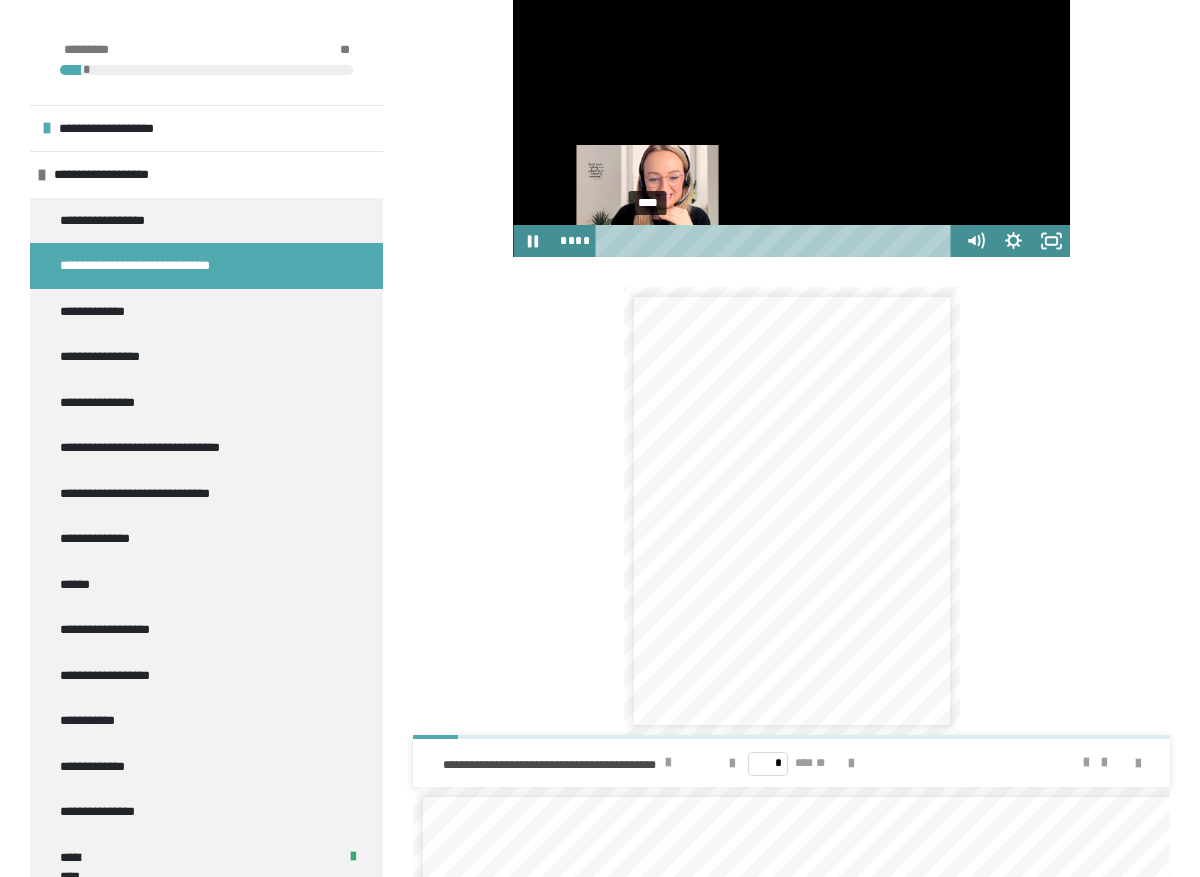 drag, startPoint x: 671, startPoint y: 674, endPoint x: 648, endPoint y: 676, distance: 23.086792 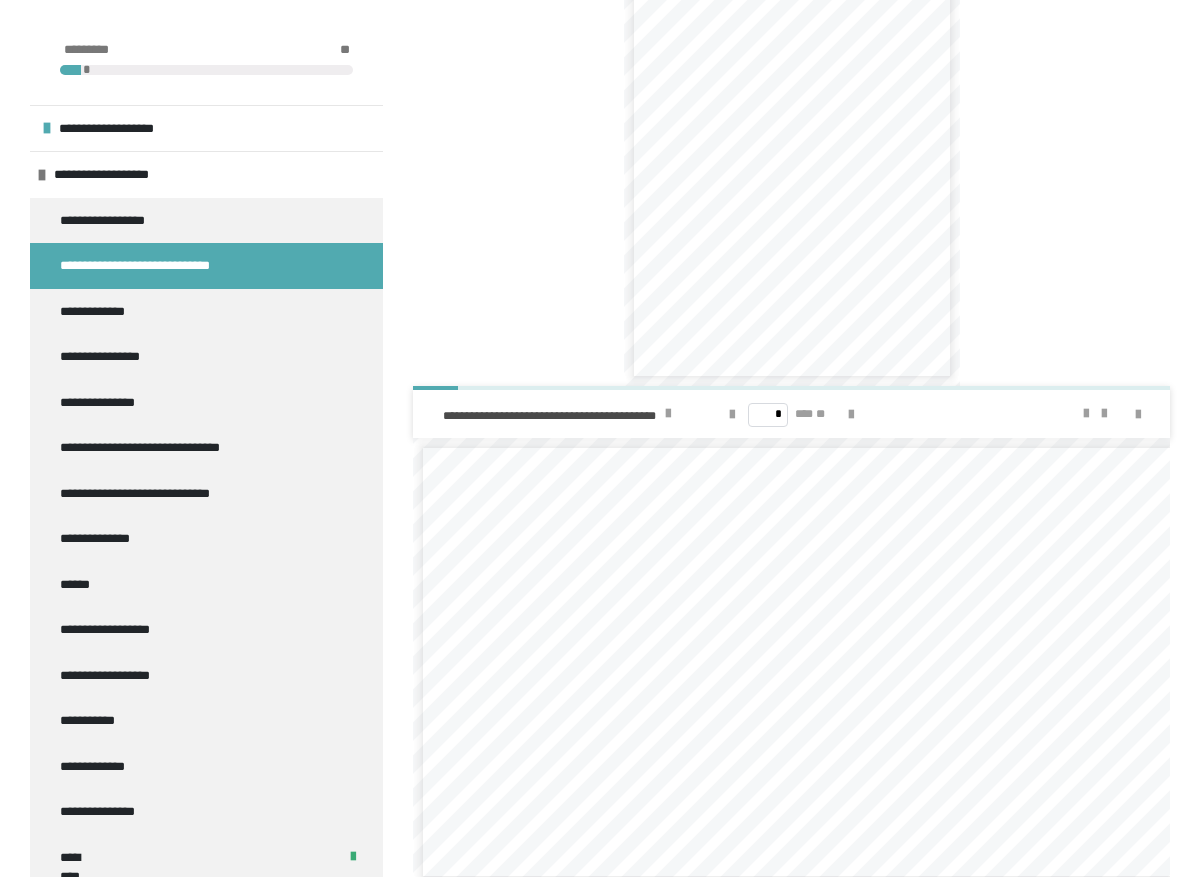 scroll, scrollTop: 4260, scrollLeft: 0, axis: vertical 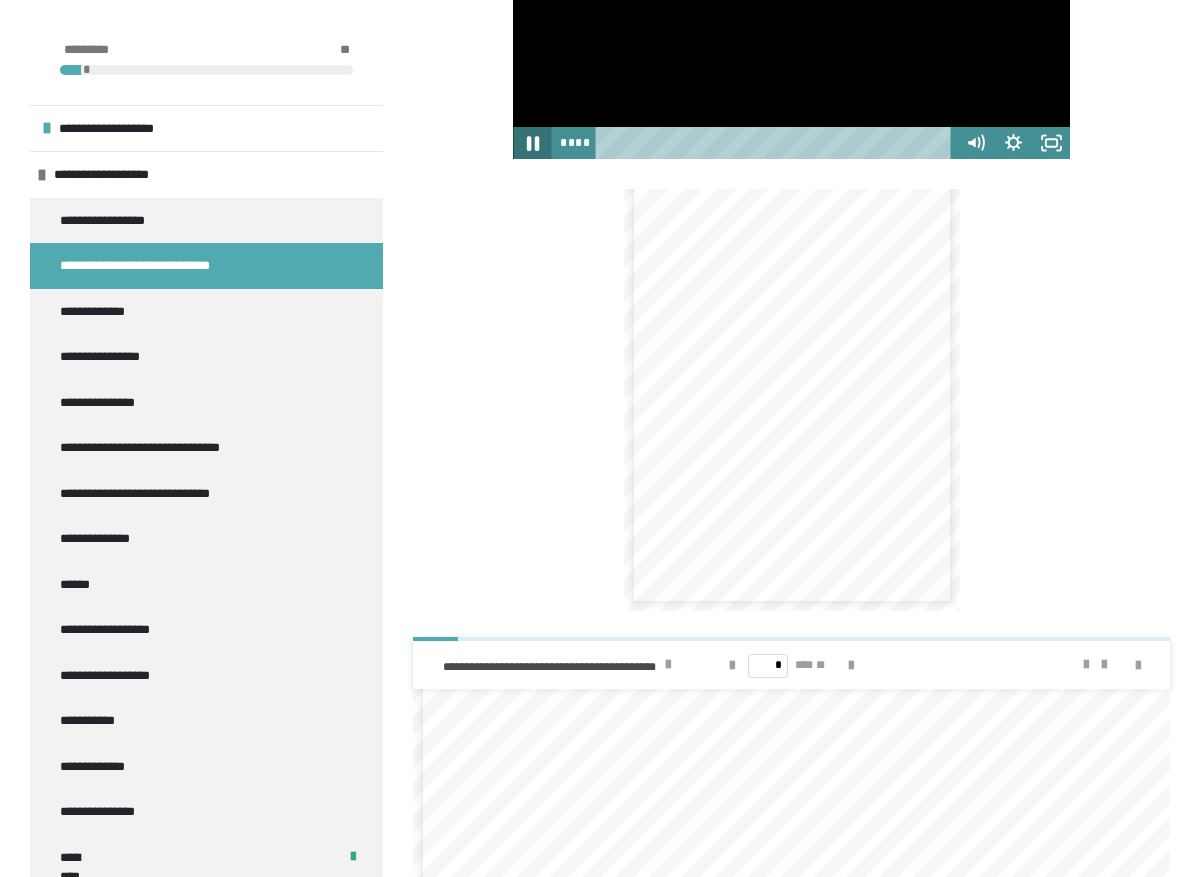 drag, startPoint x: 532, startPoint y: 574, endPoint x: 570, endPoint y: 563, distance: 39.56008 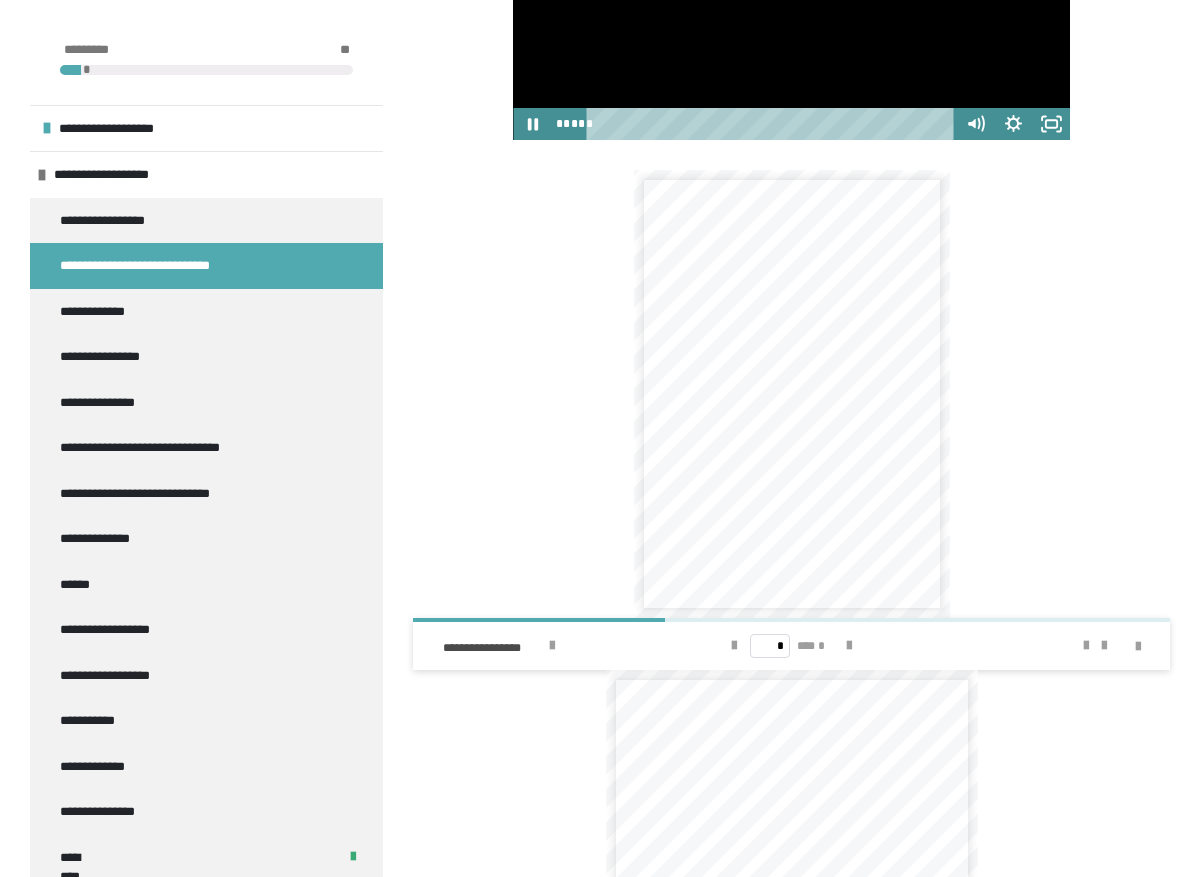 scroll, scrollTop: 6685, scrollLeft: 0, axis: vertical 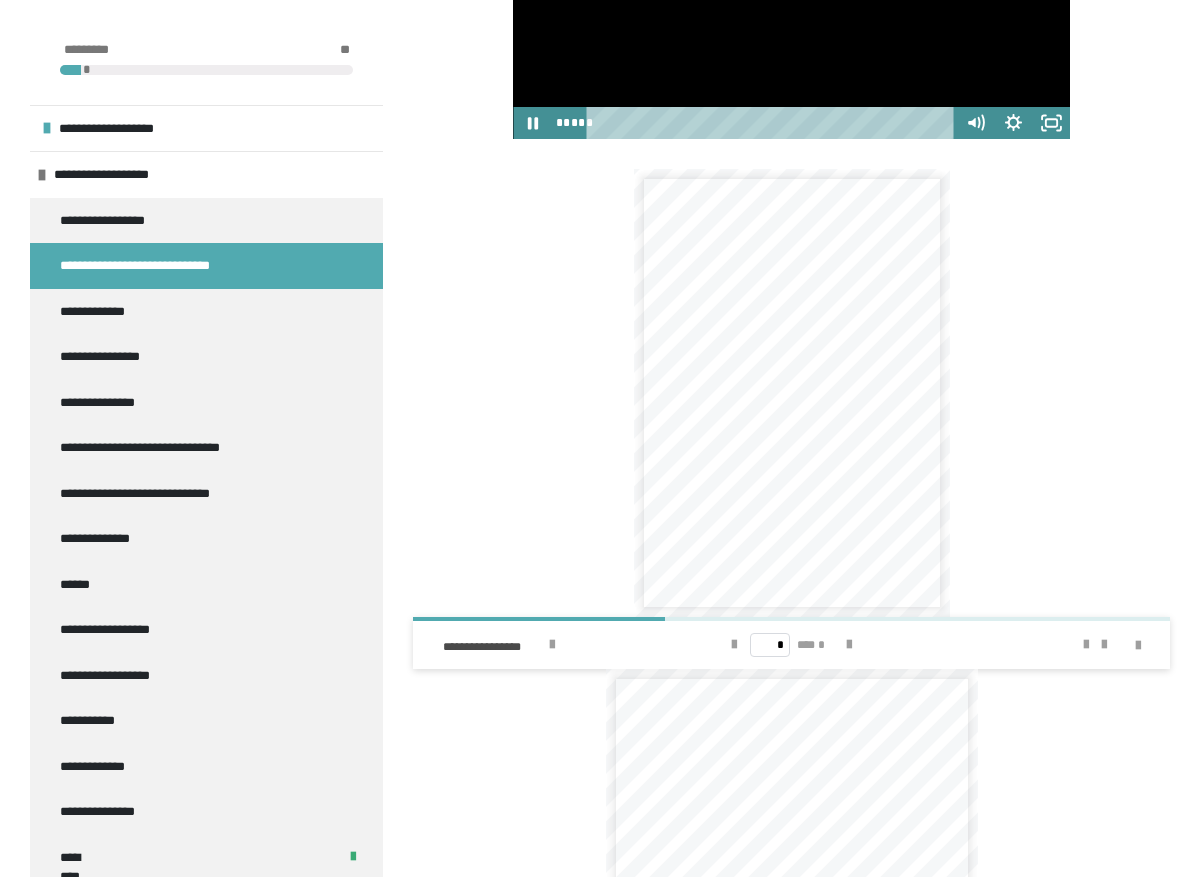 click at bounding box center (791, -19) 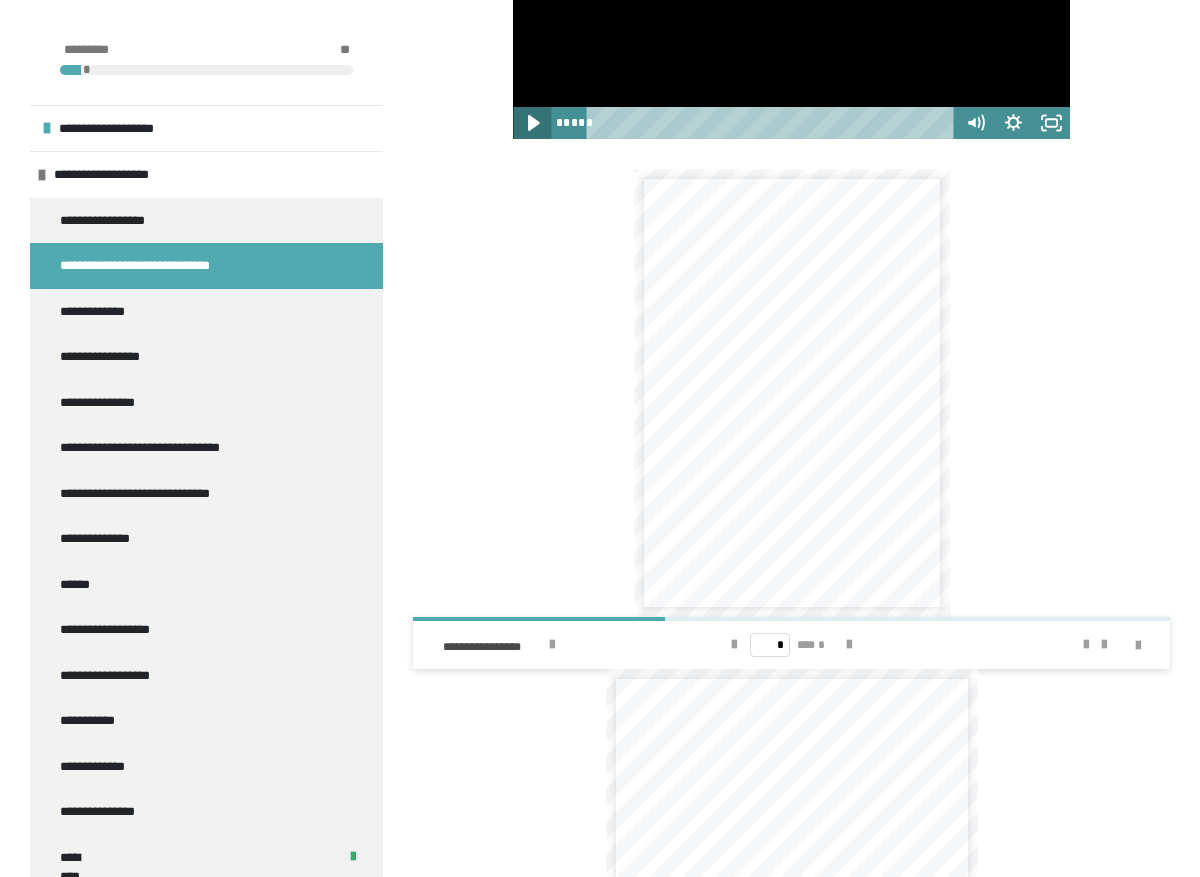 click 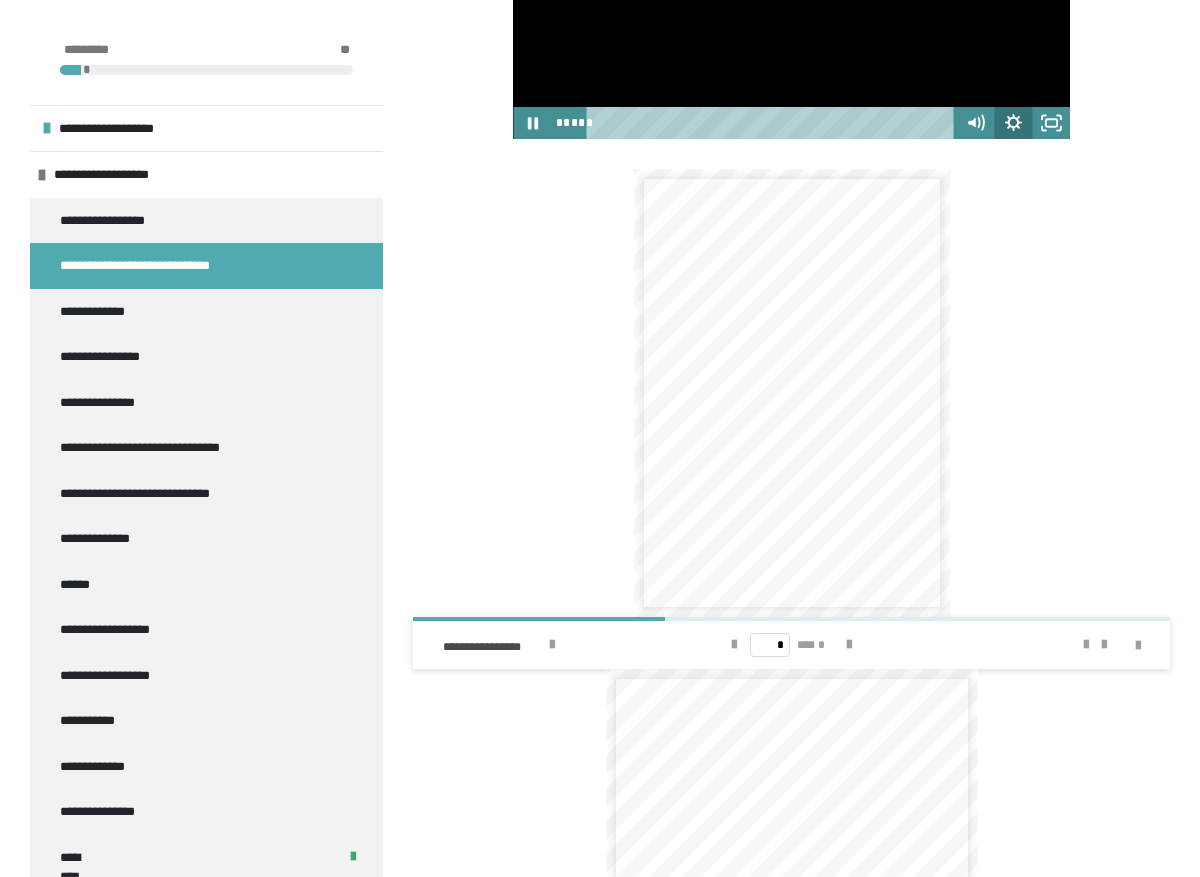 click 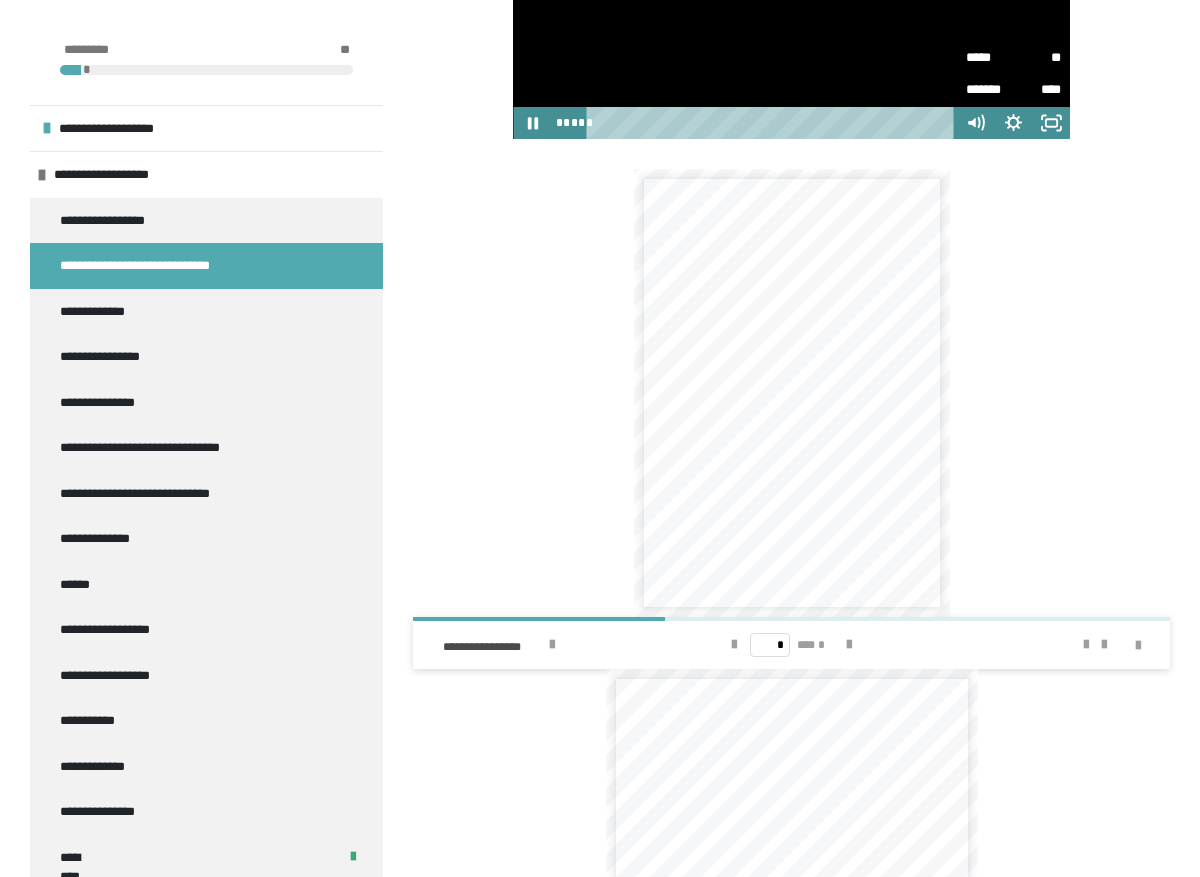 click on "**" at bounding box center (1037, 58) 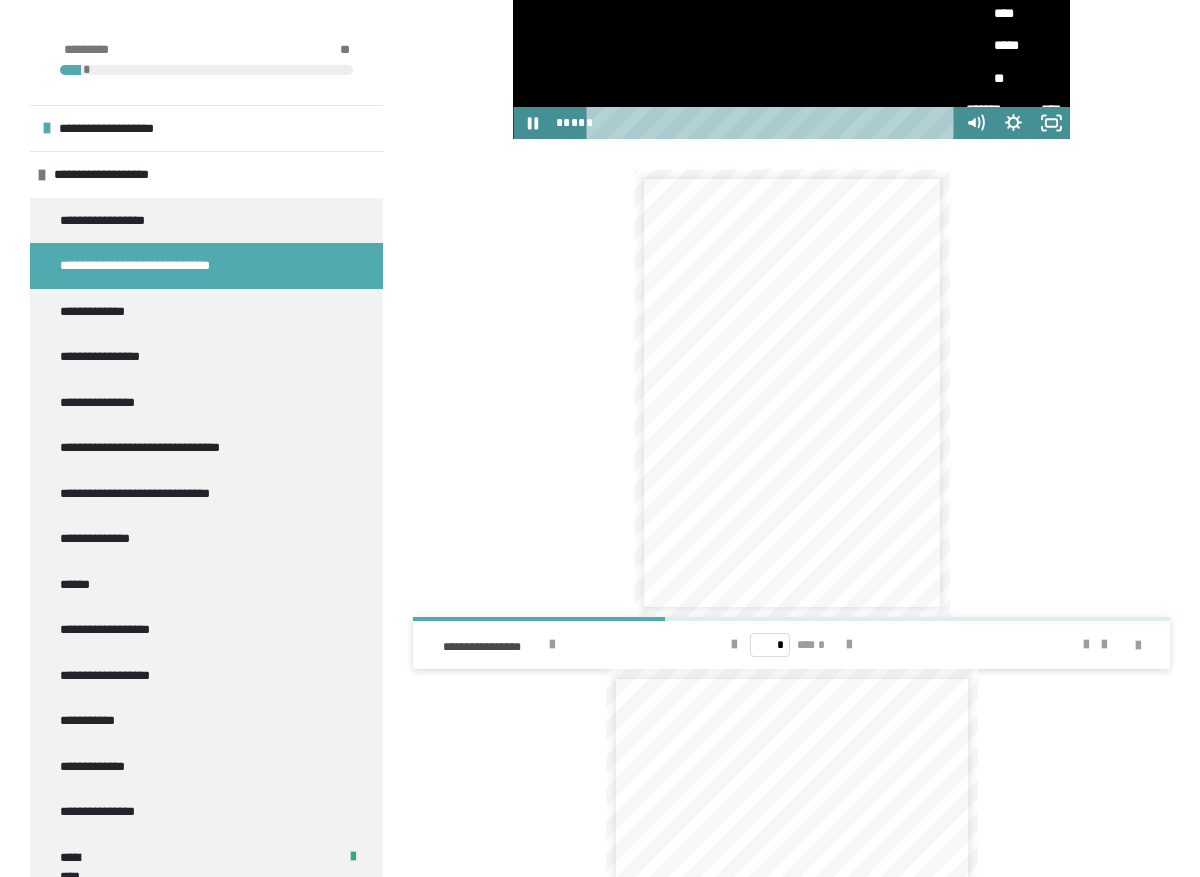 click on "**" at bounding box center (1013, 79) 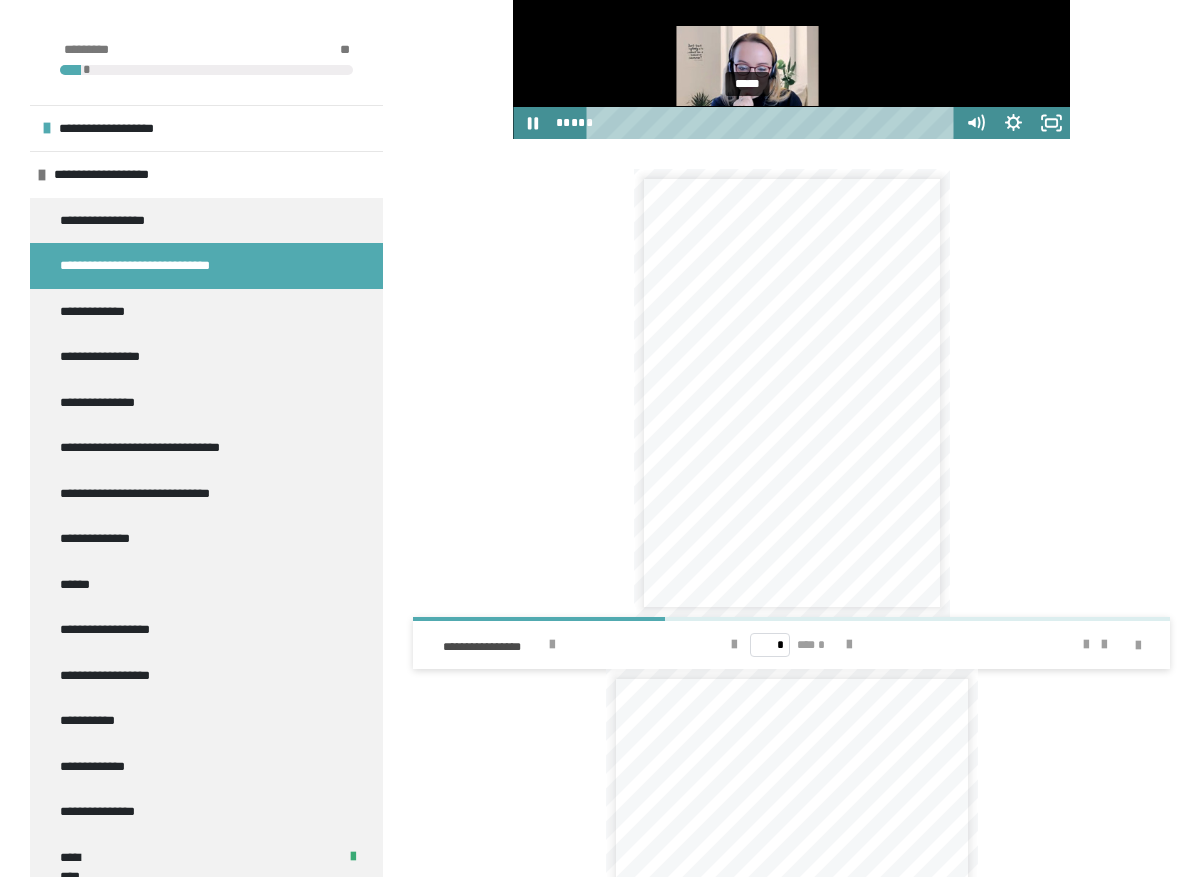 click at bounding box center (748, 122) 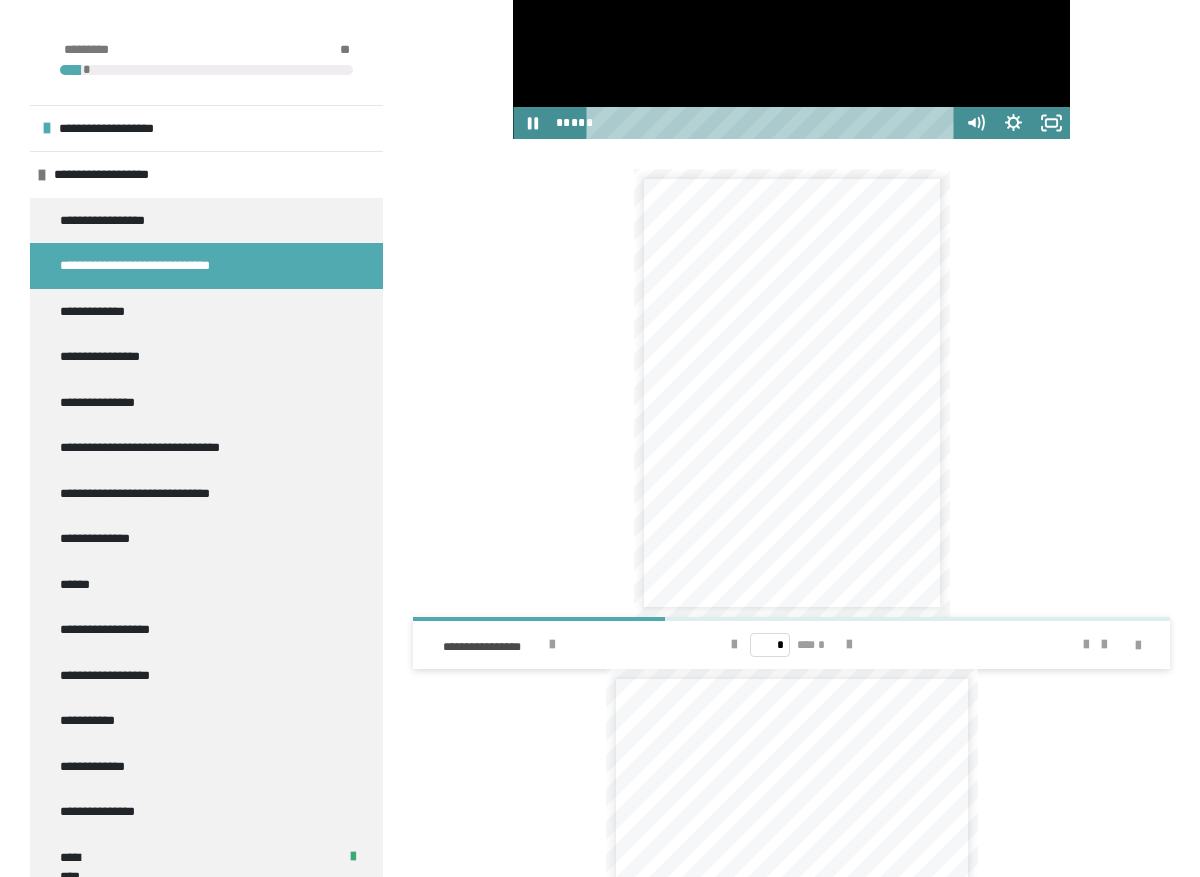 click at bounding box center (791, -19) 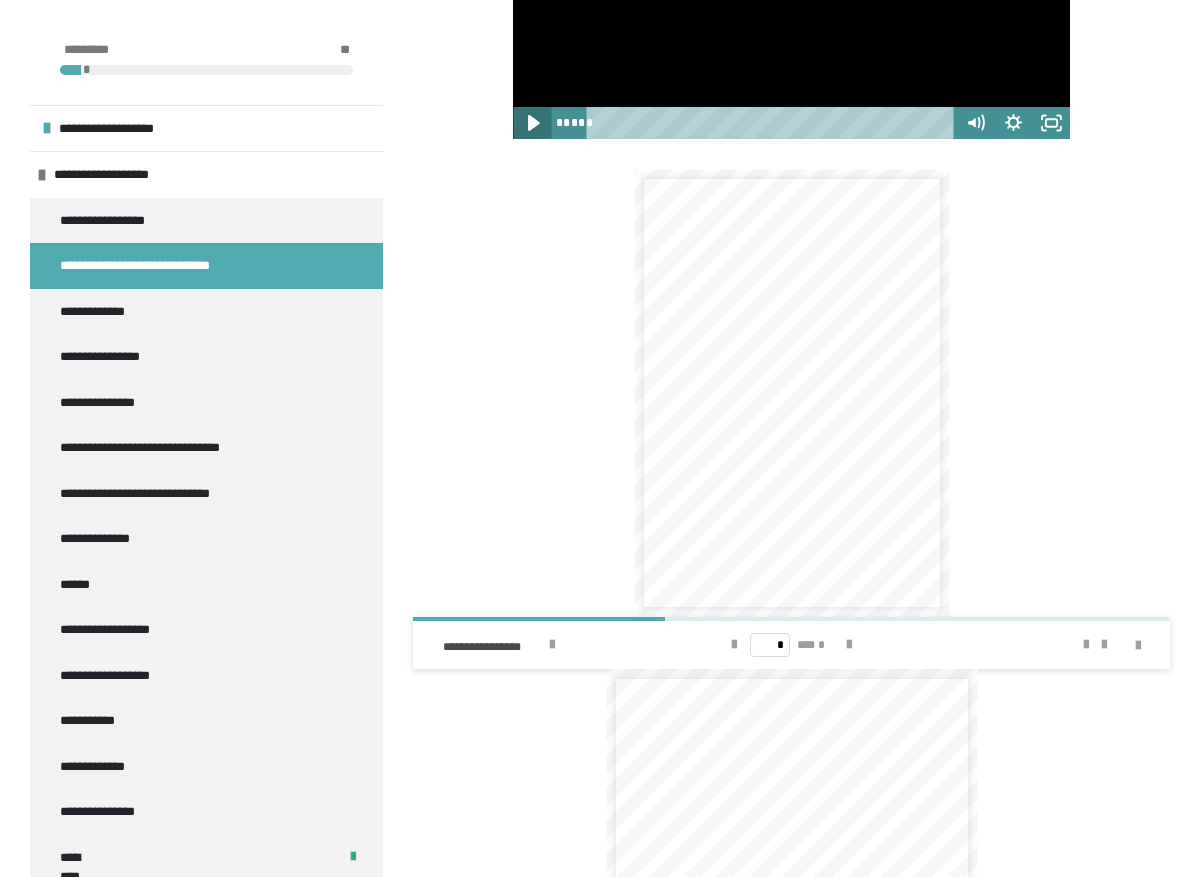 click 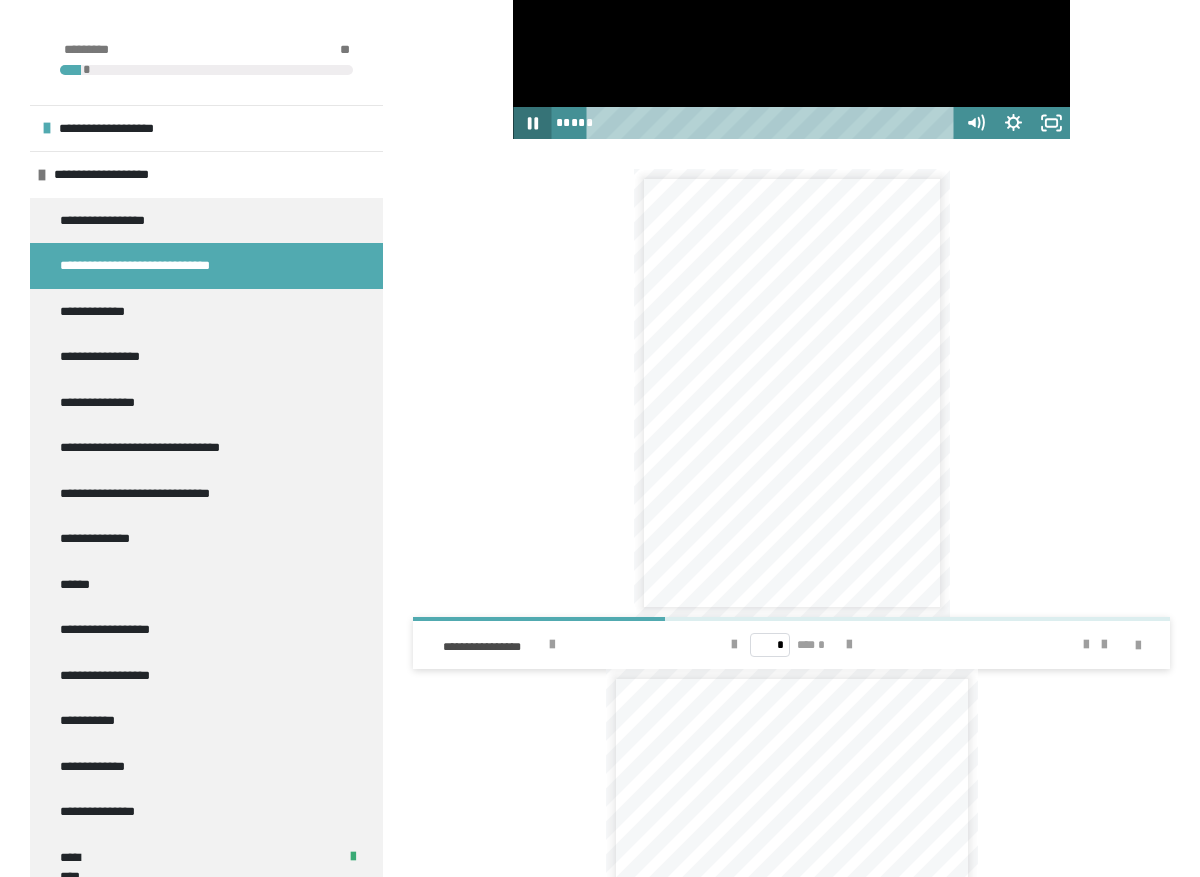 click 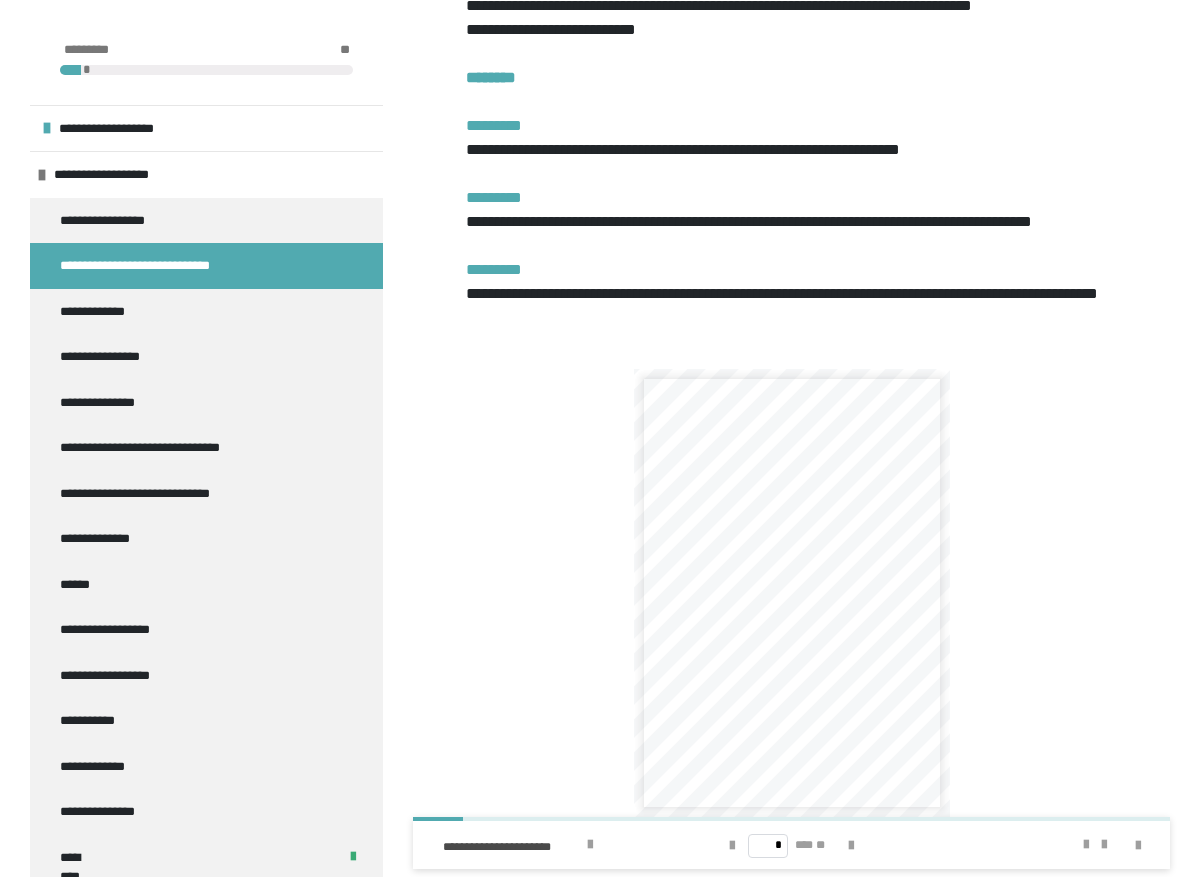 scroll, scrollTop: 5126, scrollLeft: 0, axis: vertical 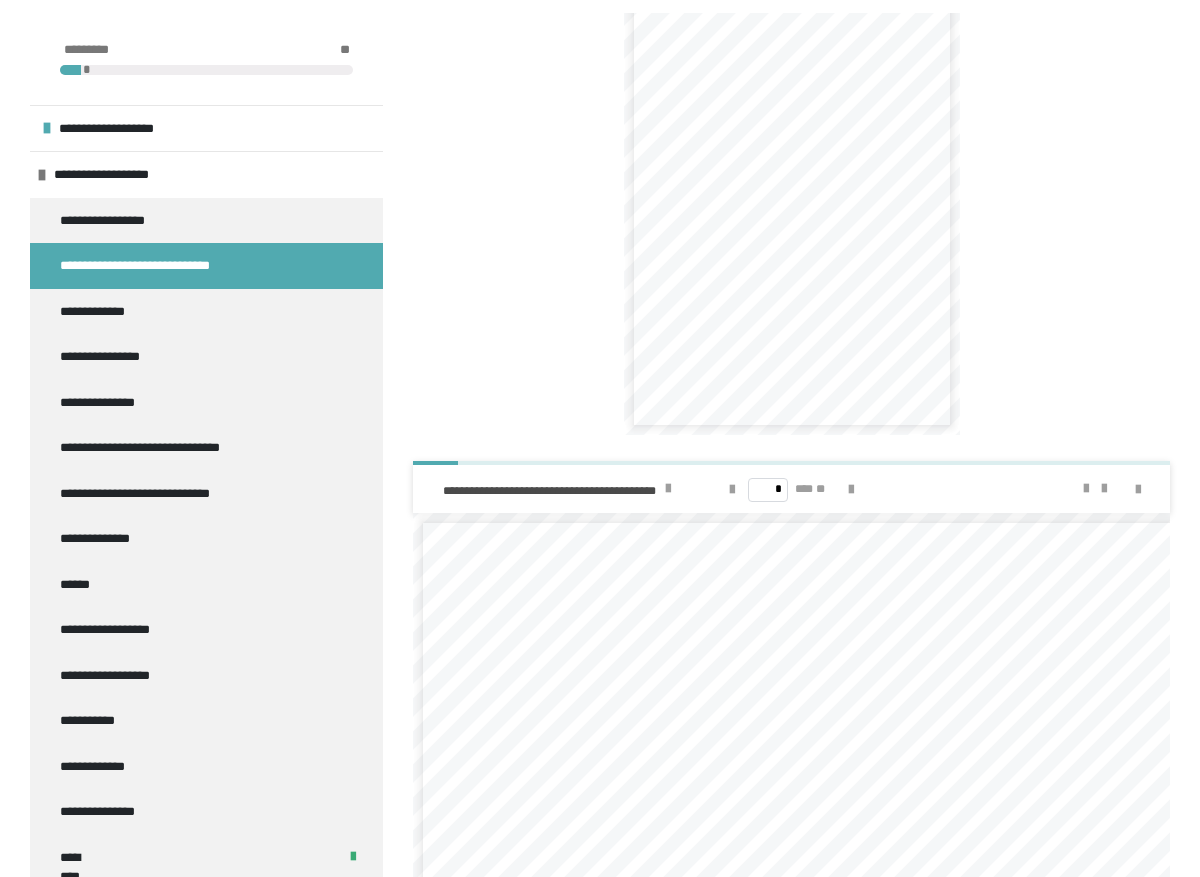 click at bounding box center [791, -174] 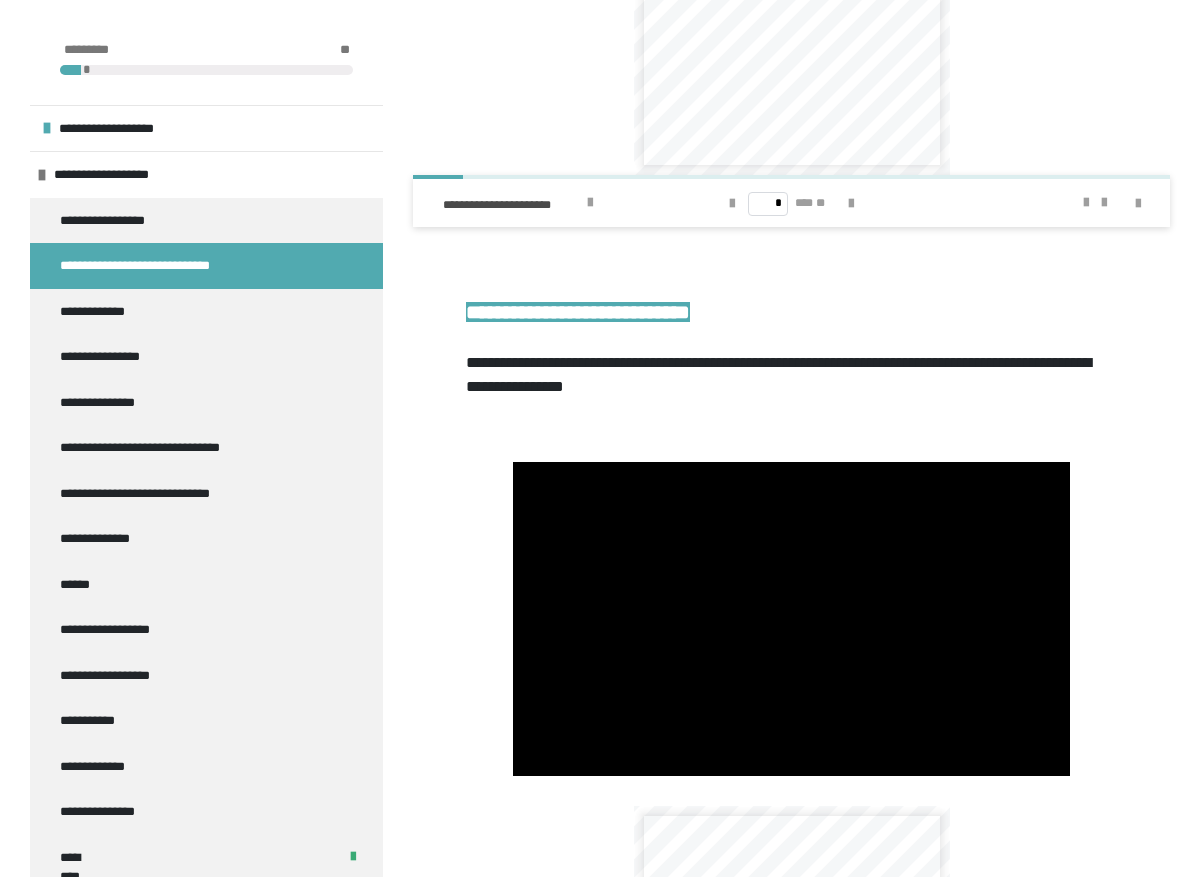 scroll, scrollTop: 6052, scrollLeft: 0, axis: vertical 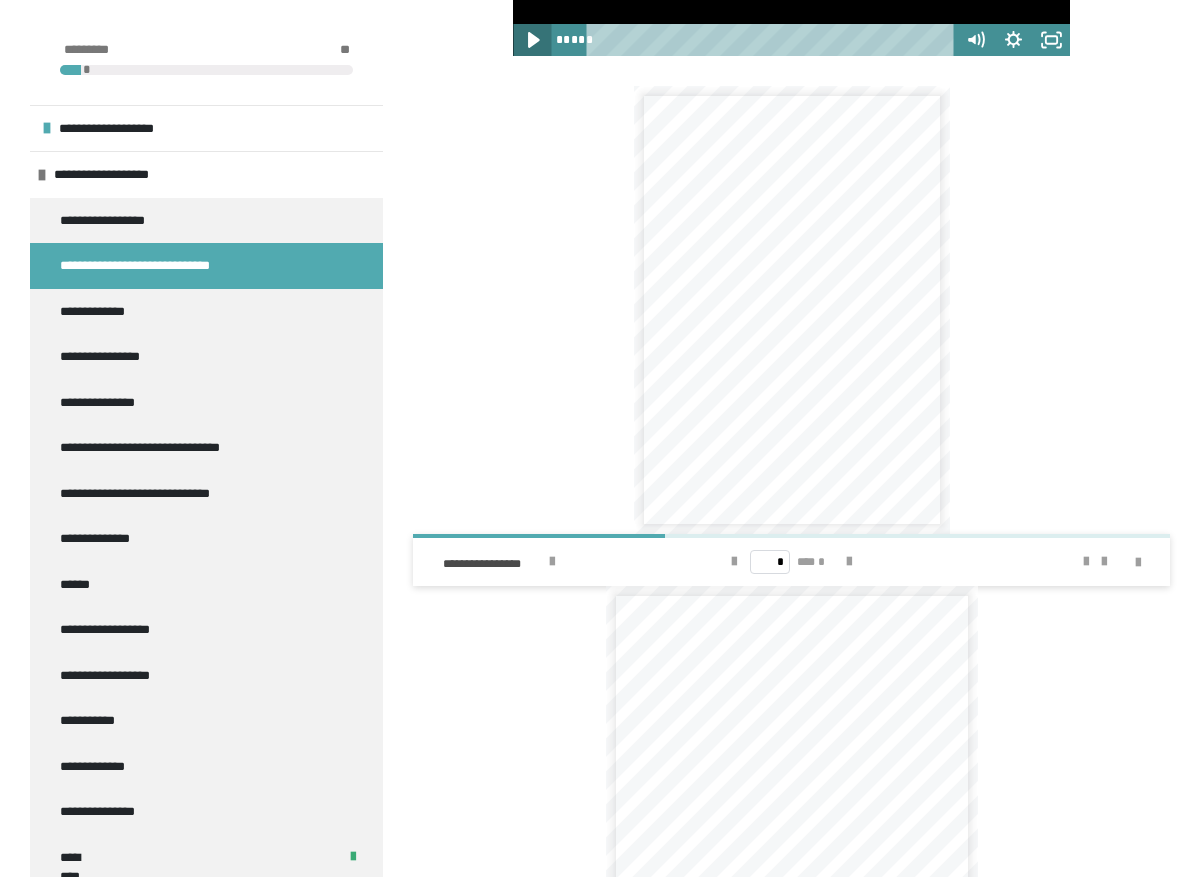 click 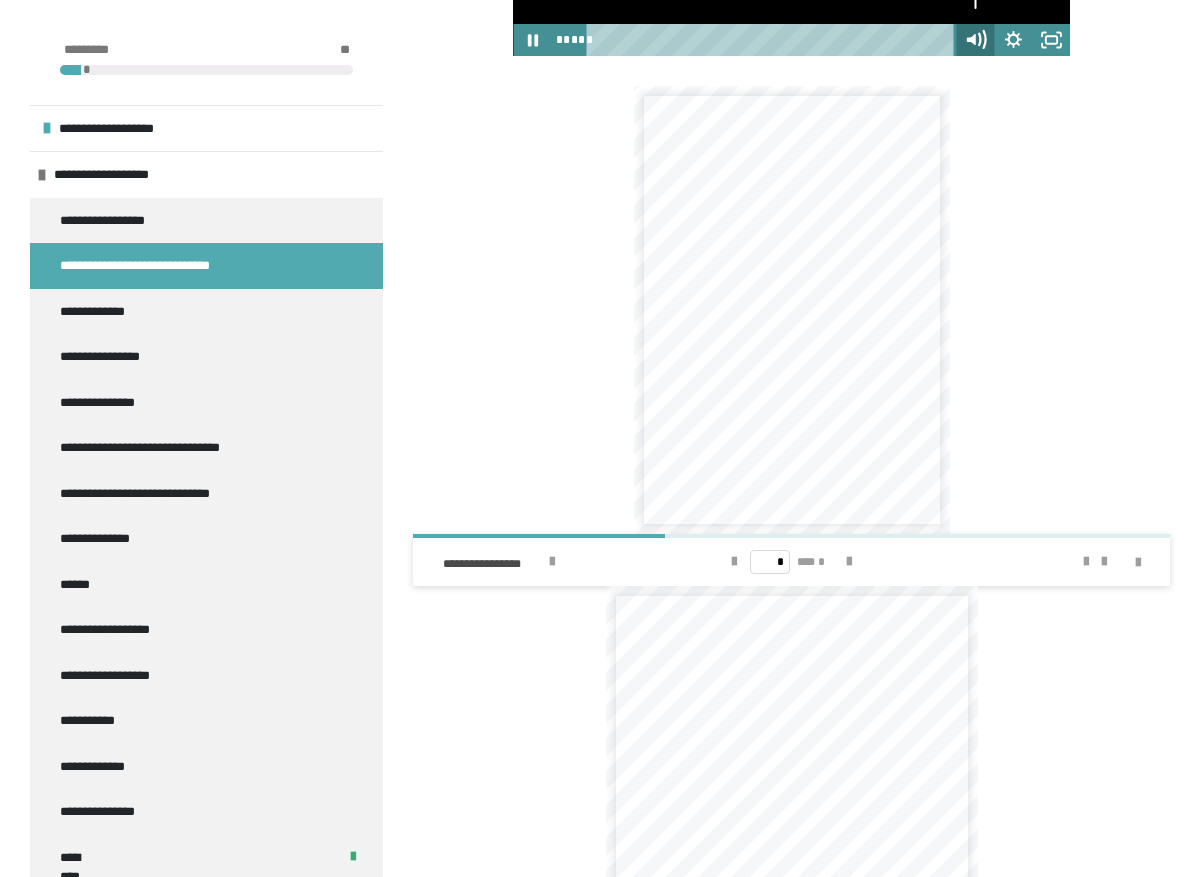 click 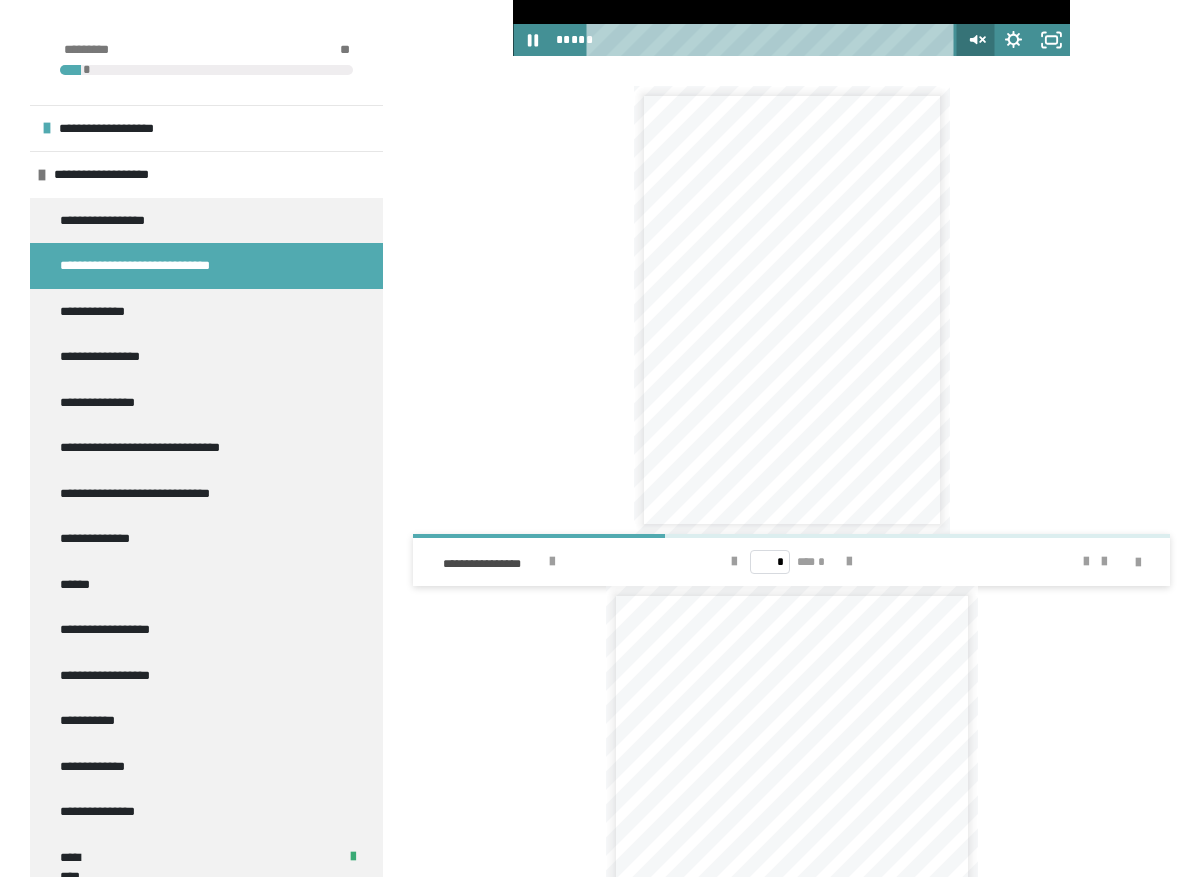 click 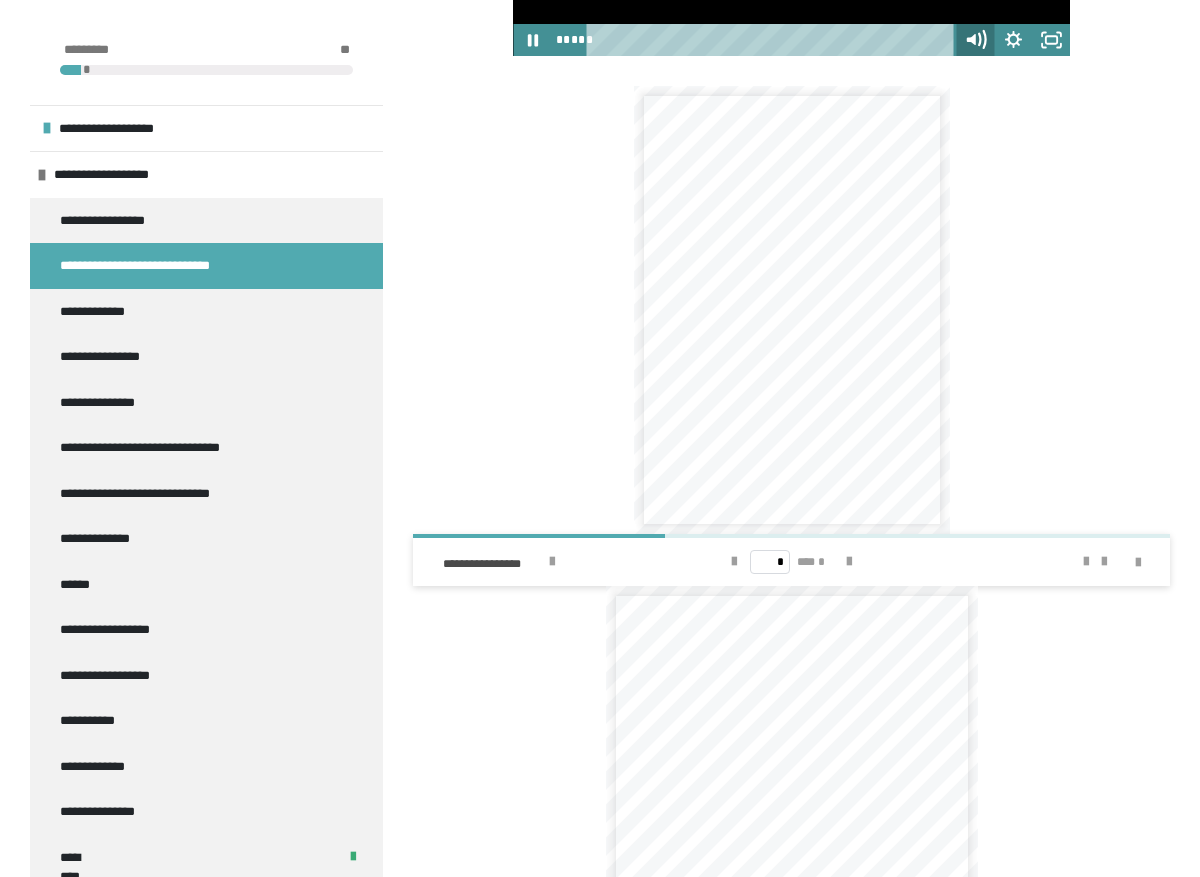 click 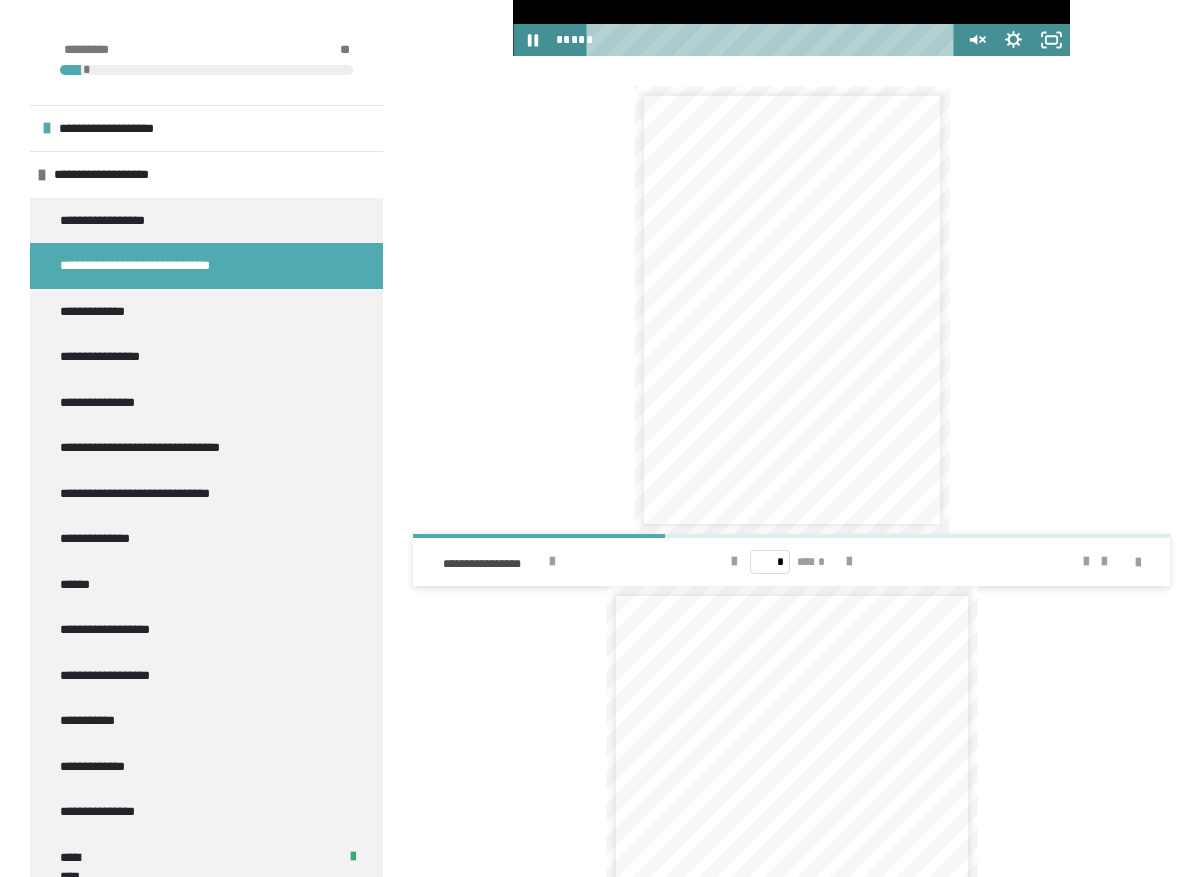 click at bounding box center [791, -102] 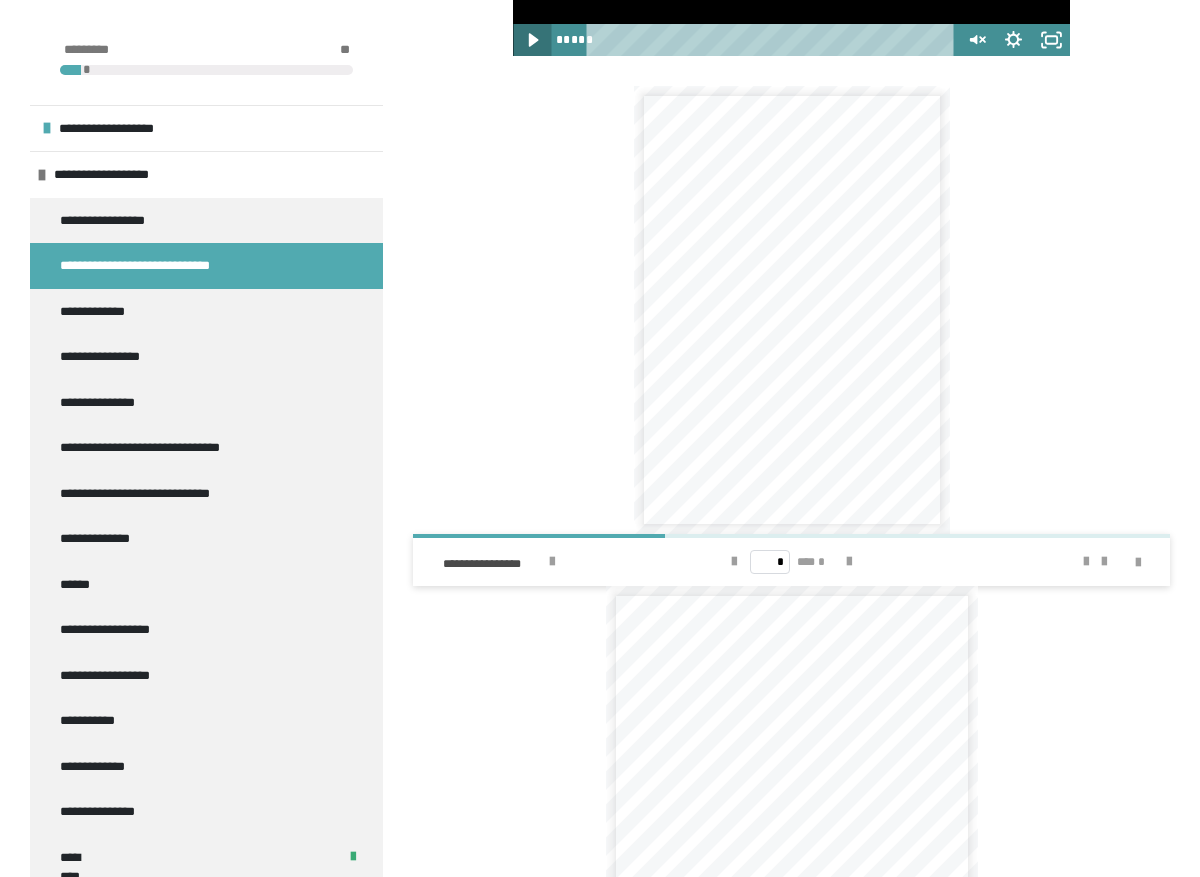 click 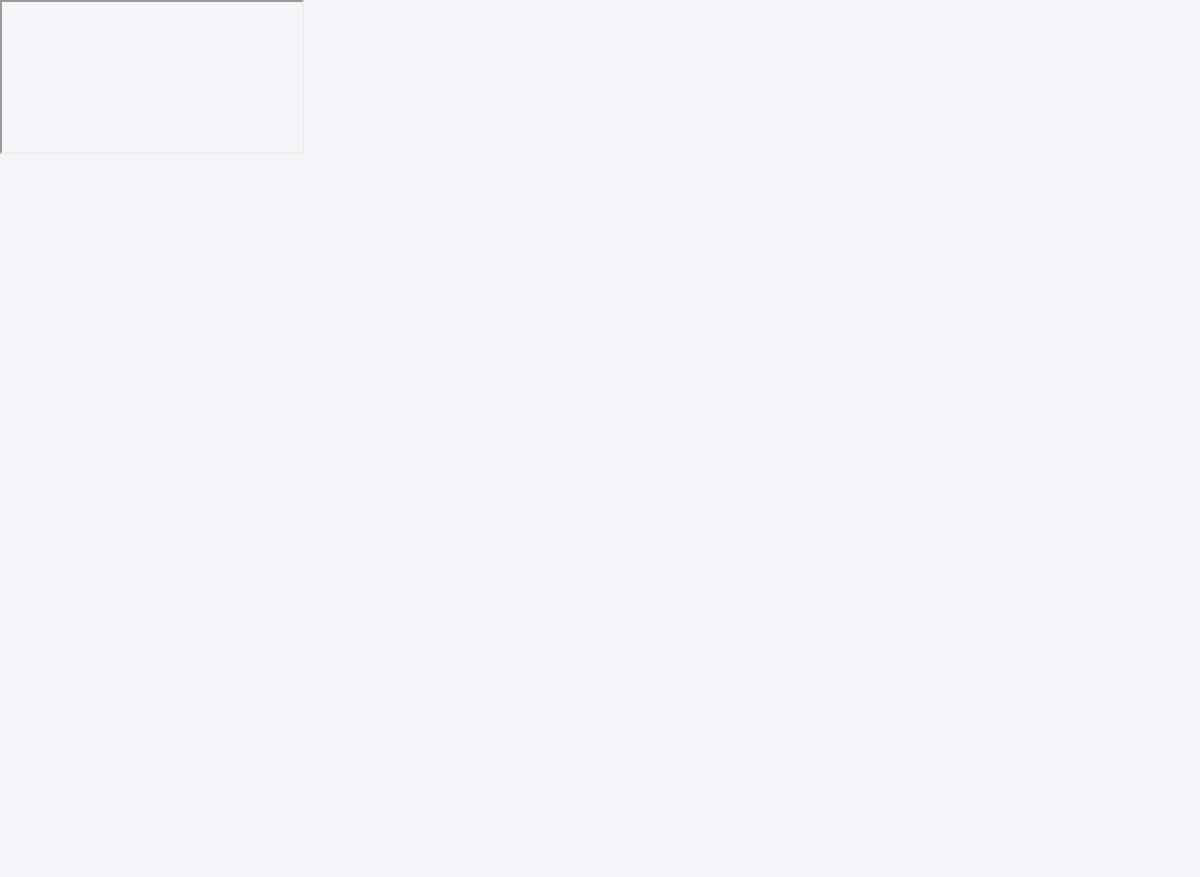 scroll, scrollTop: 0, scrollLeft: 0, axis: both 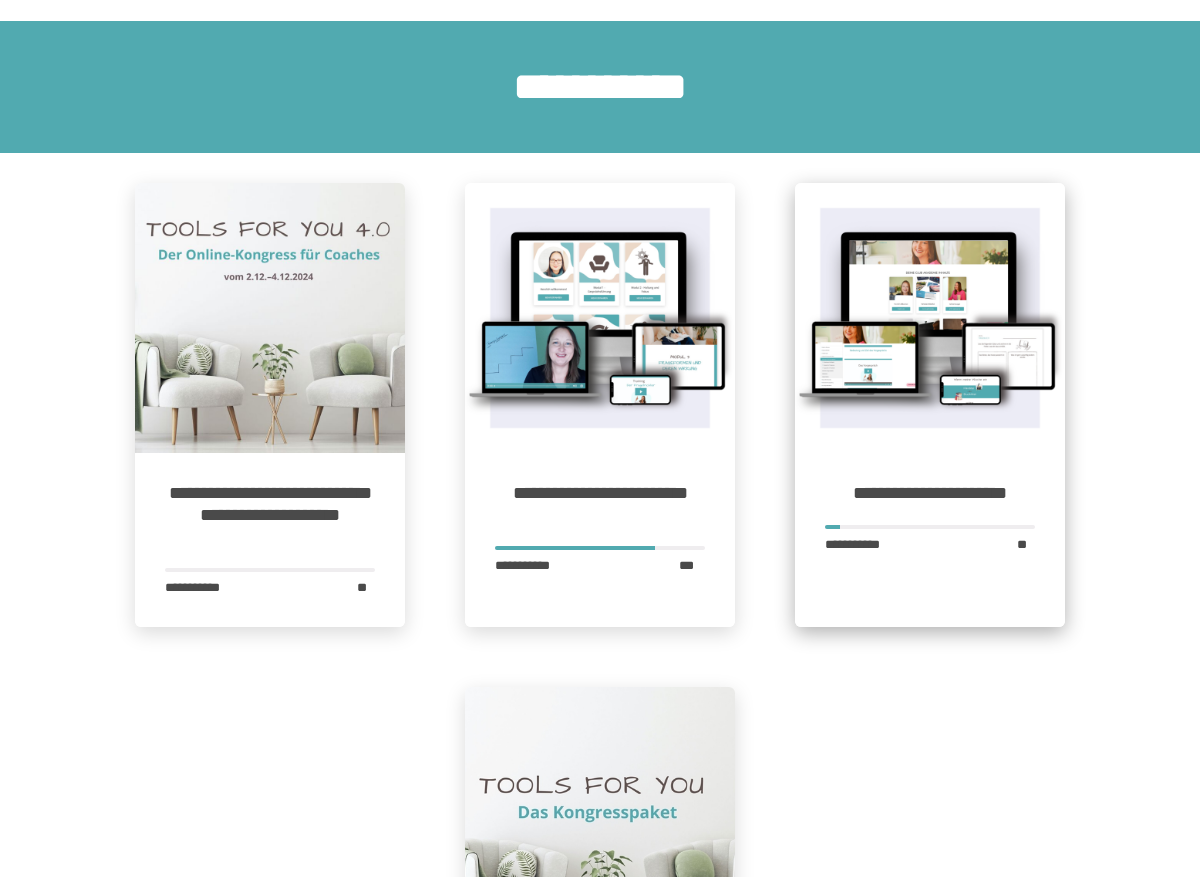 click at bounding box center [930, 318] 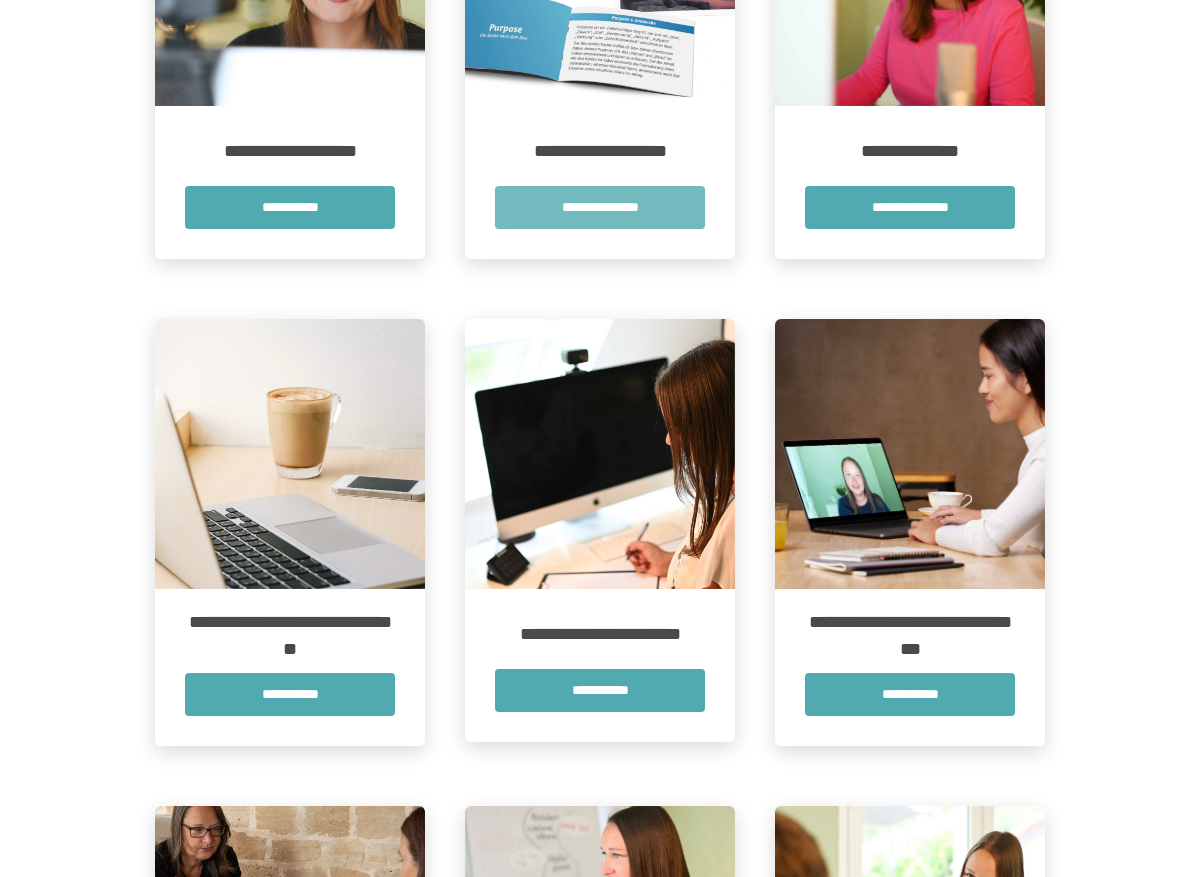 scroll, scrollTop: 536, scrollLeft: 0, axis: vertical 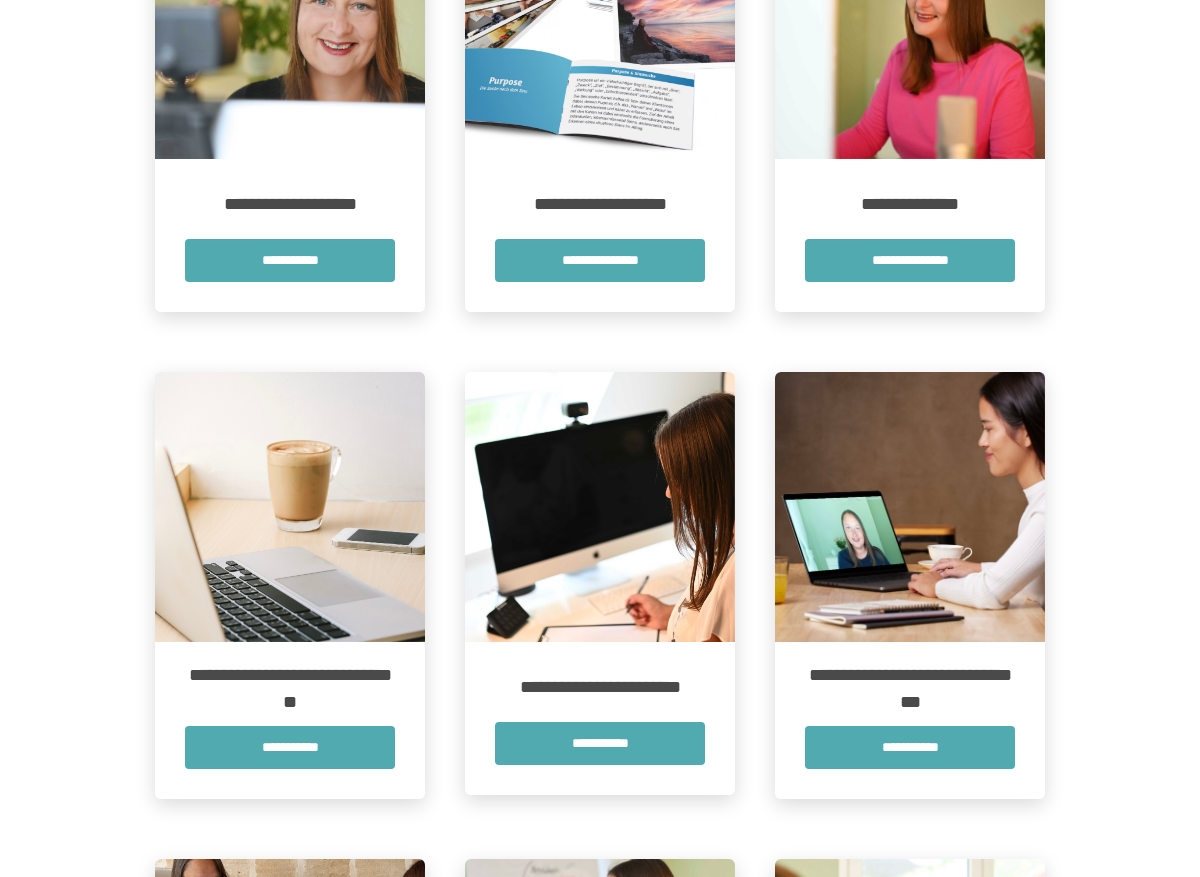 click on "**********" at bounding box center [600, 260] 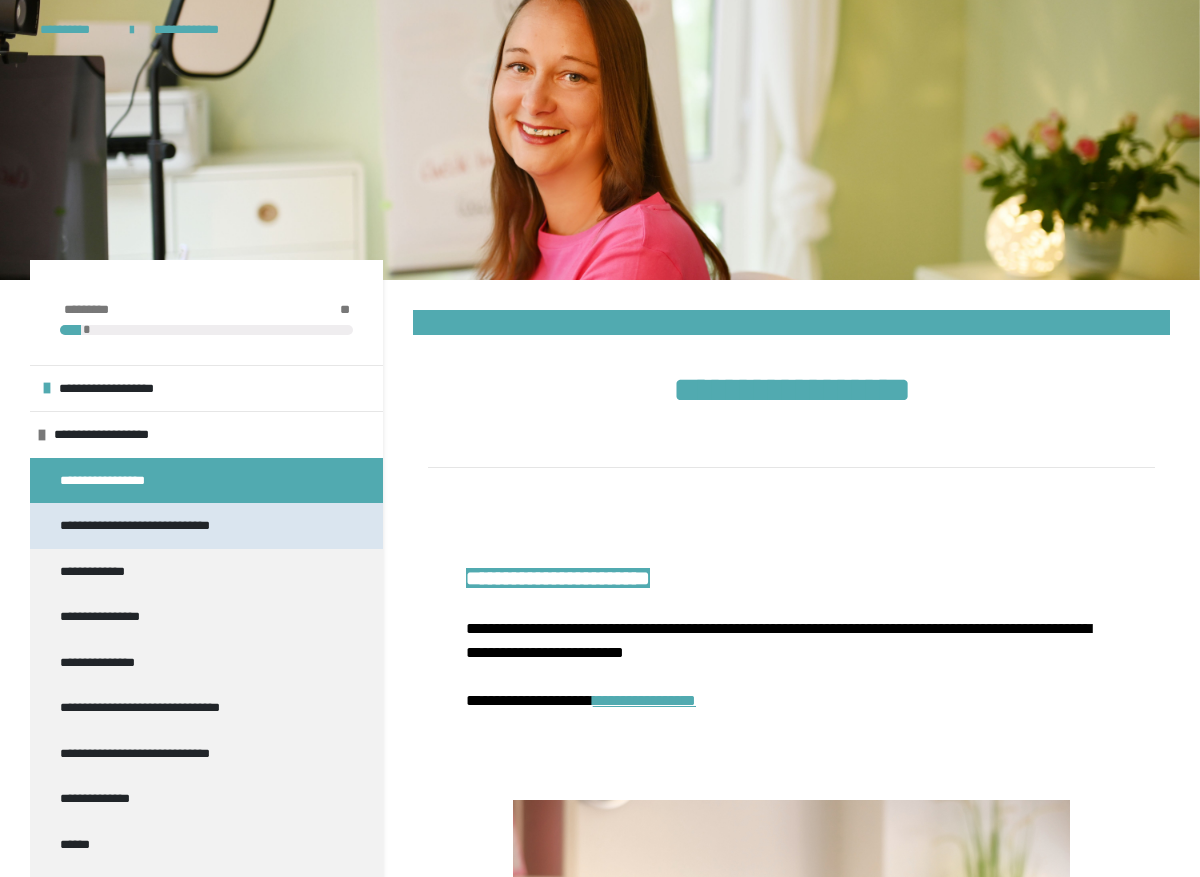 click on "**********" at bounding box center (143, 526) 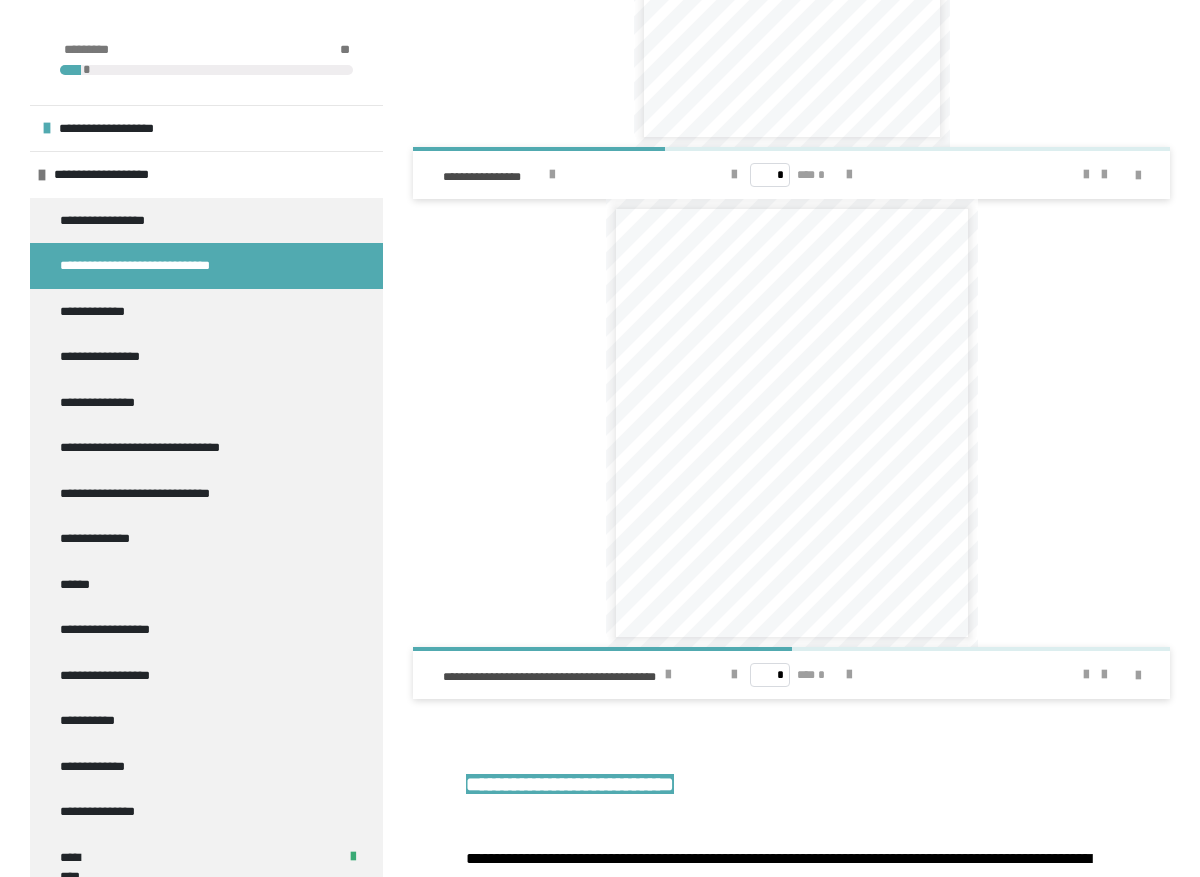 scroll, scrollTop: 7154, scrollLeft: 0, axis: vertical 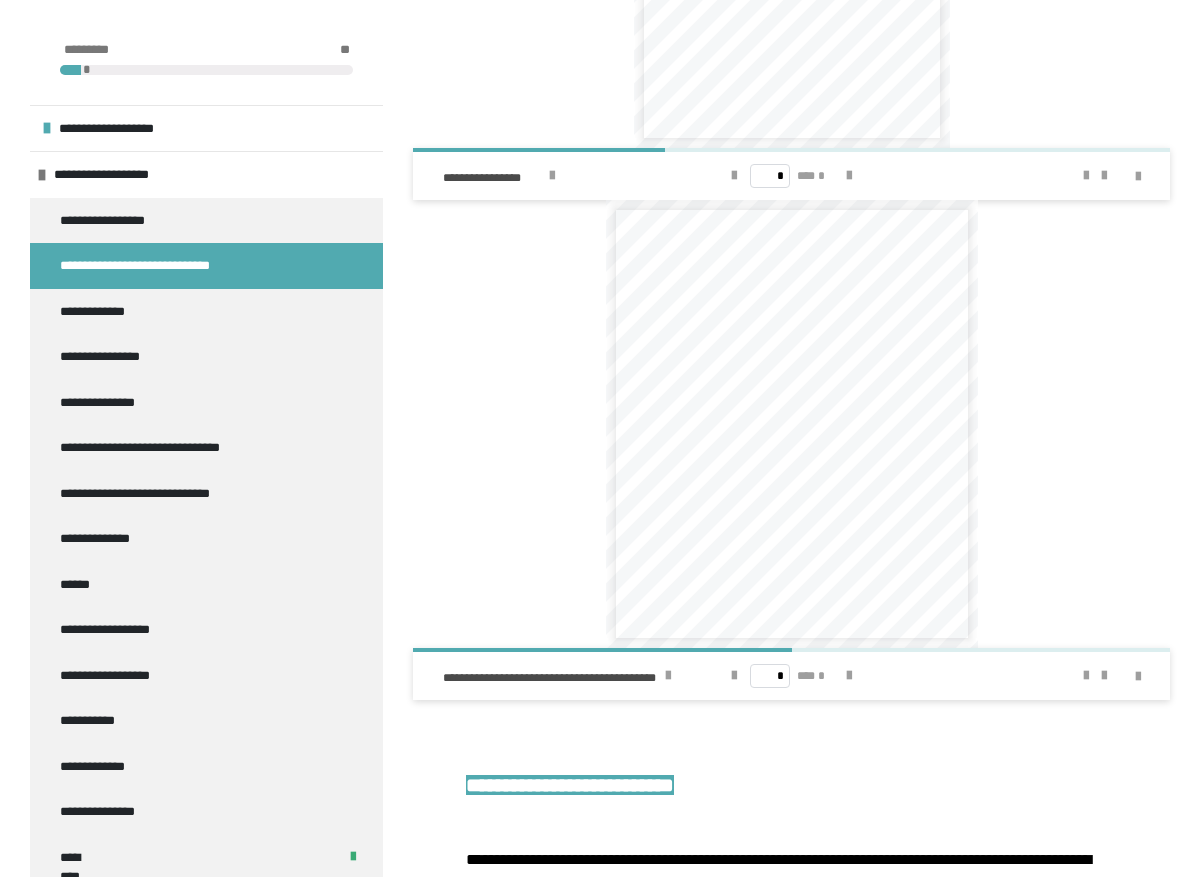 click 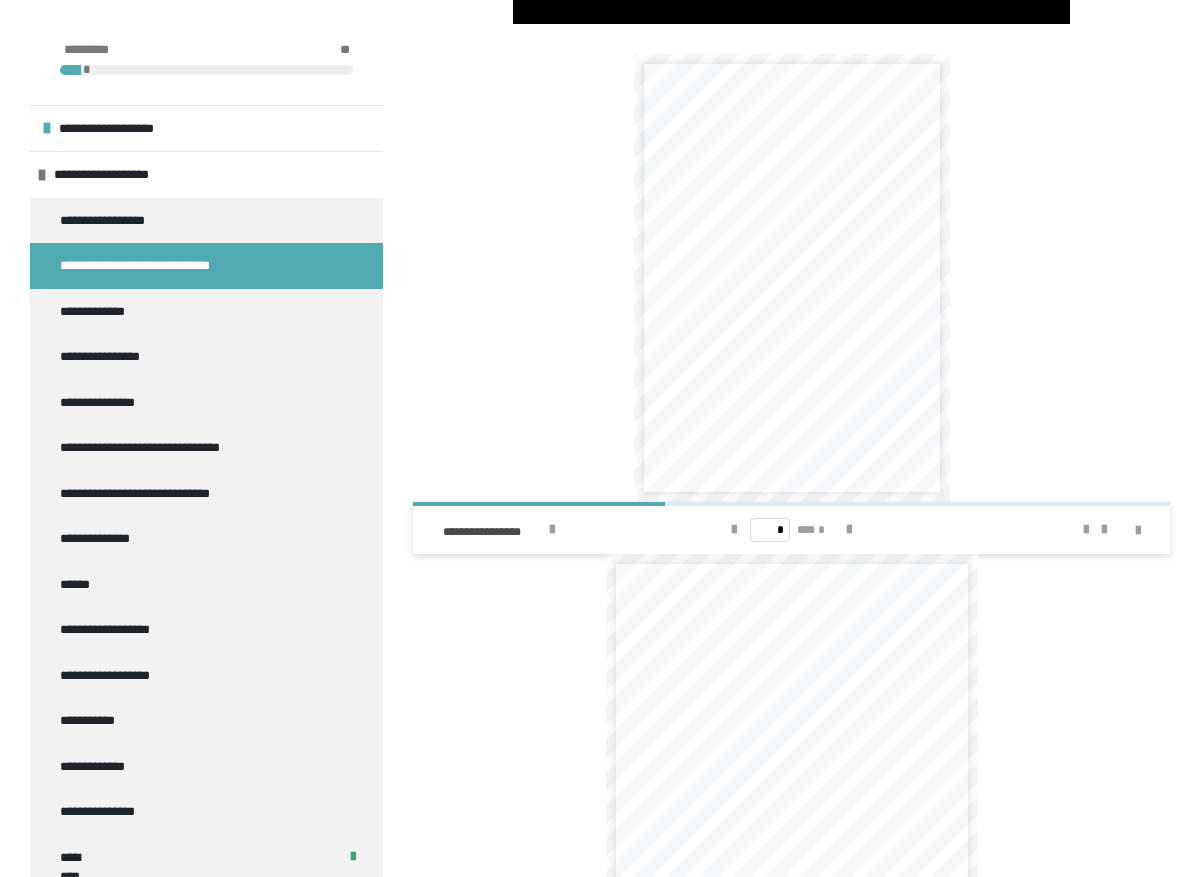 scroll, scrollTop: 6787, scrollLeft: 0, axis: vertical 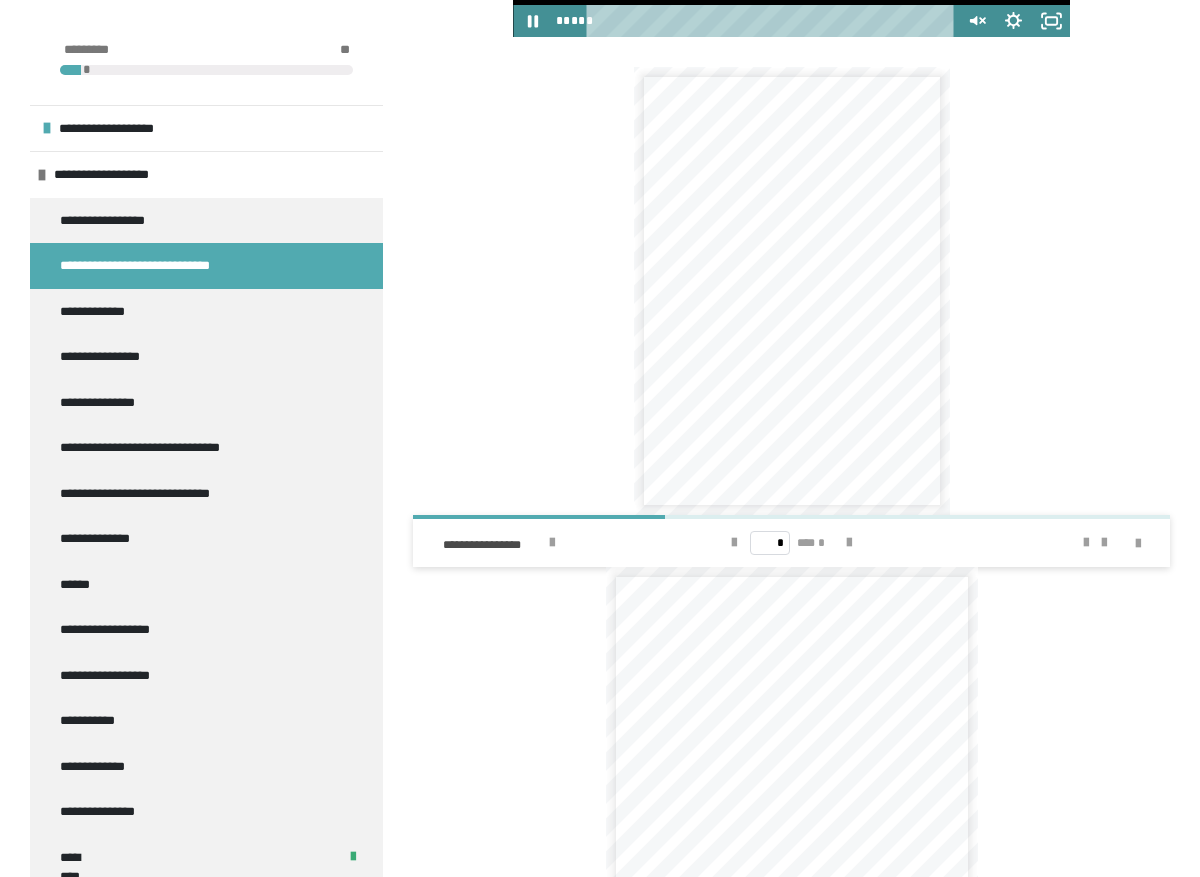 click at bounding box center [791, -121] 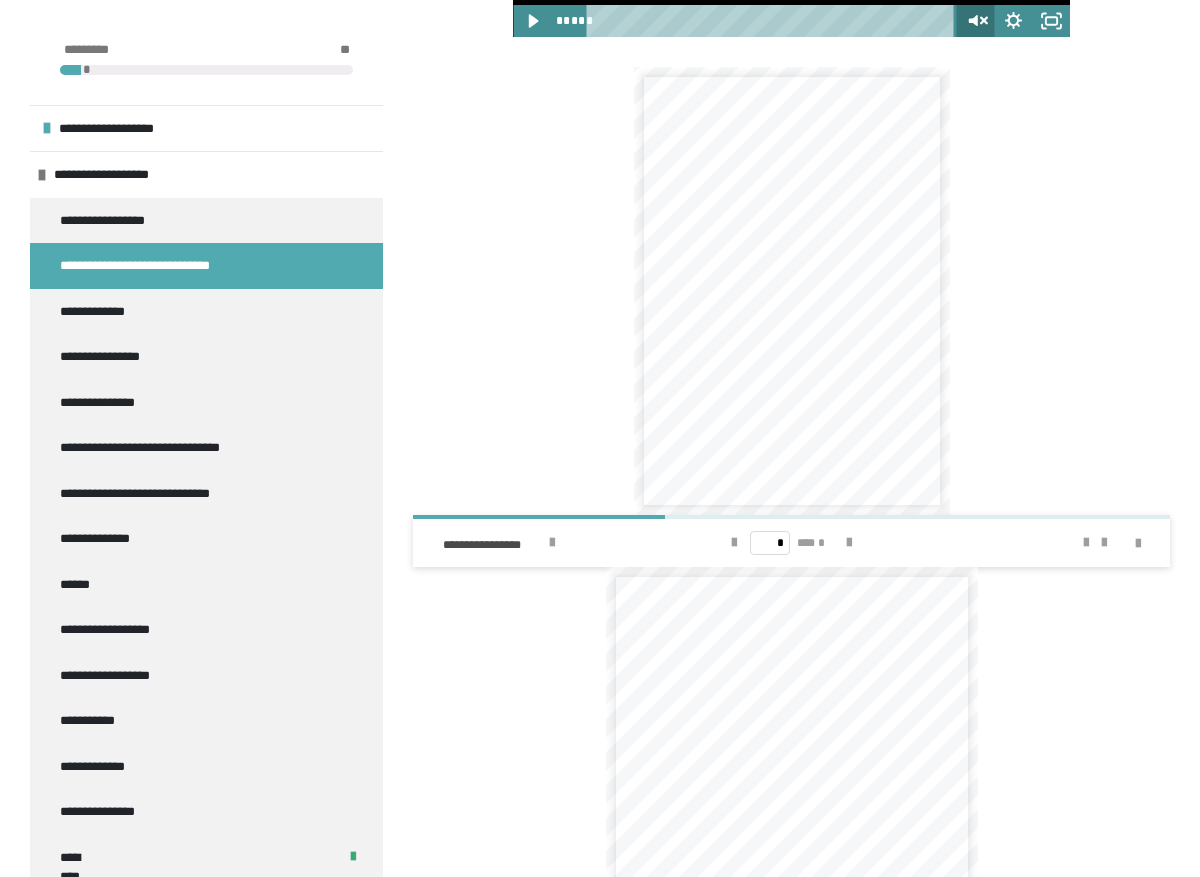 click 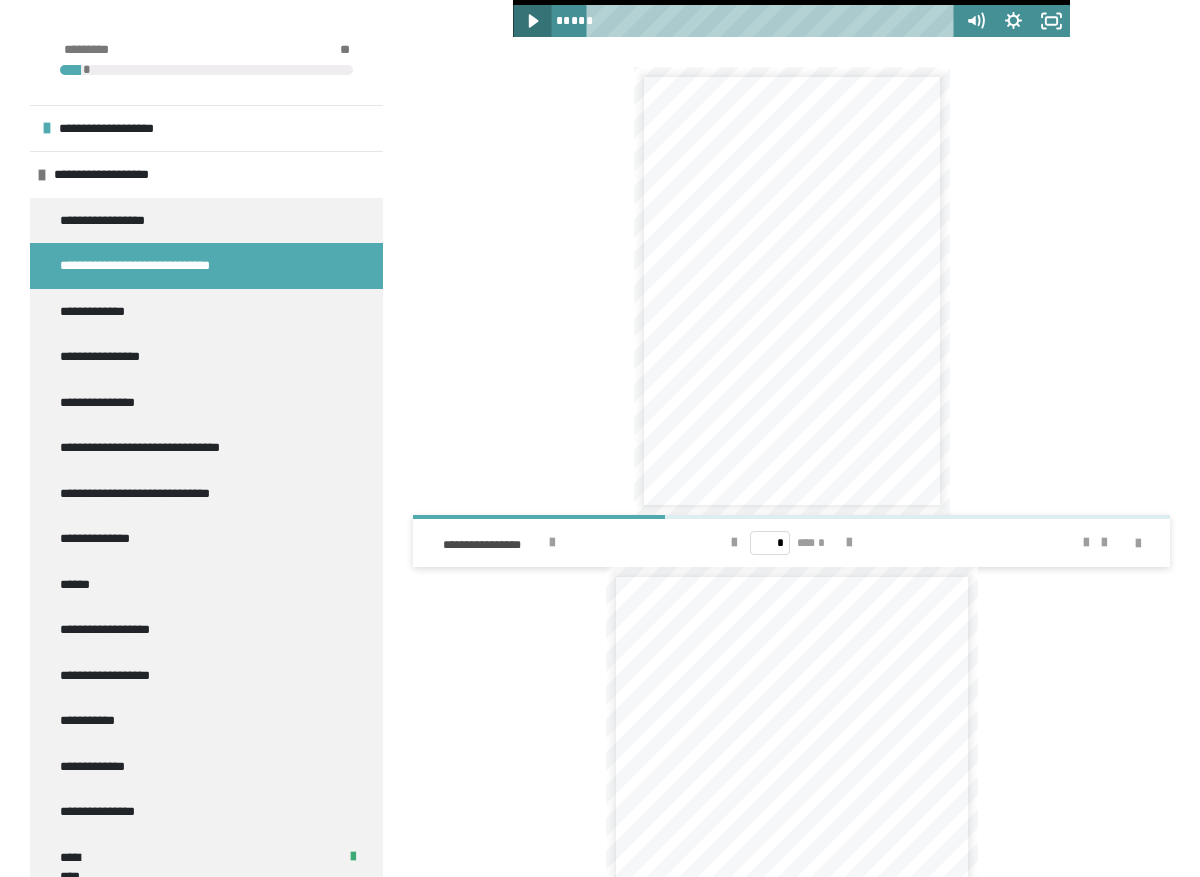 click 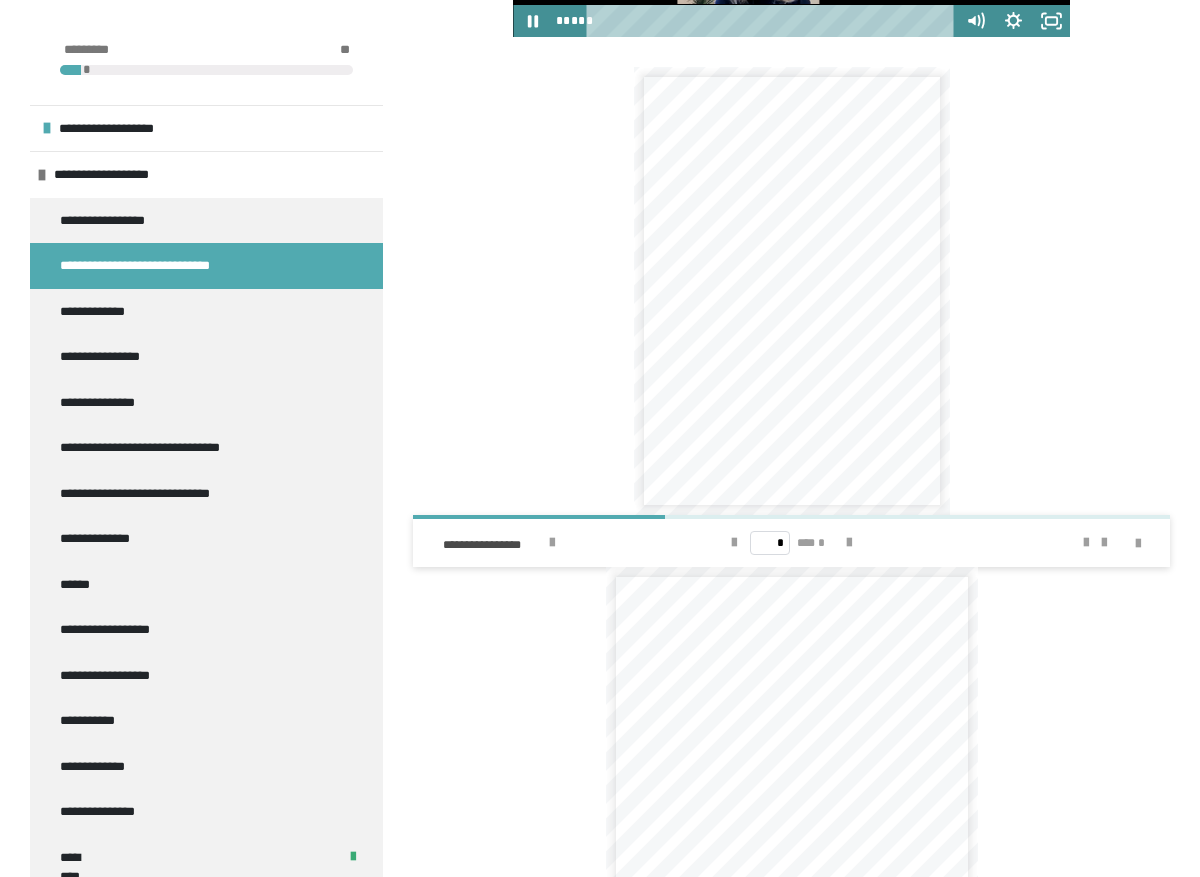 click at bounding box center [749, 20] 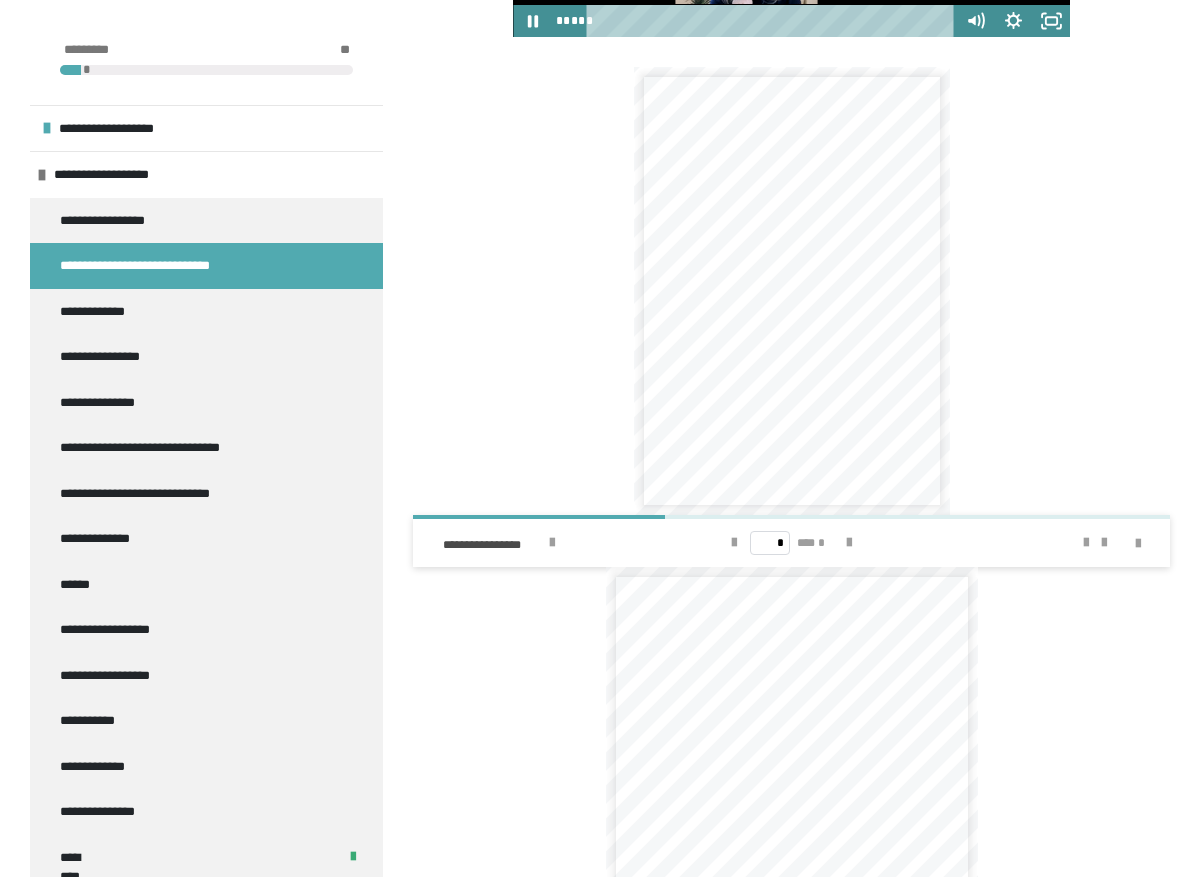 click at bounding box center [746, 20] 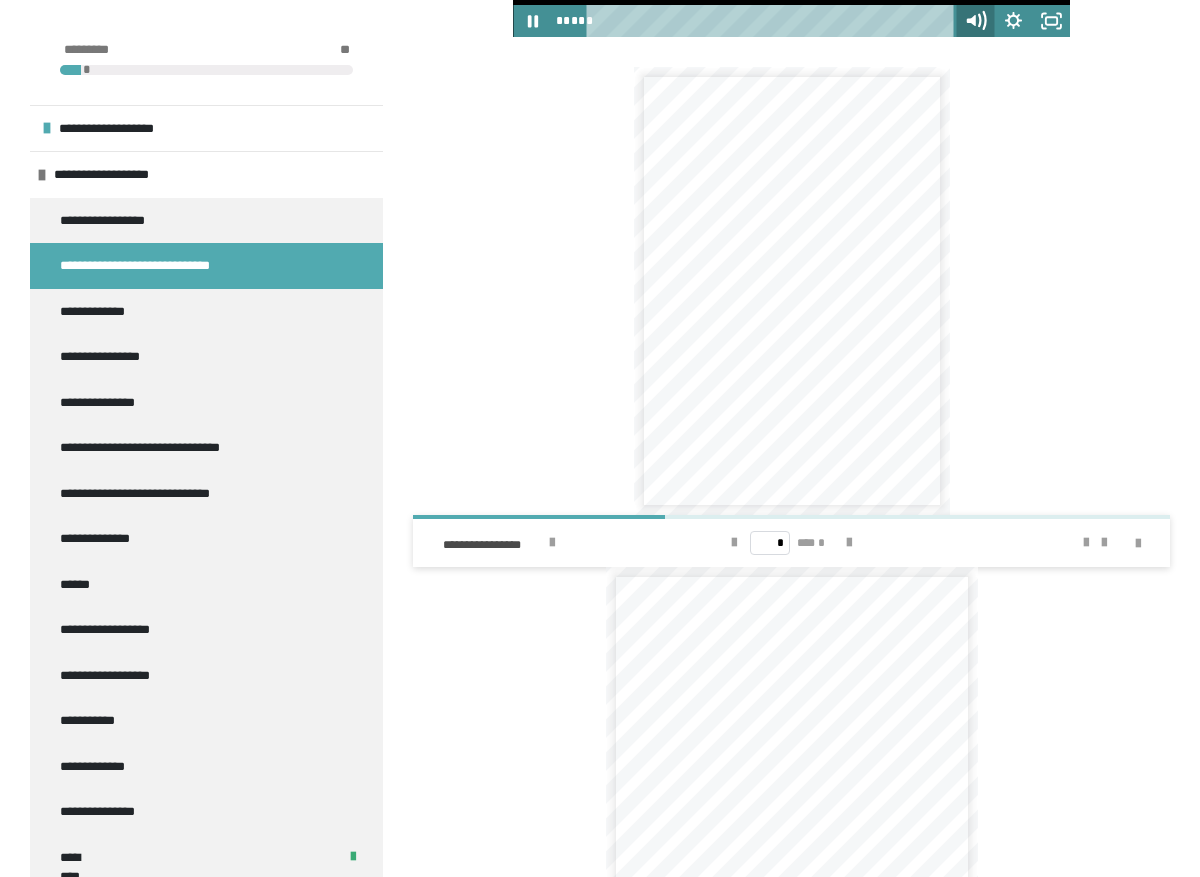click 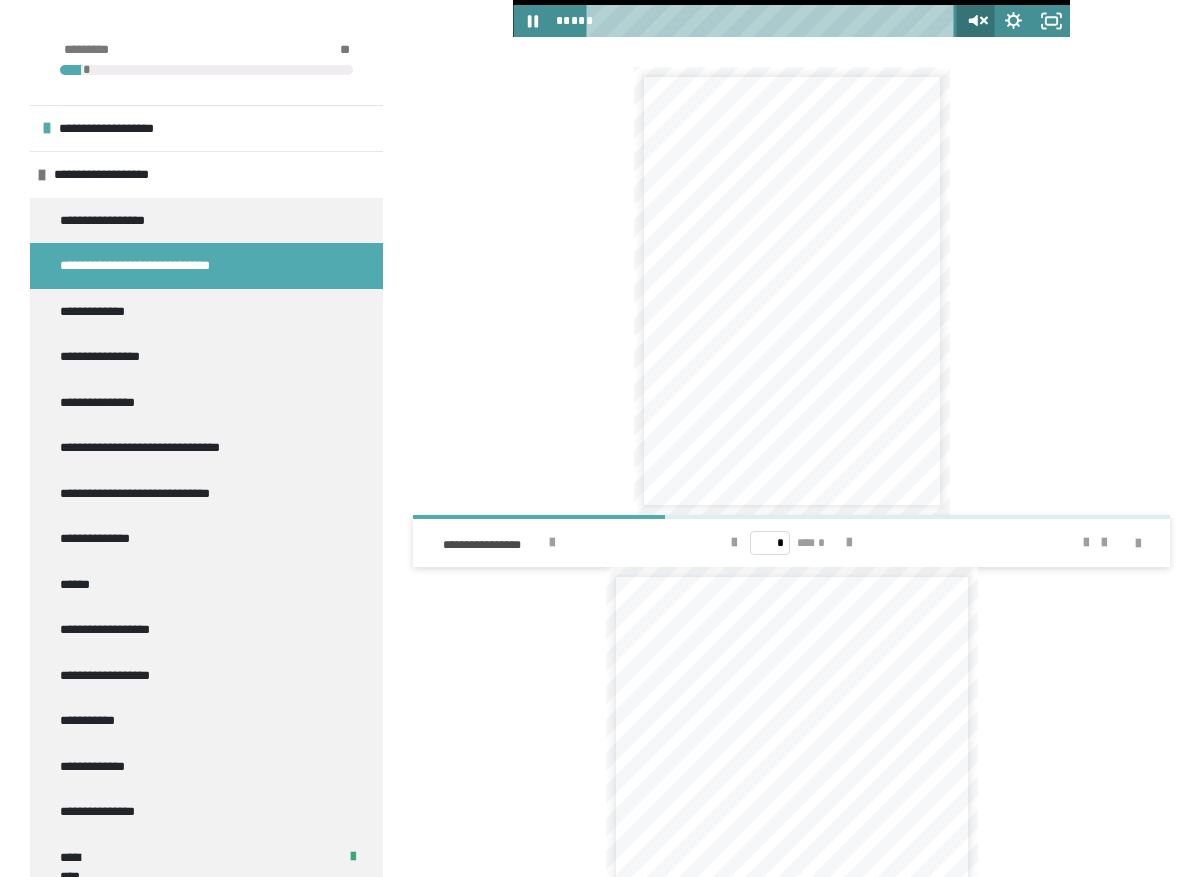 click 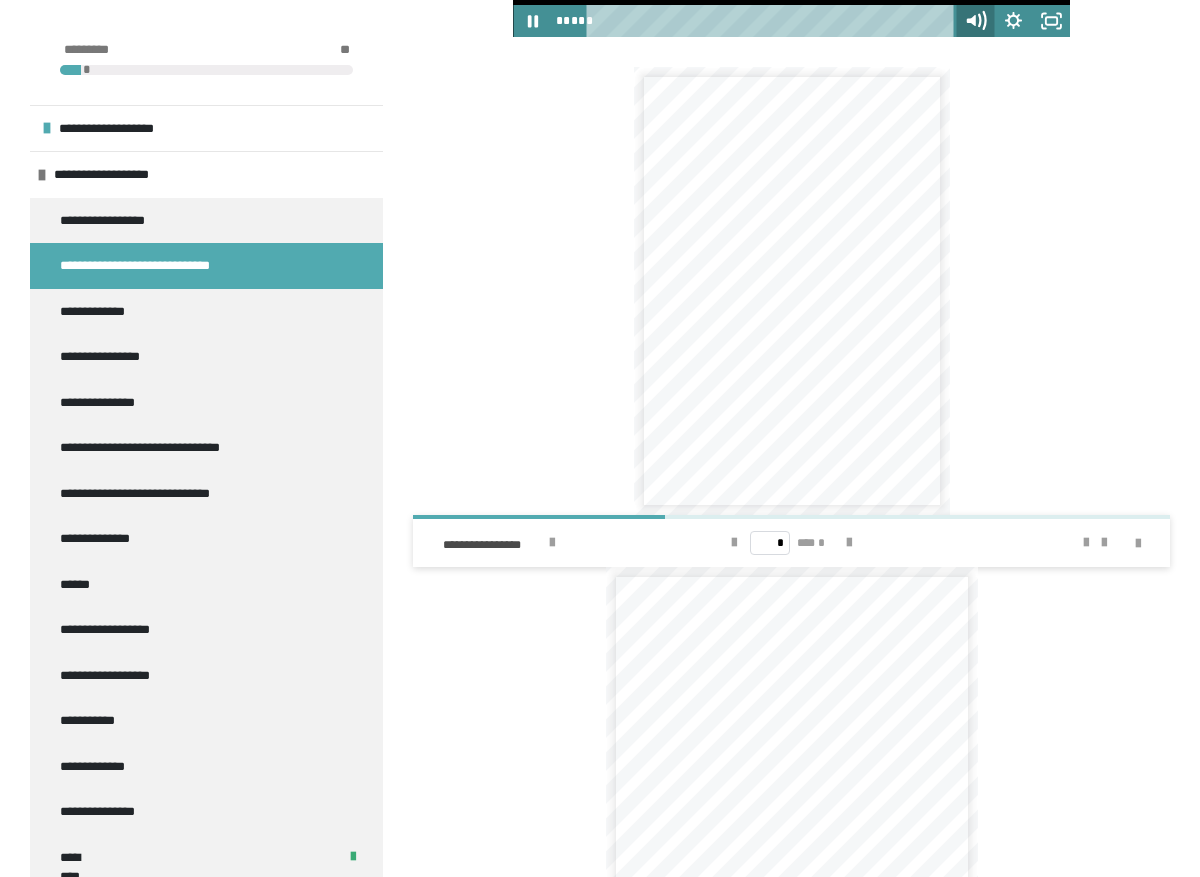 click 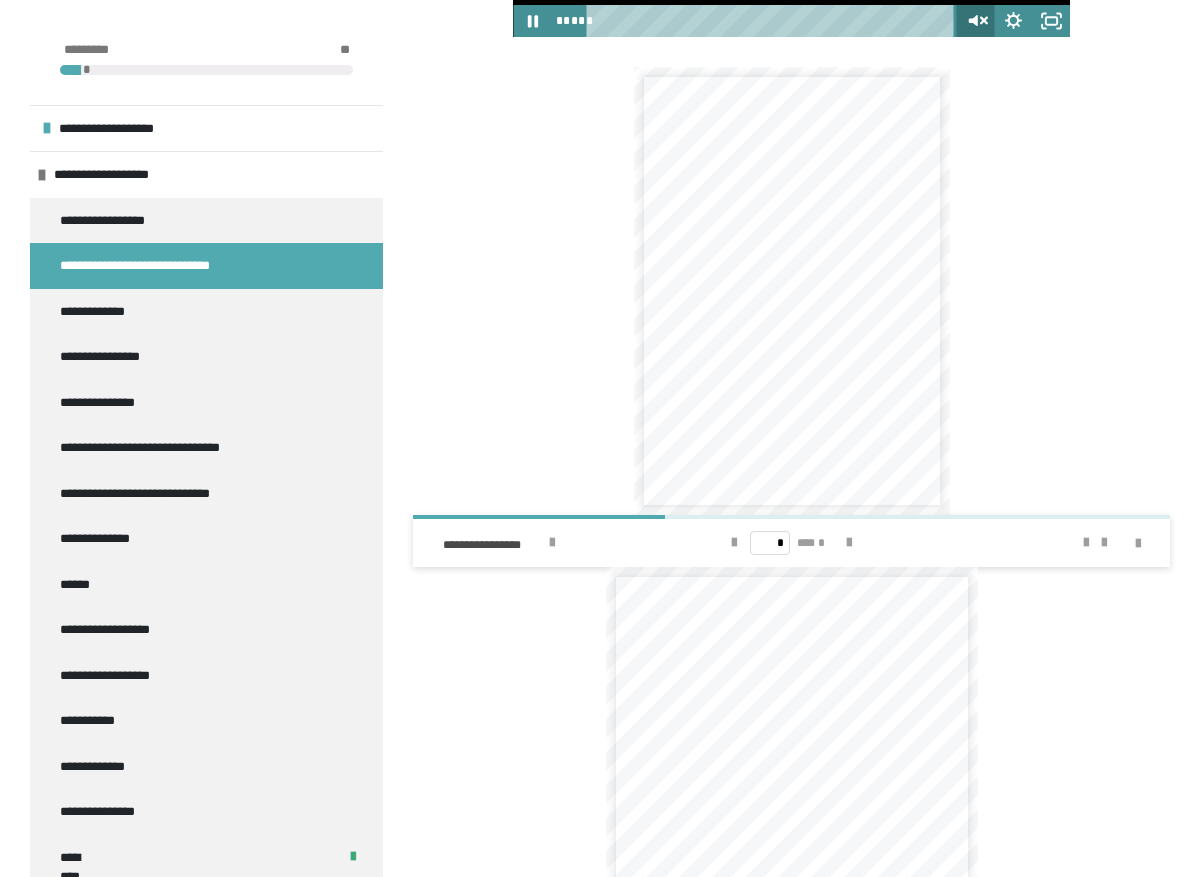 click 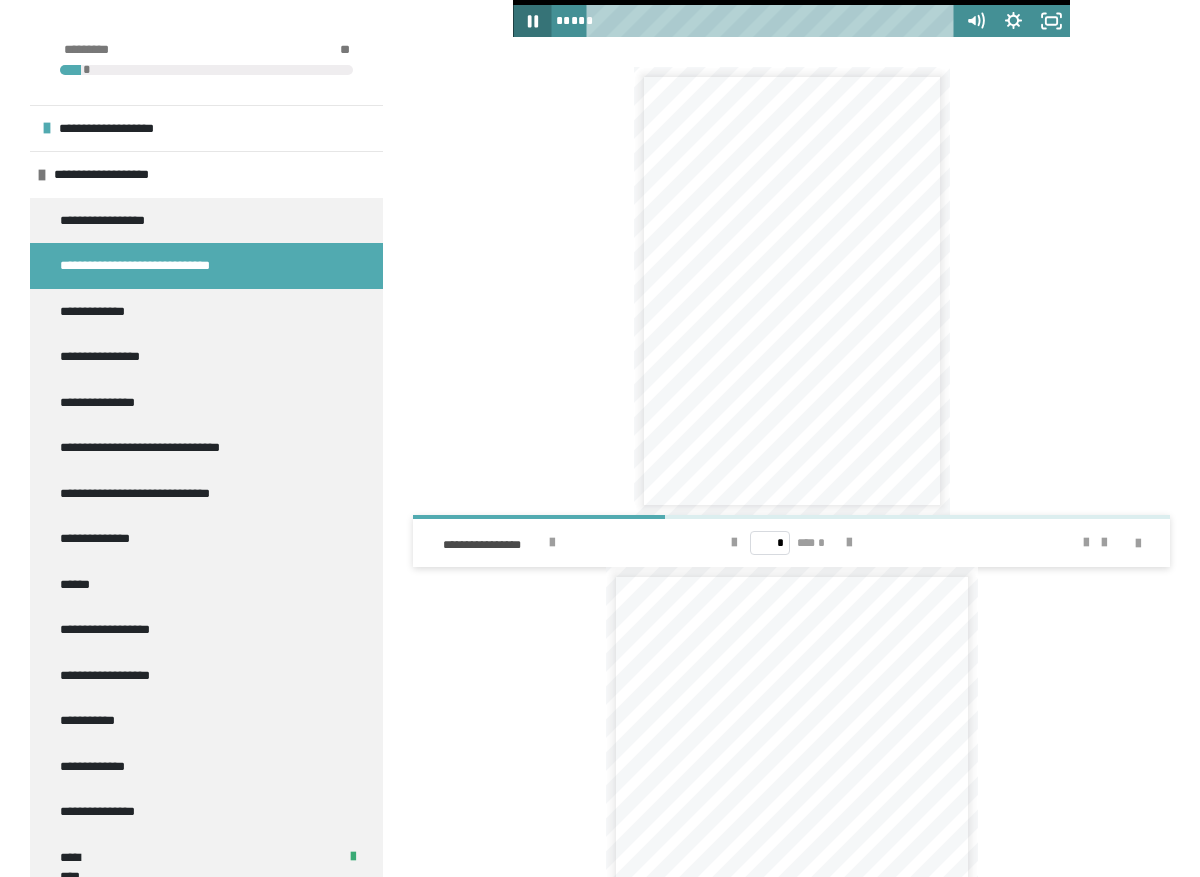 click 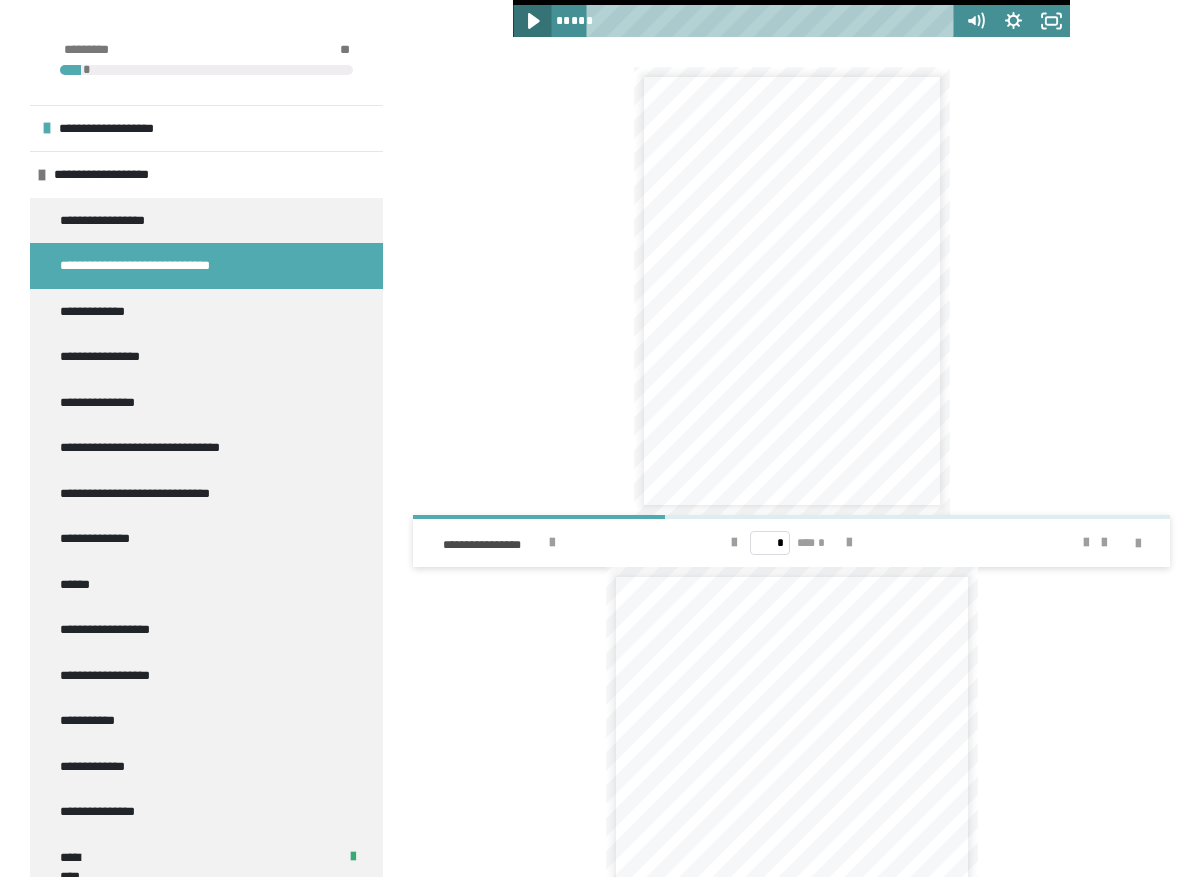 click 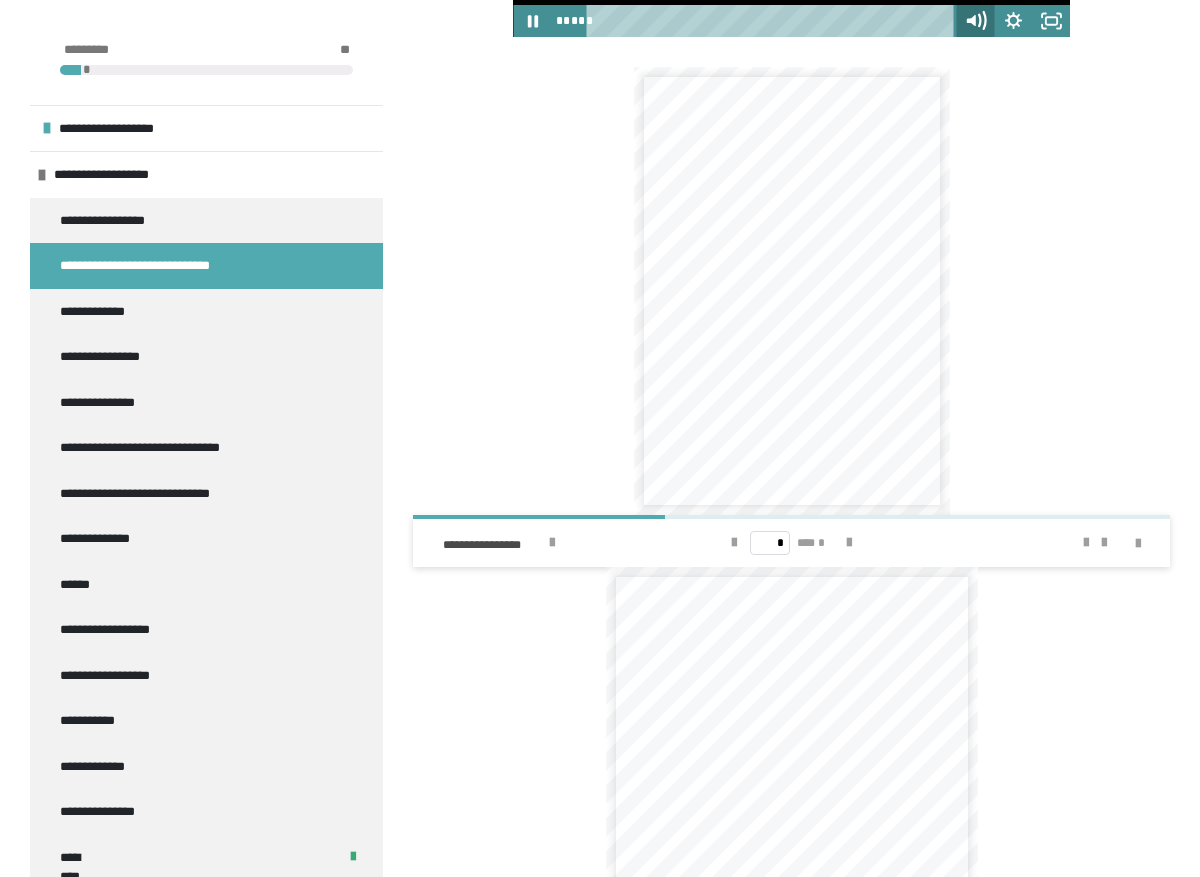 click 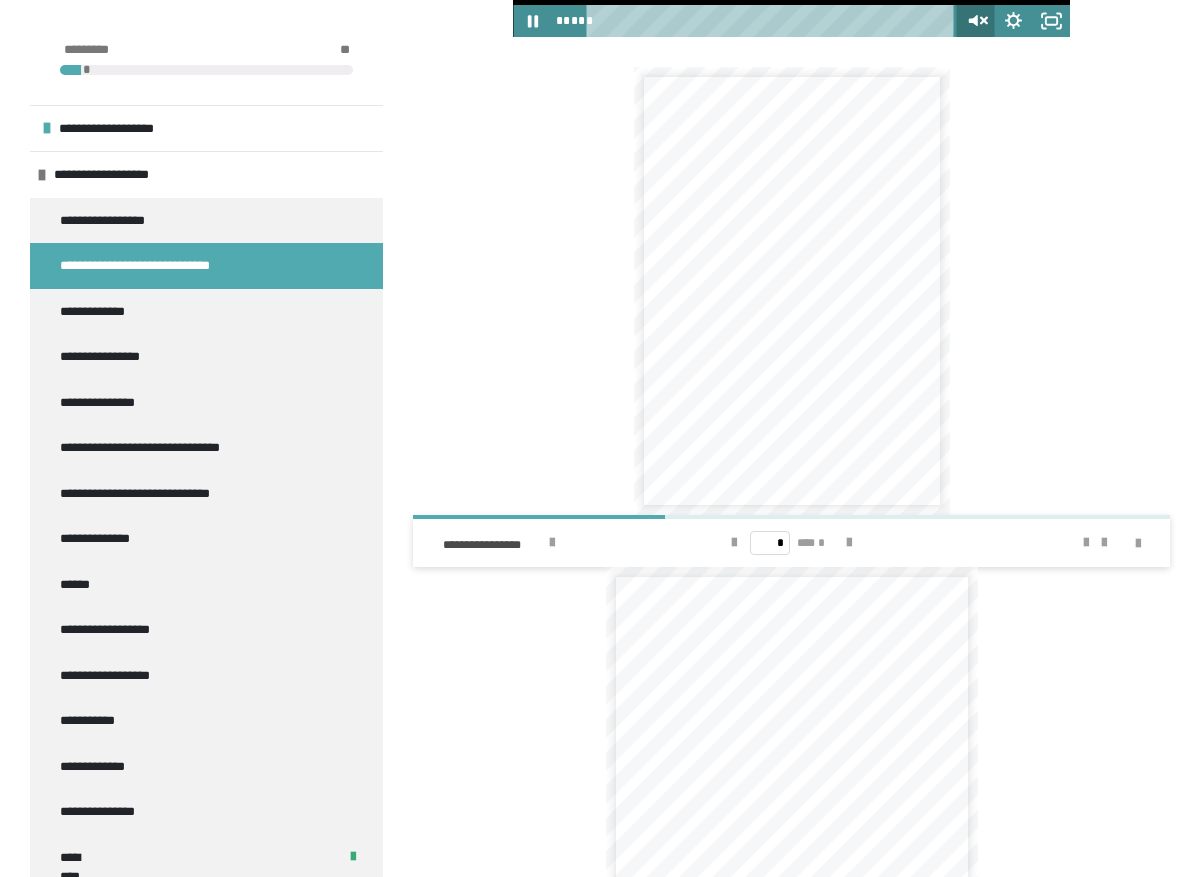 click 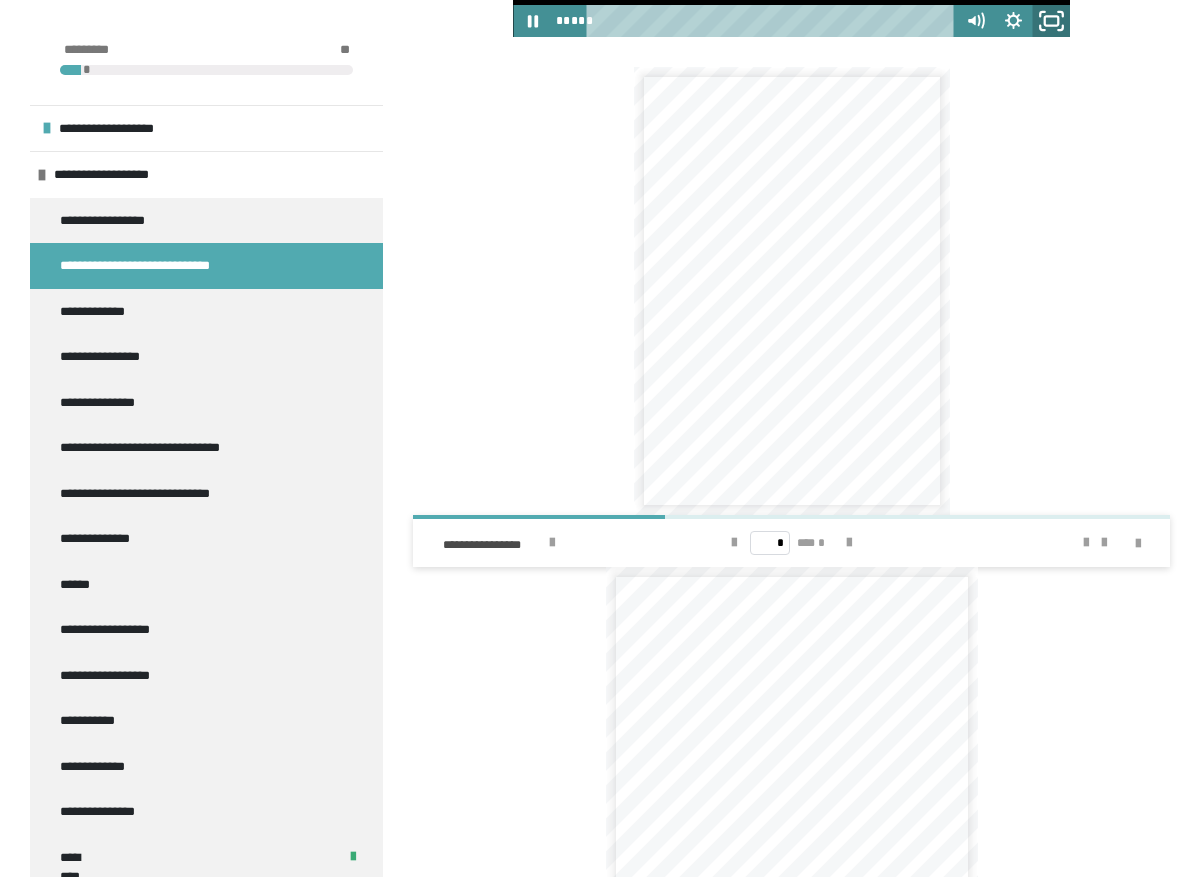 click 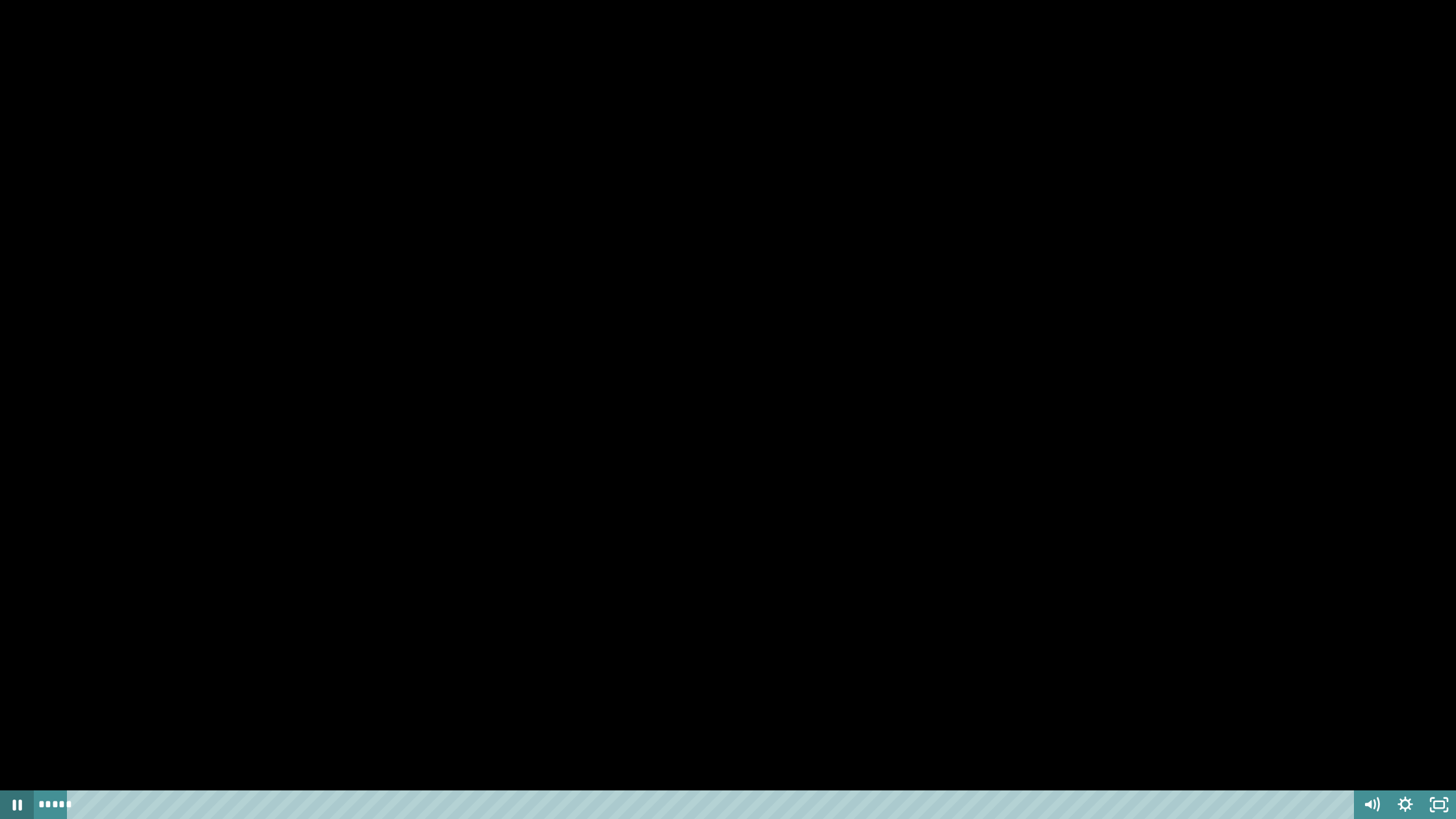 click 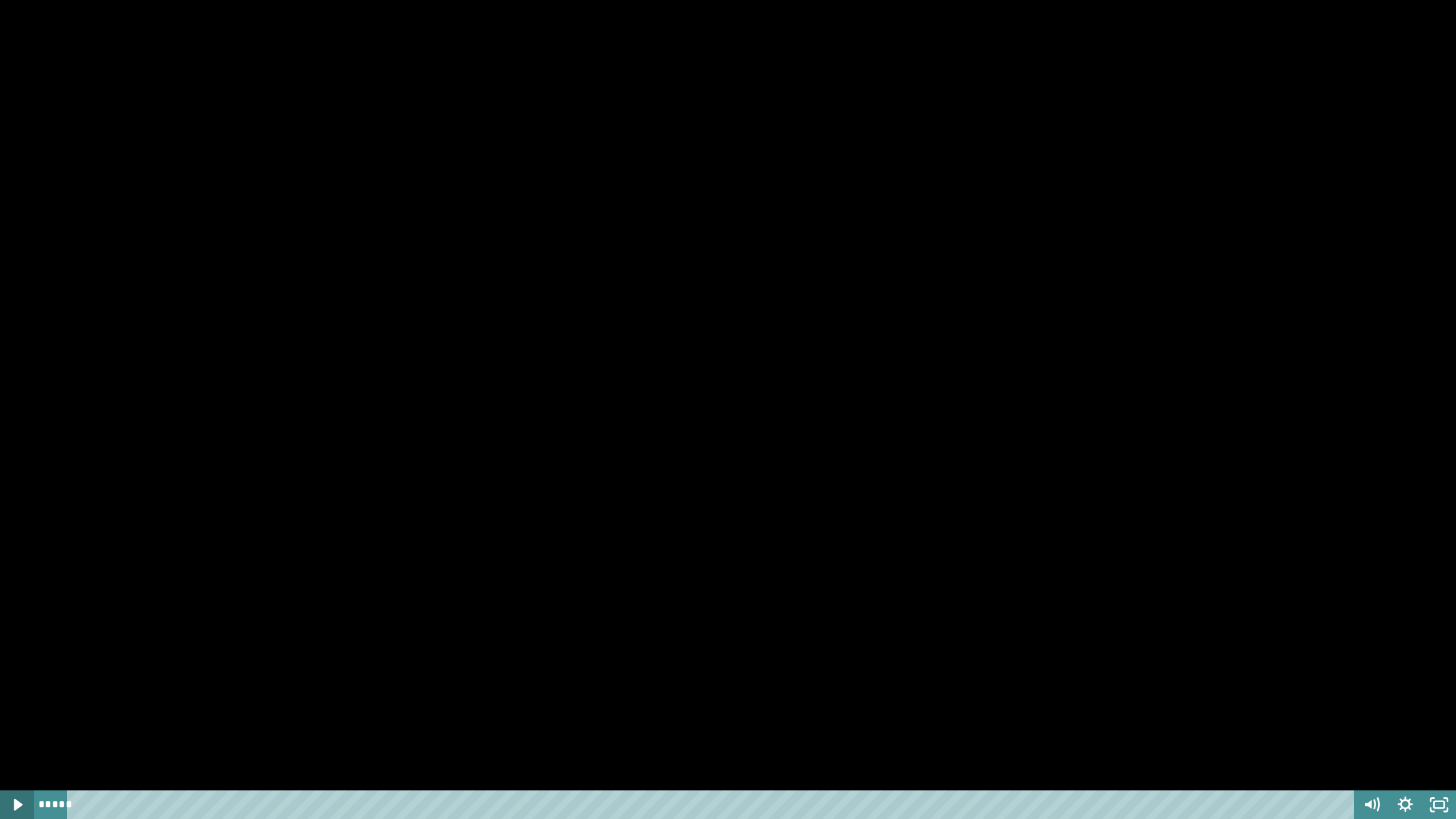 click 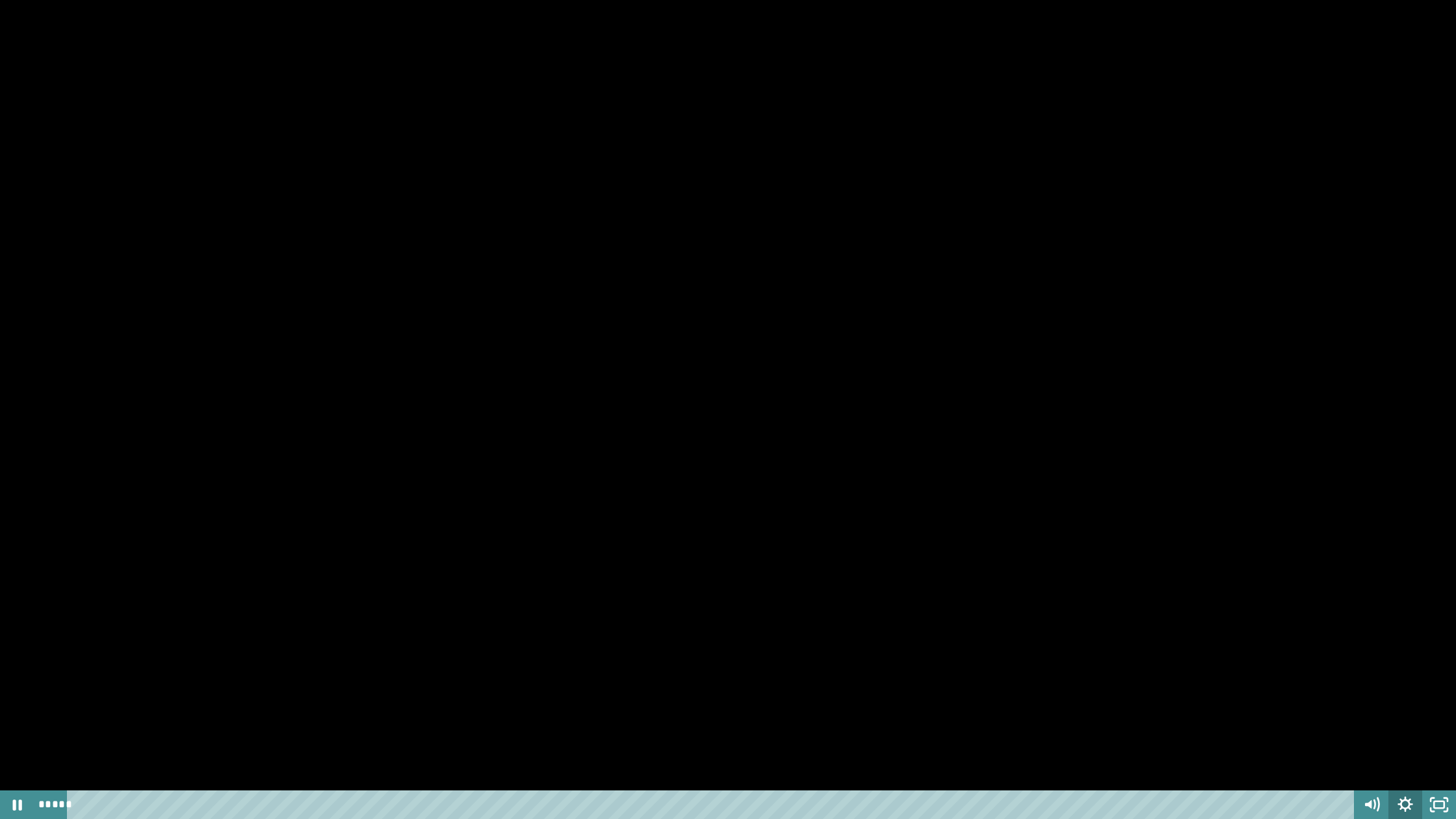 click 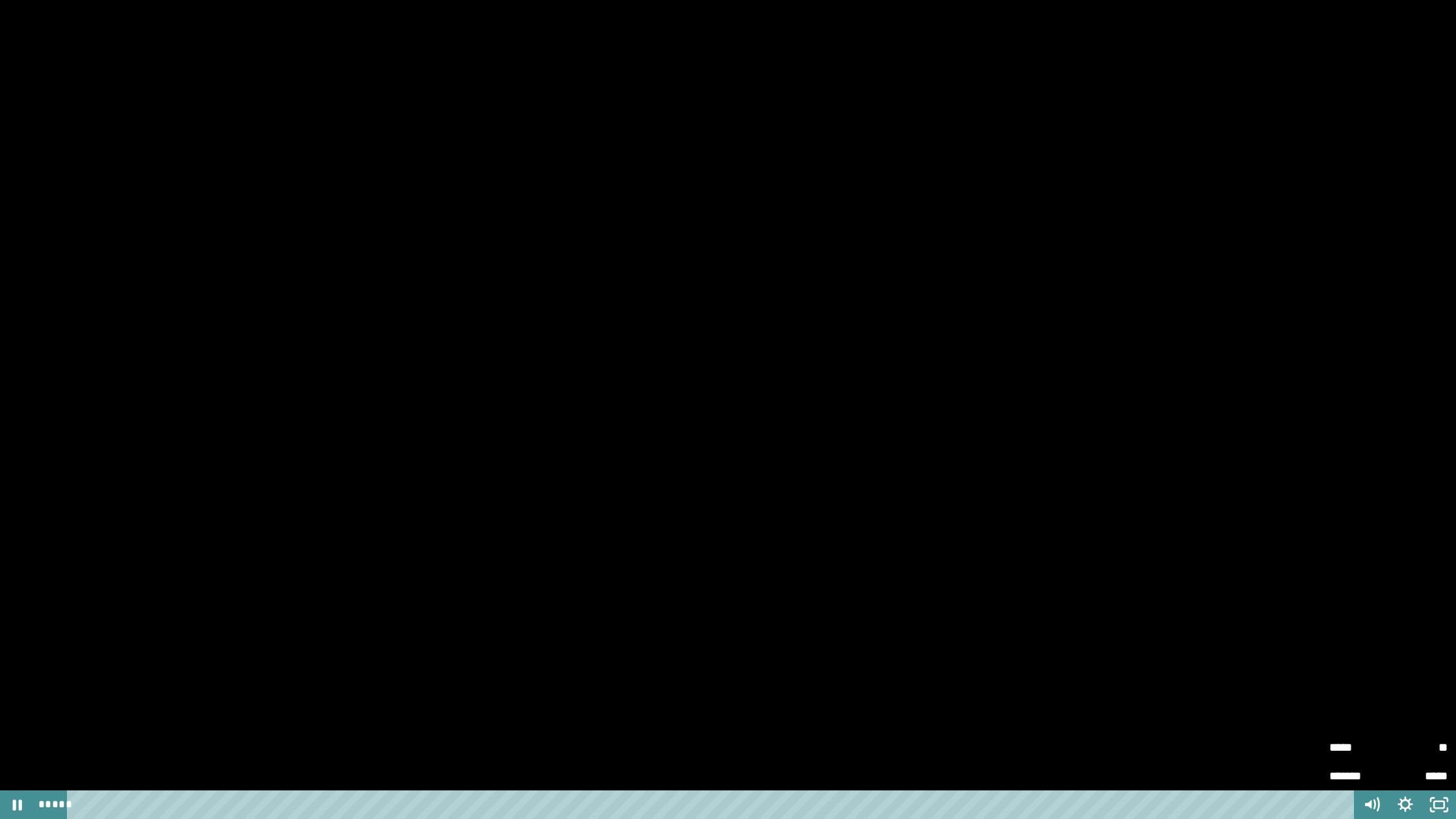 click on "**" at bounding box center [1418, 748] 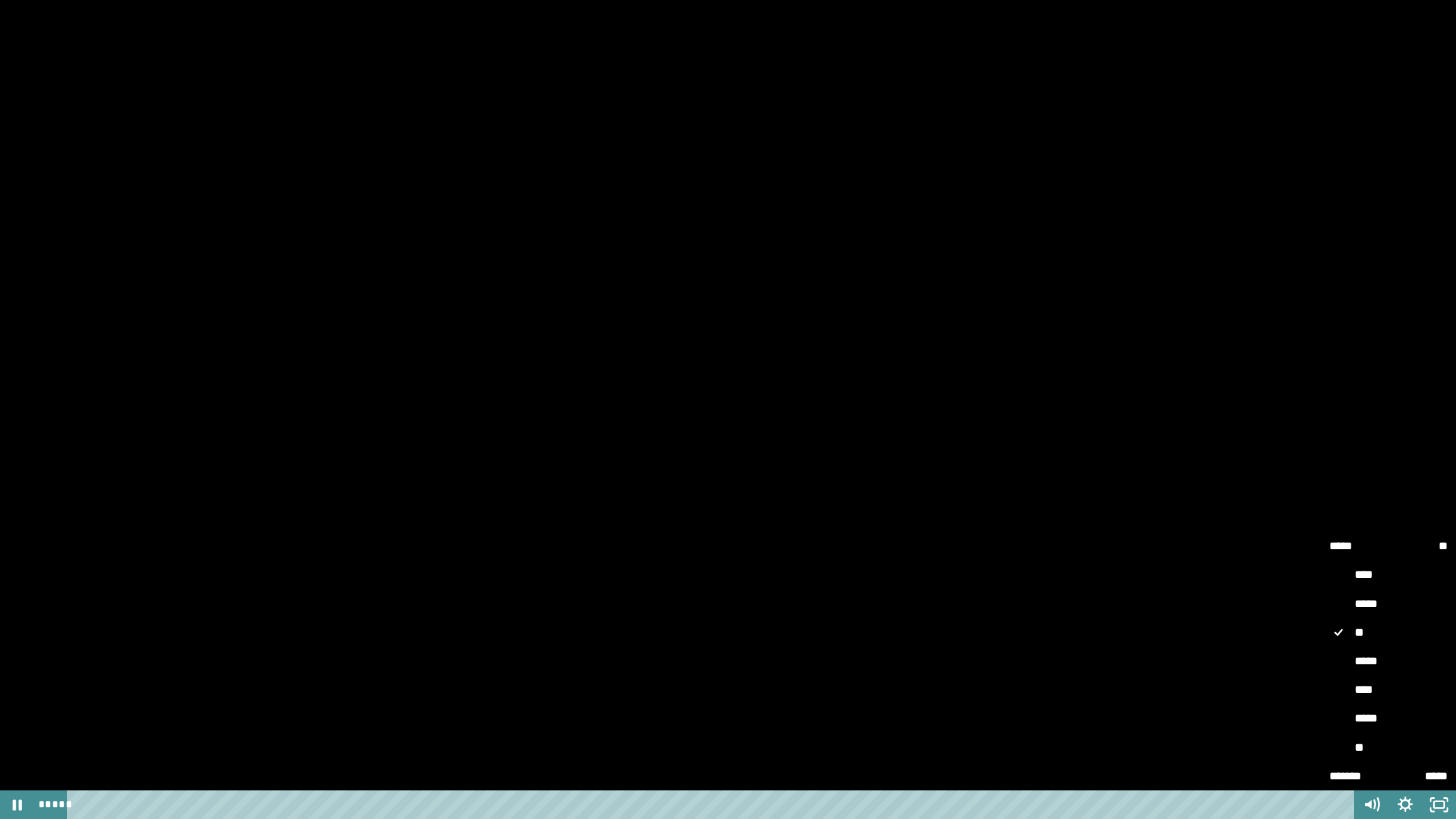 click on "****" at bounding box center (1388, 690) 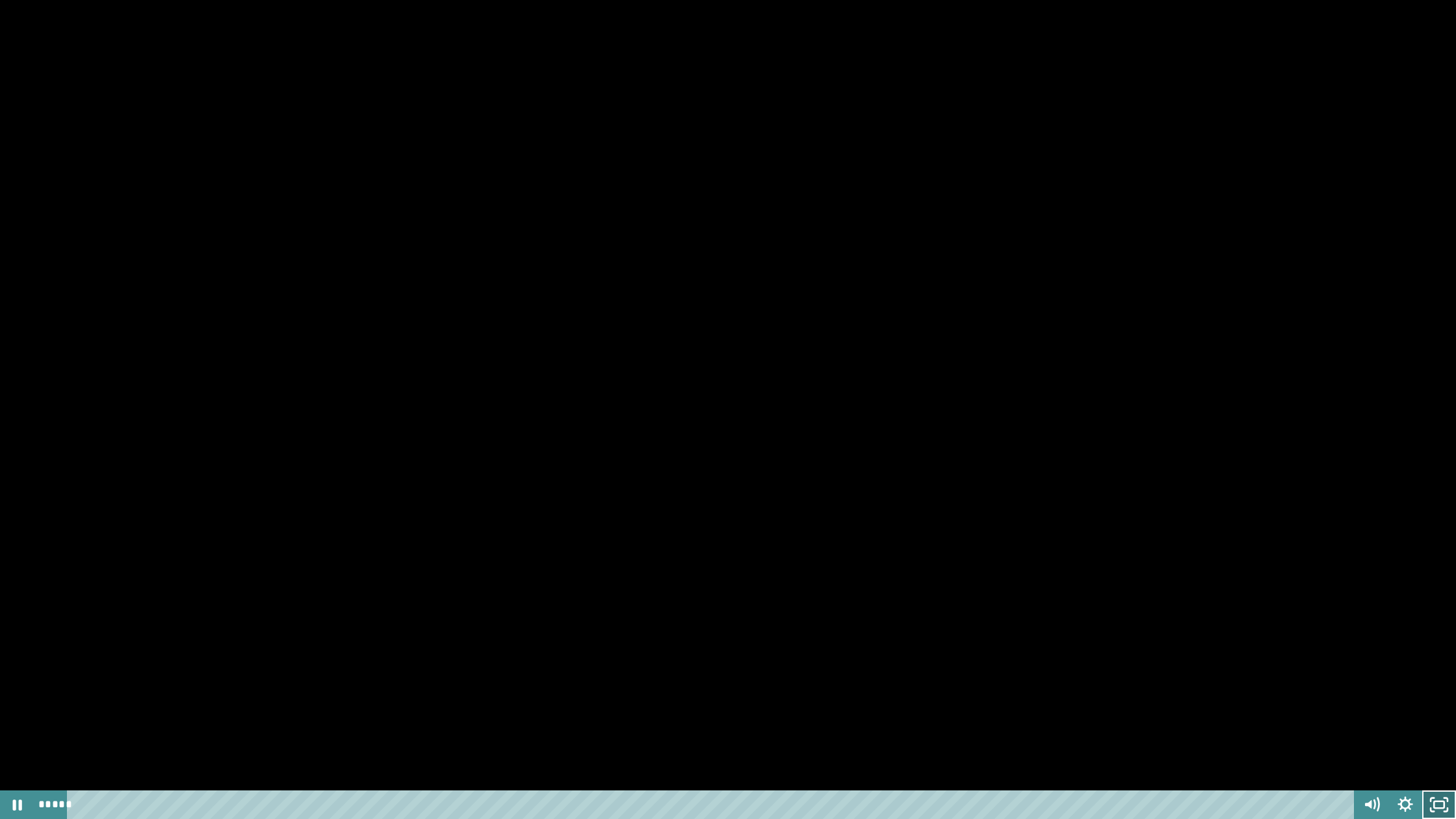 click 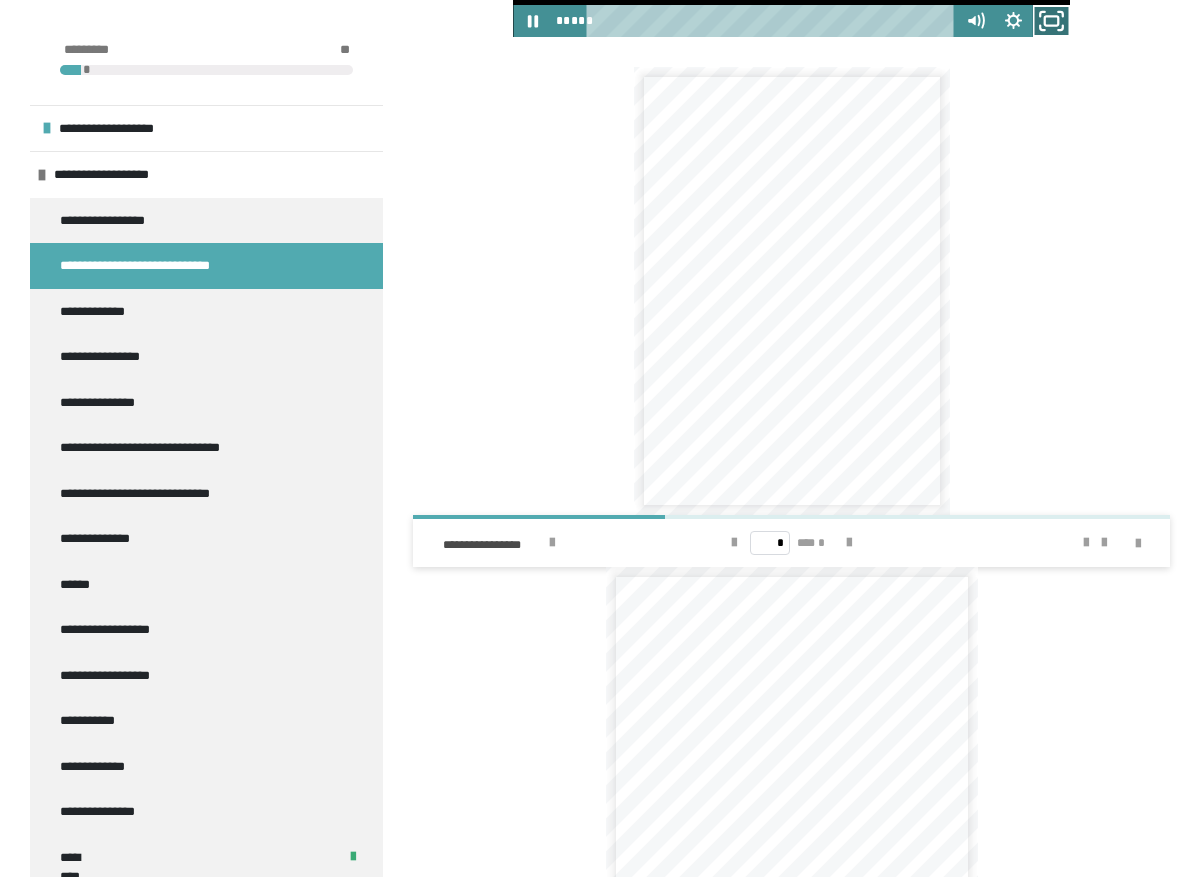 click 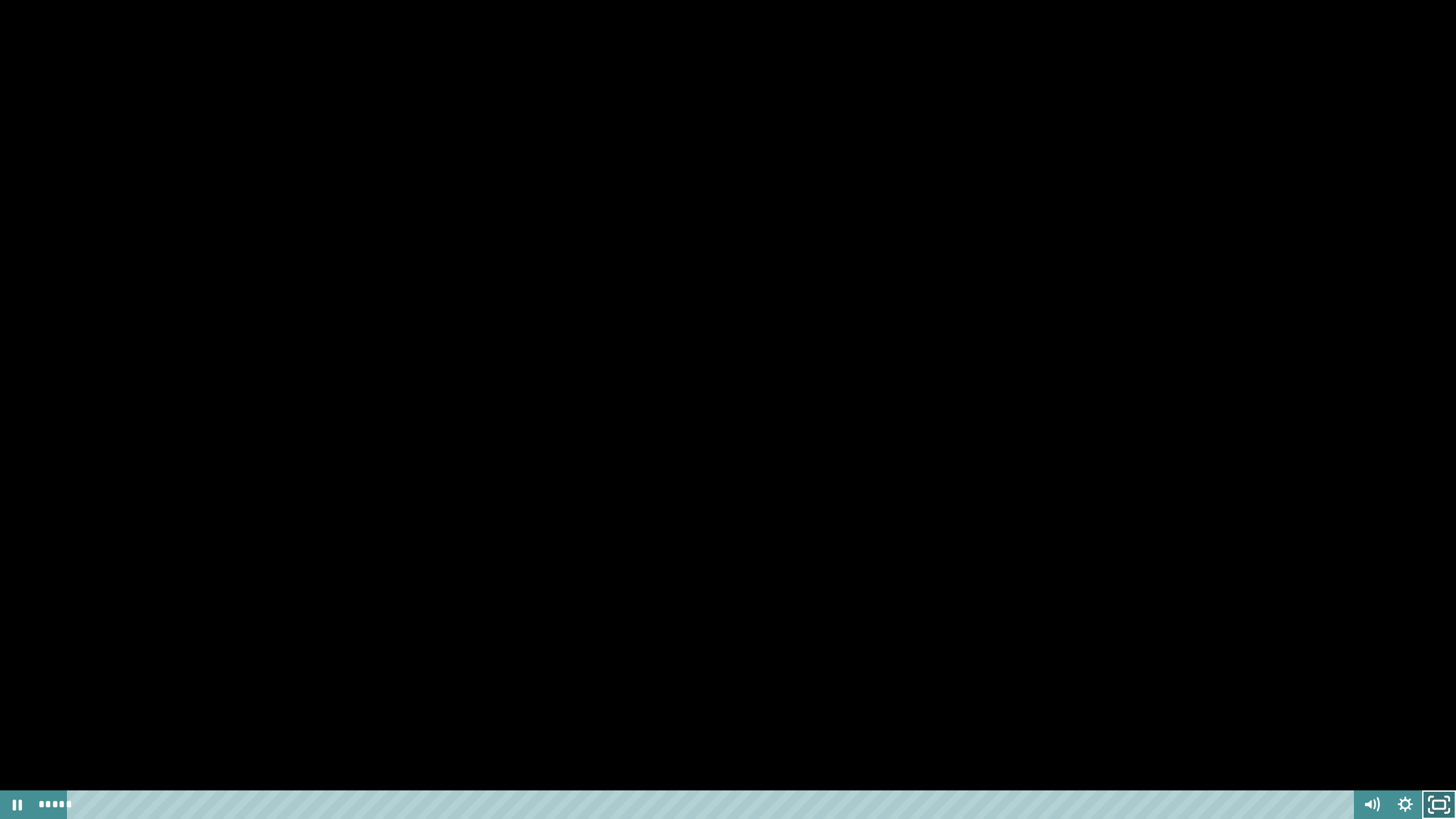 click 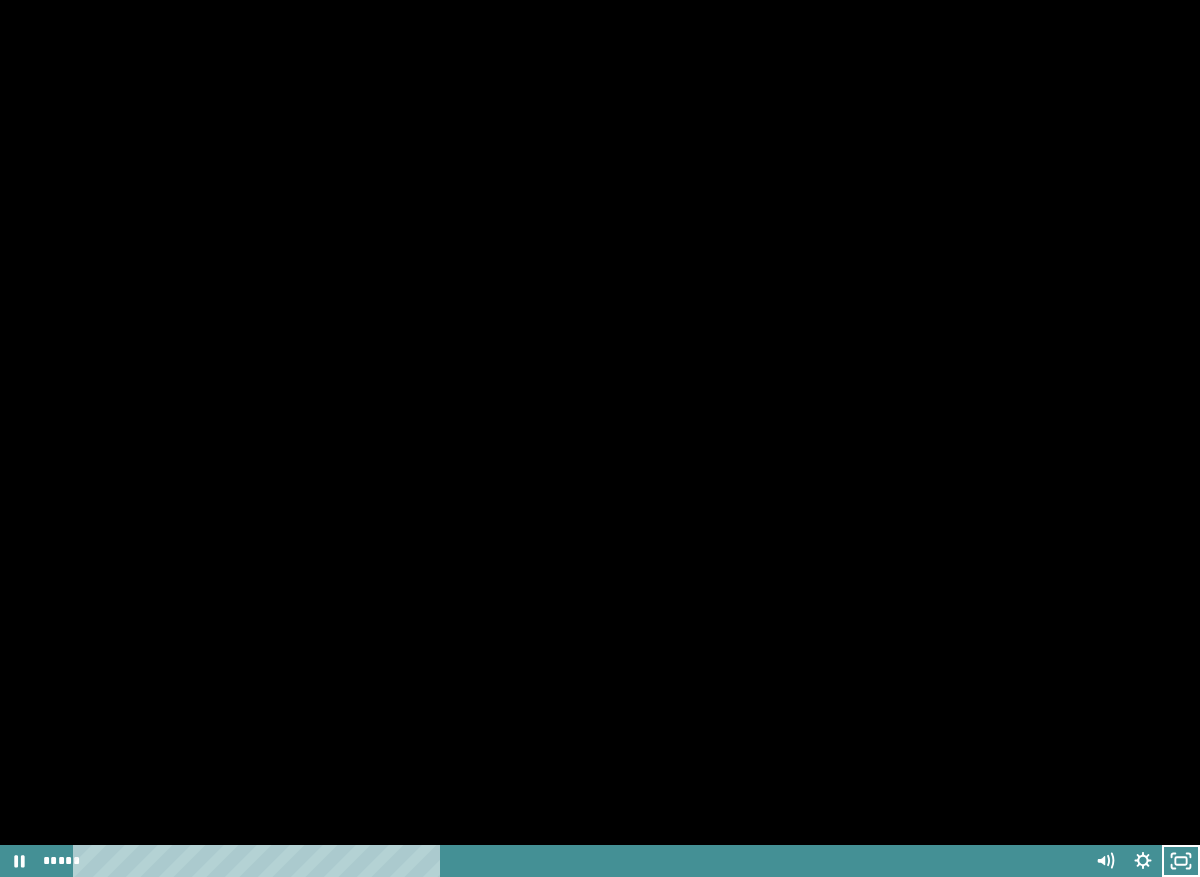 scroll, scrollTop: 26, scrollLeft: 0, axis: vertical 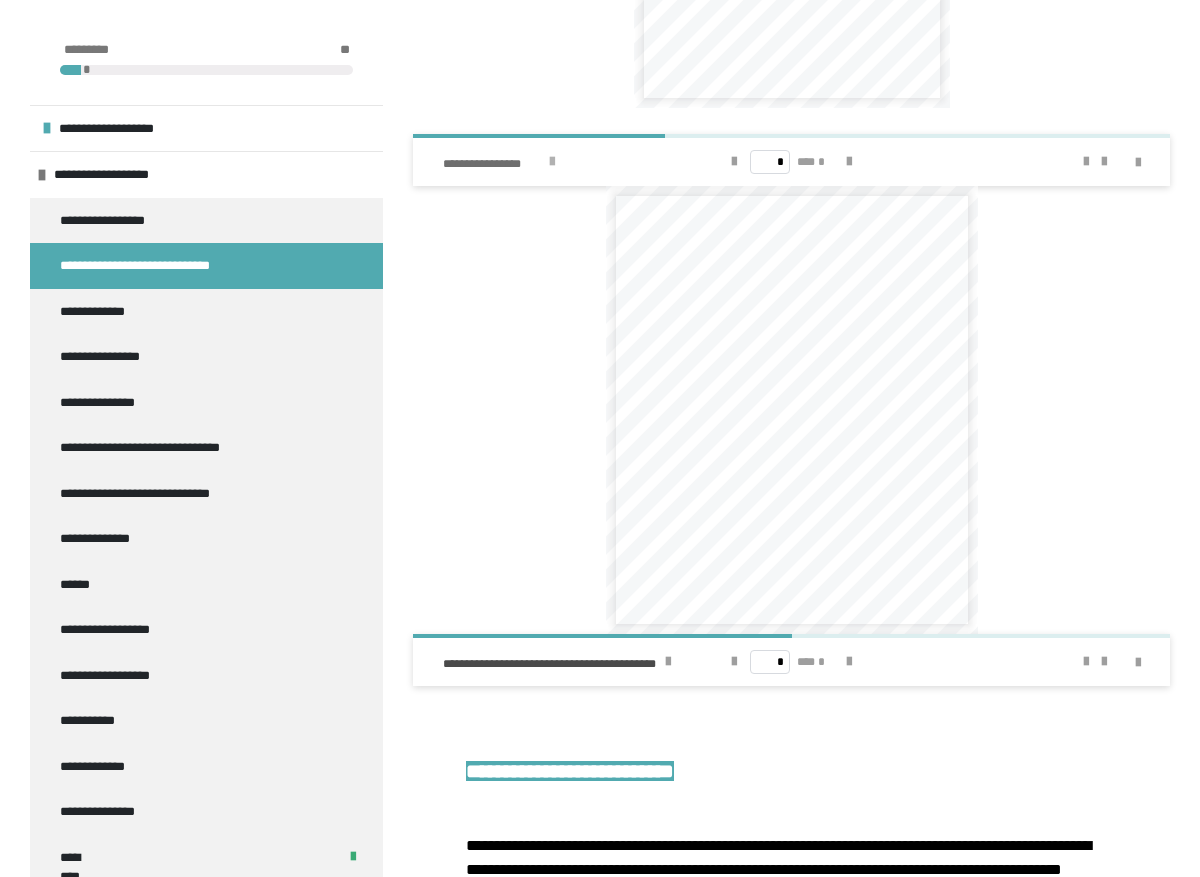 click at bounding box center (552, 162) 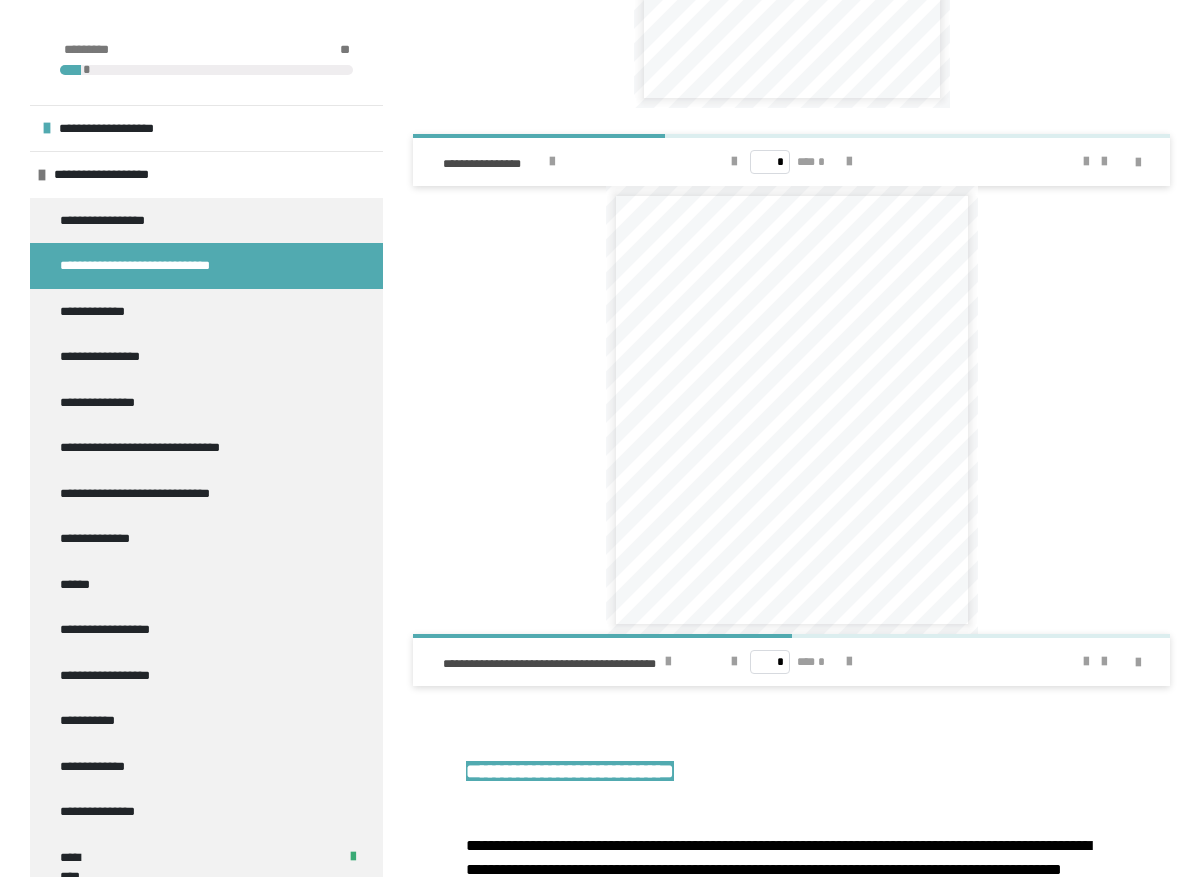scroll, scrollTop: 0, scrollLeft: 0, axis: both 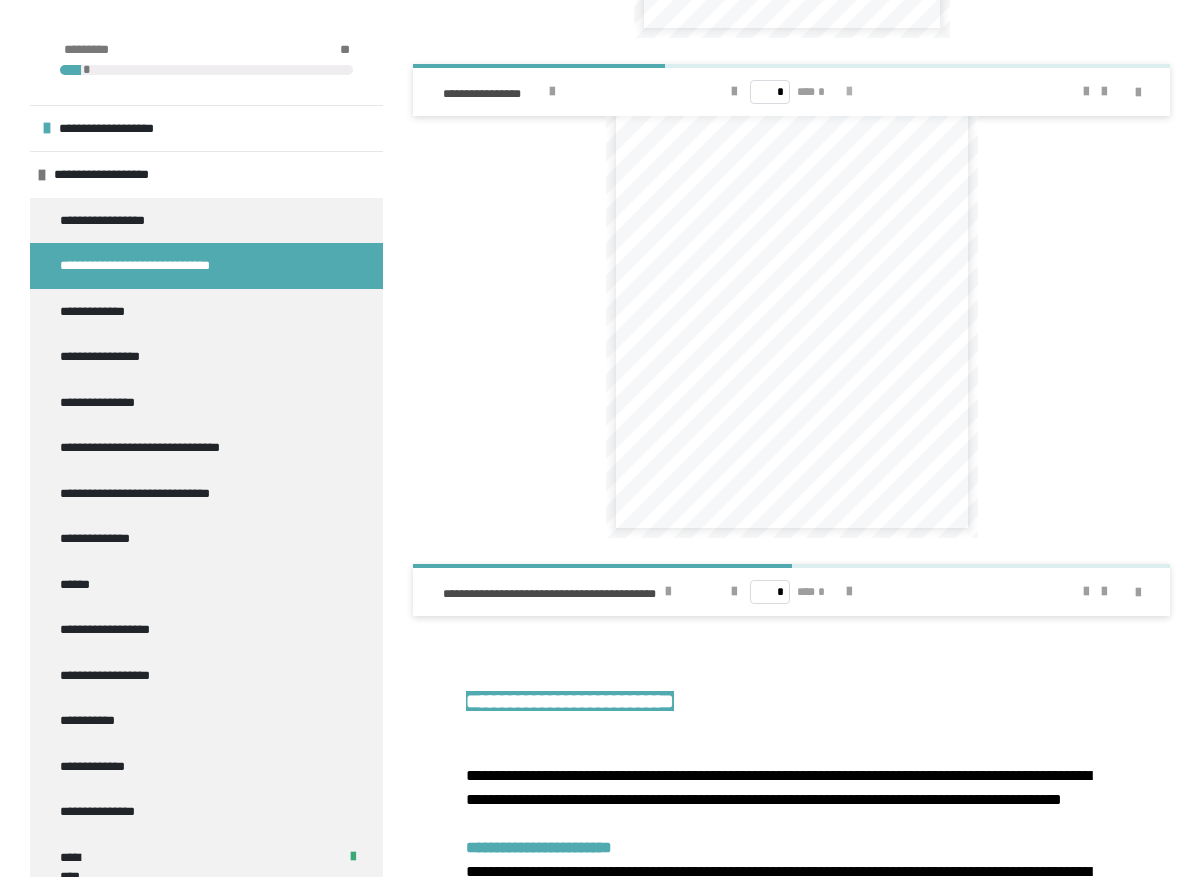 click at bounding box center (849, 92) 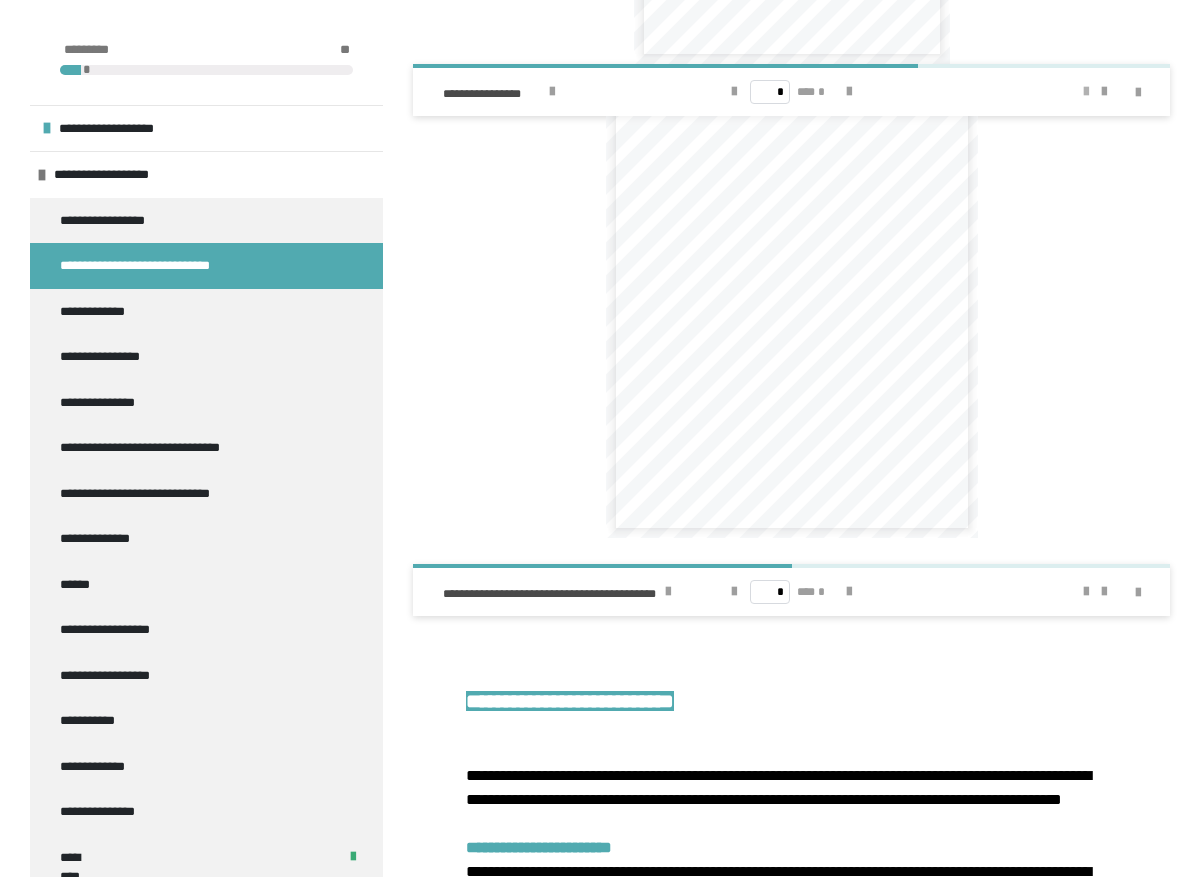 click at bounding box center [1086, 92] 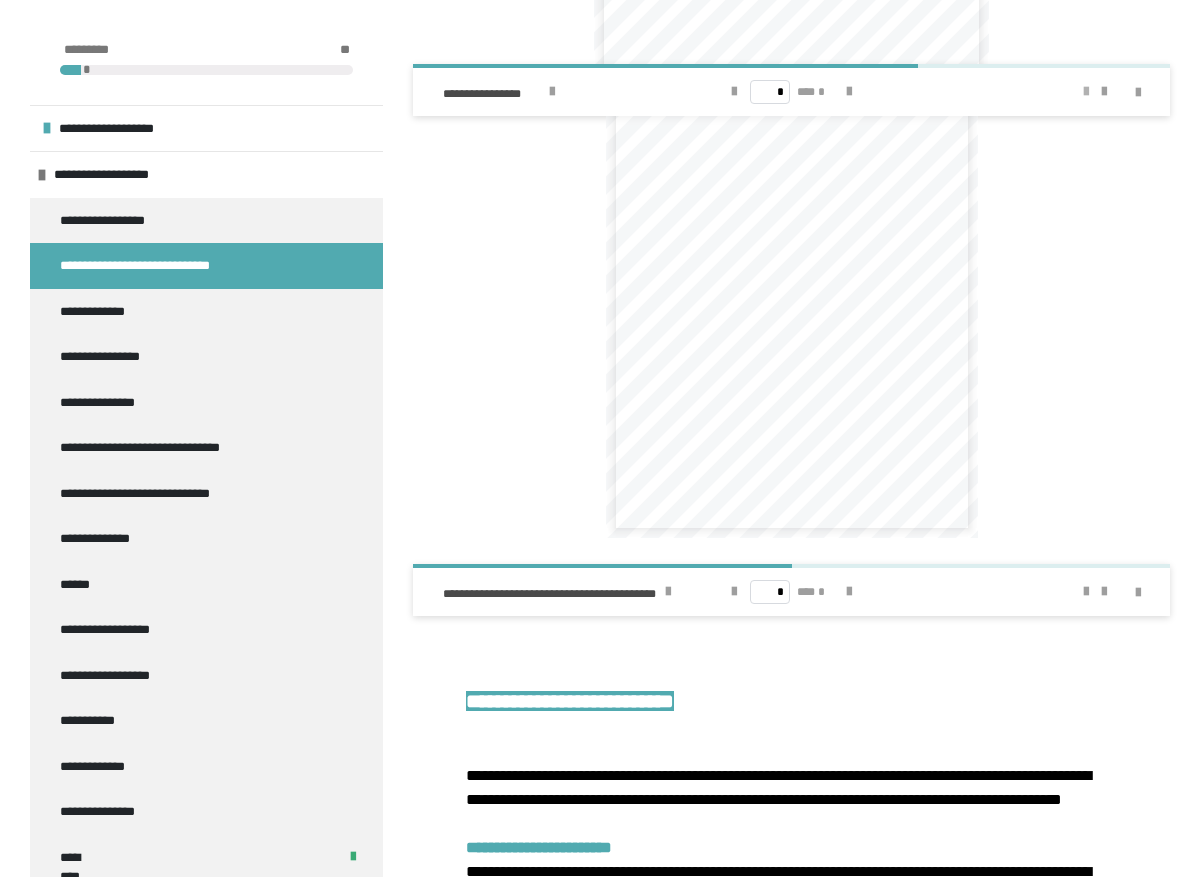 click at bounding box center [1086, 92] 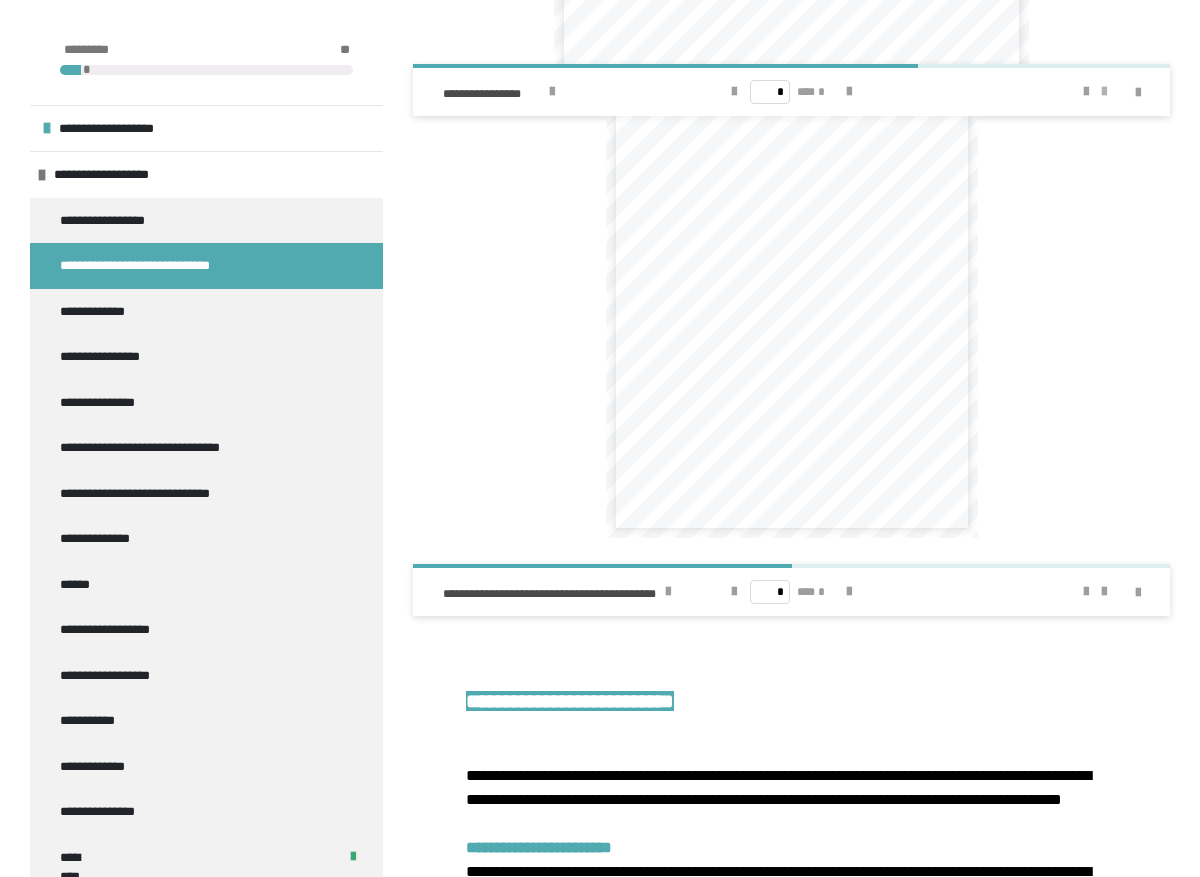 click at bounding box center [1104, 92] 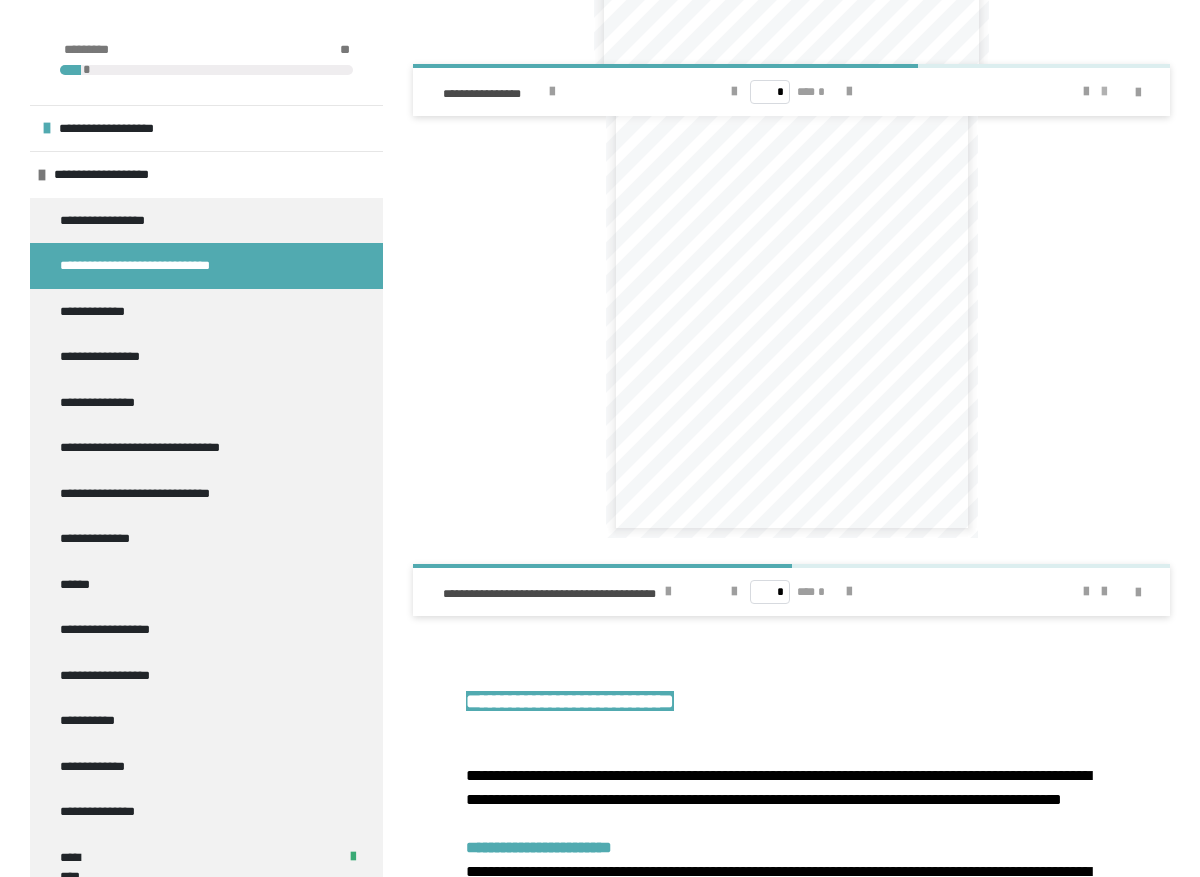 click at bounding box center [1104, 92] 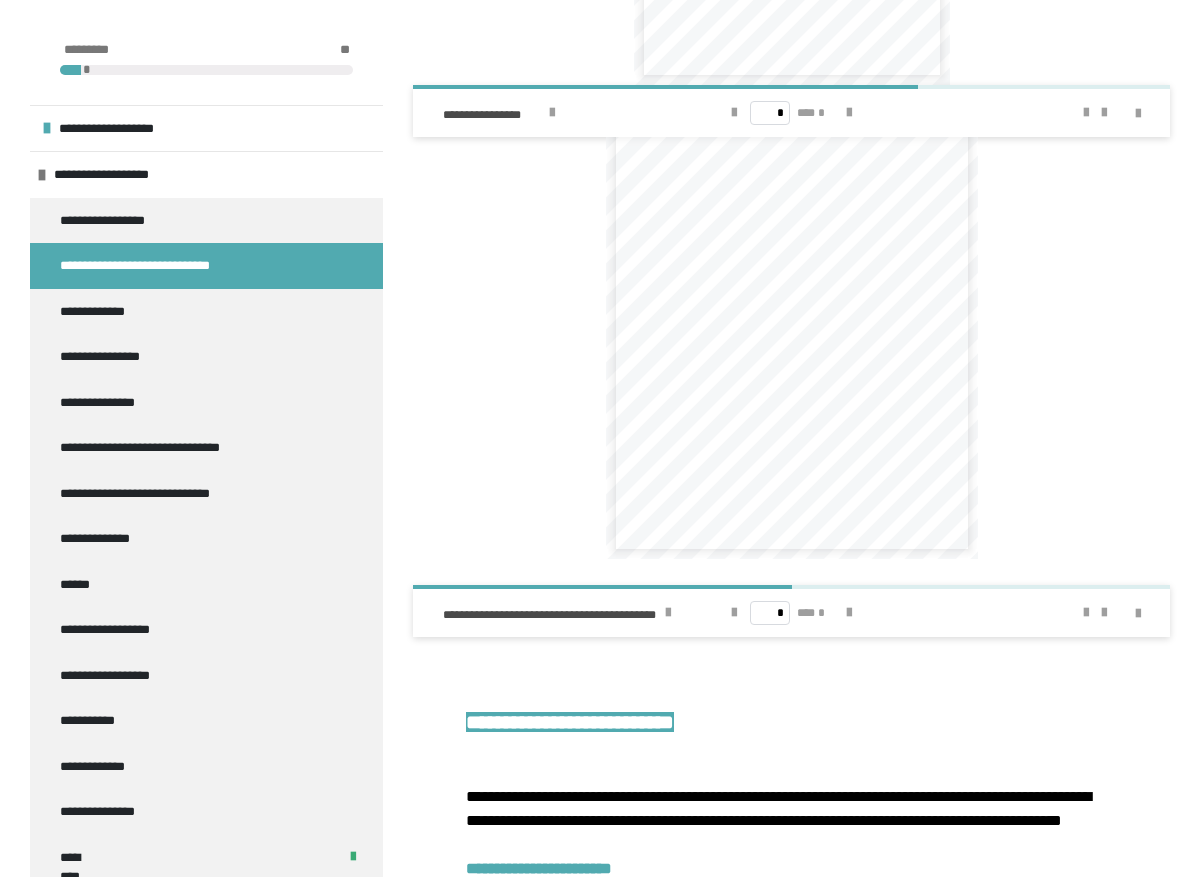 scroll, scrollTop: 7220, scrollLeft: 0, axis: vertical 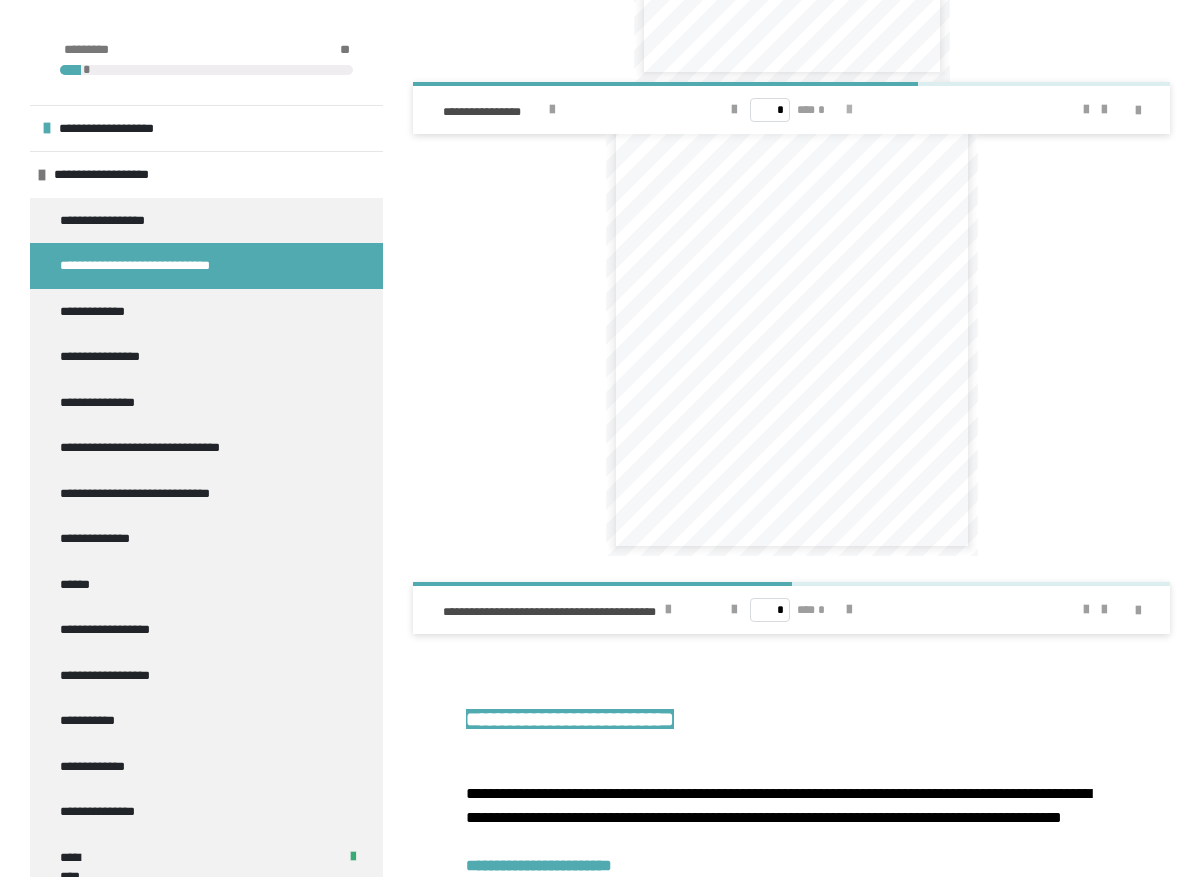 click at bounding box center (849, 110) 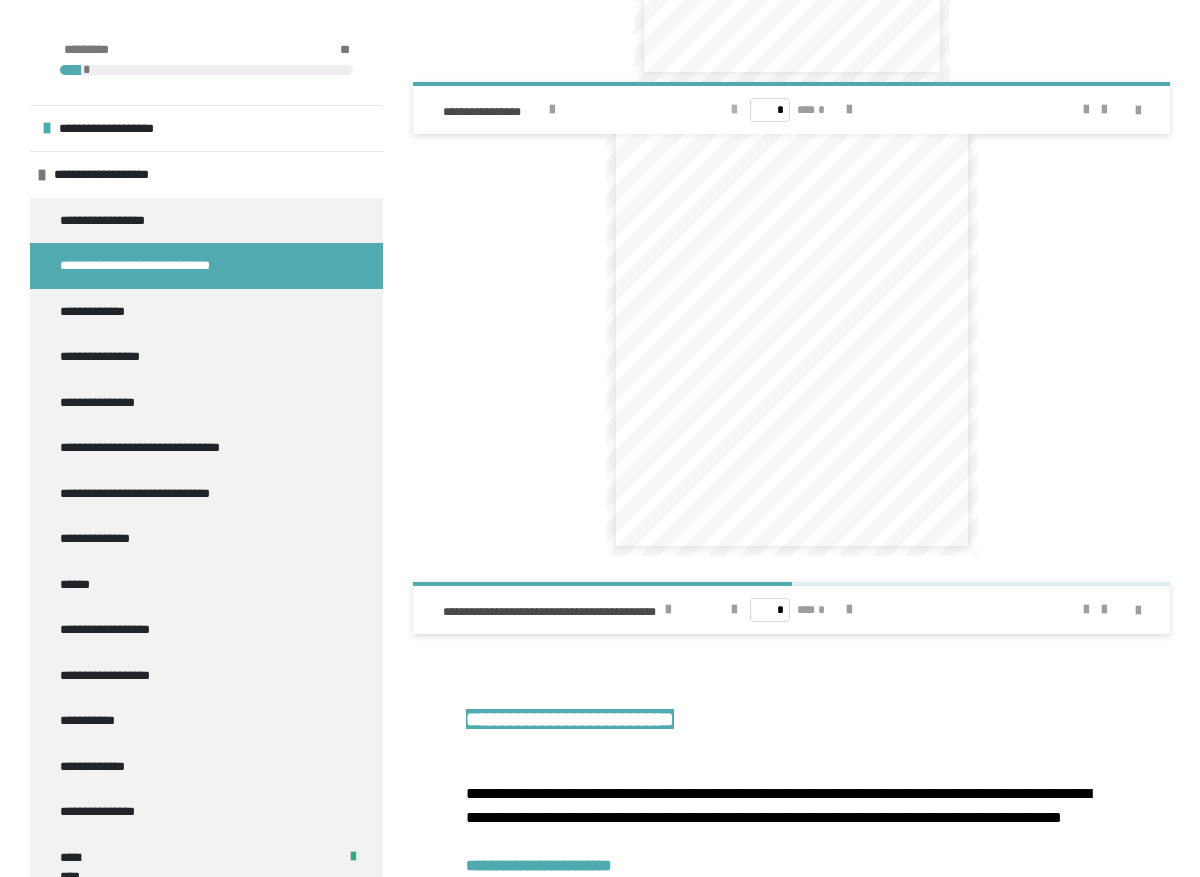 click at bounding box center [734, 110] 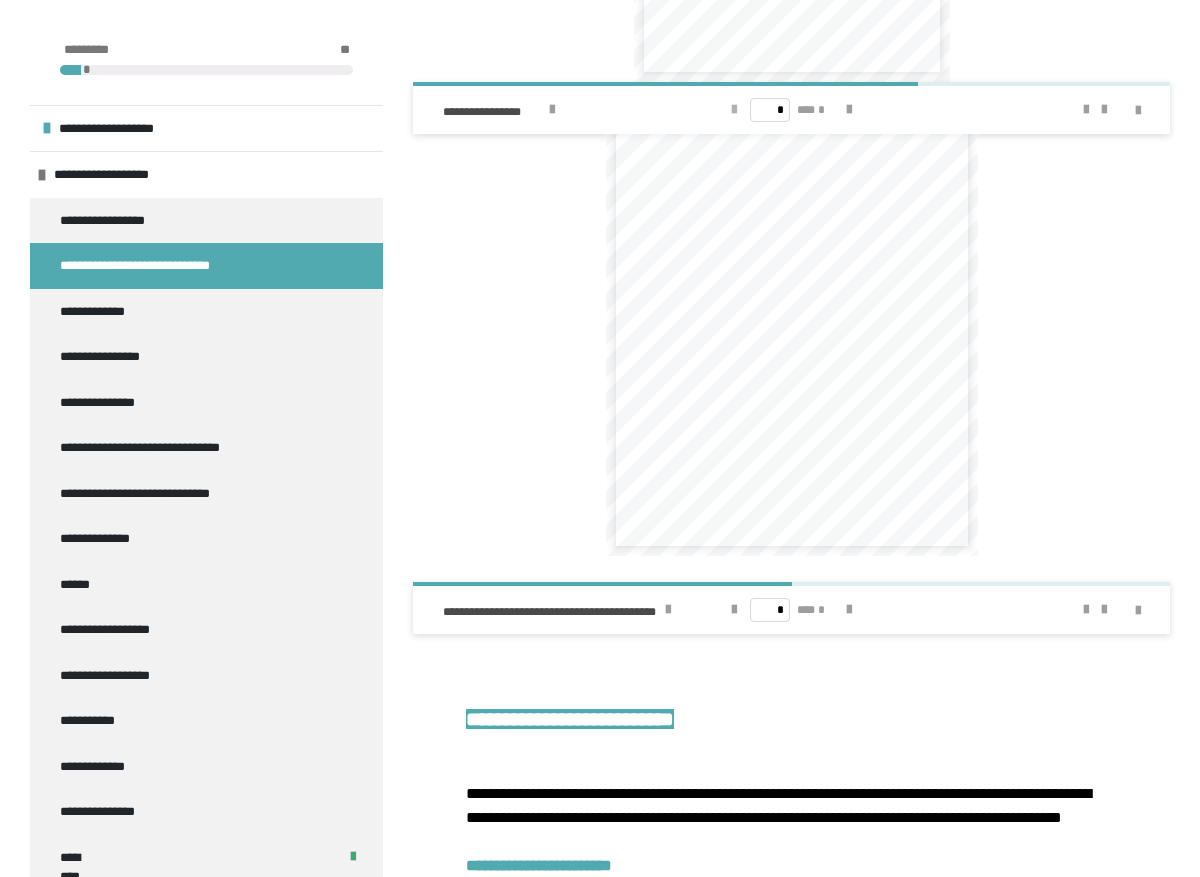 click at bounding box center (734, 110) 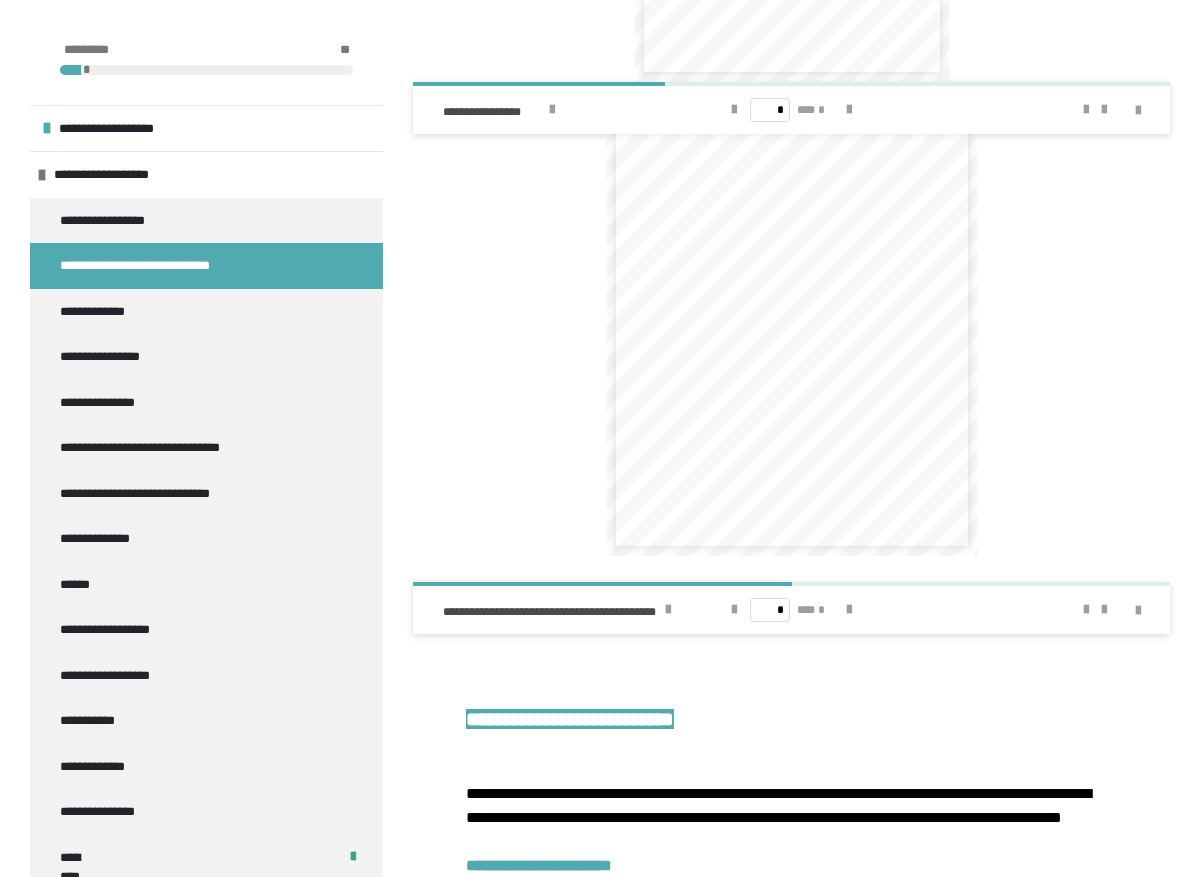 click at bounding box center [1095, 110] 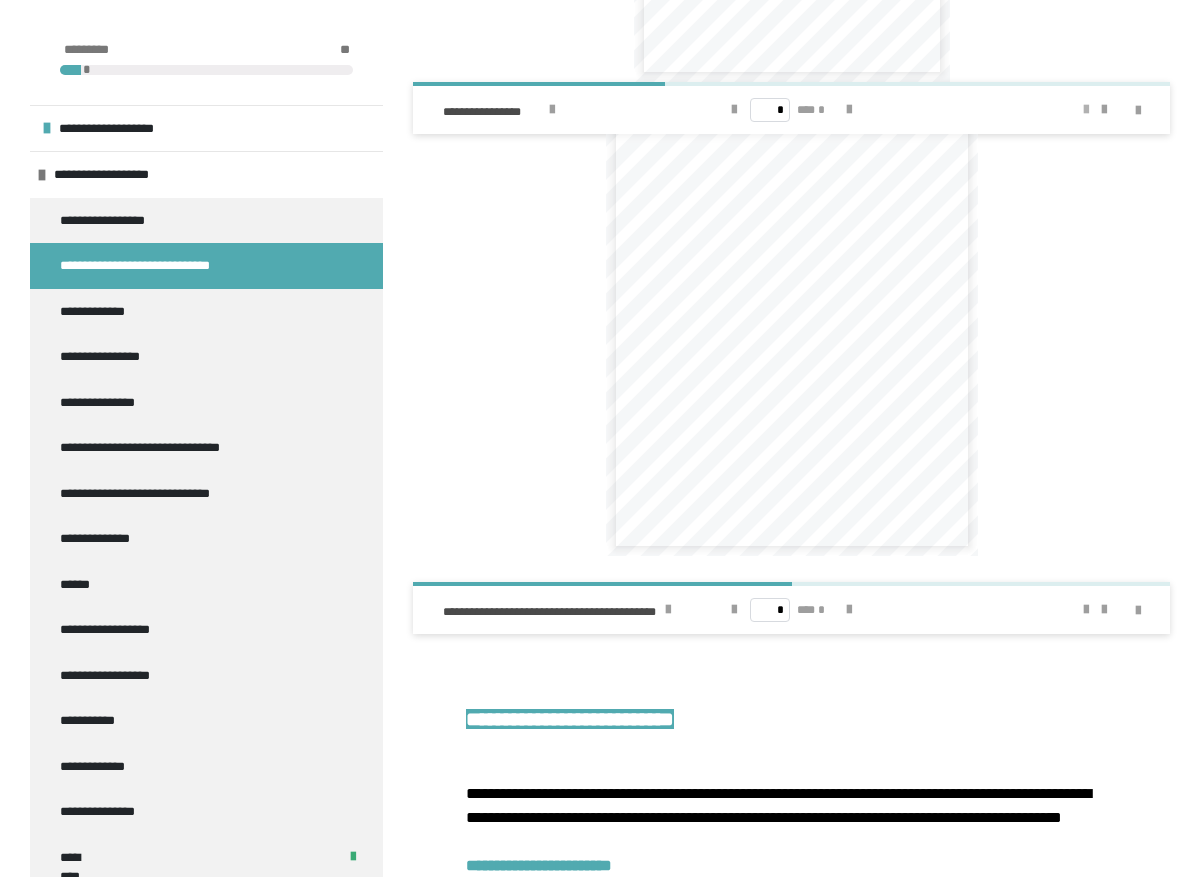 click at bounding box center (1086, 110) 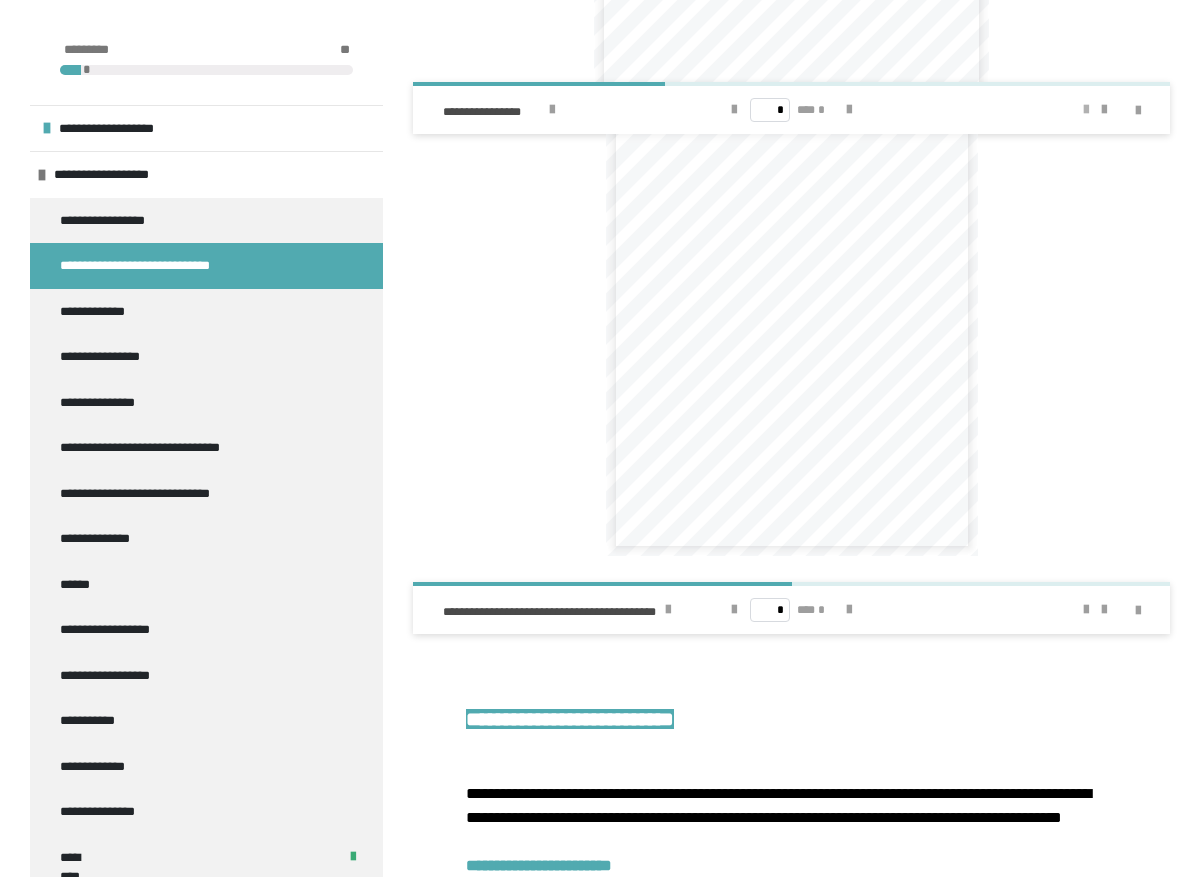 click at bounding box center [1086, 110] 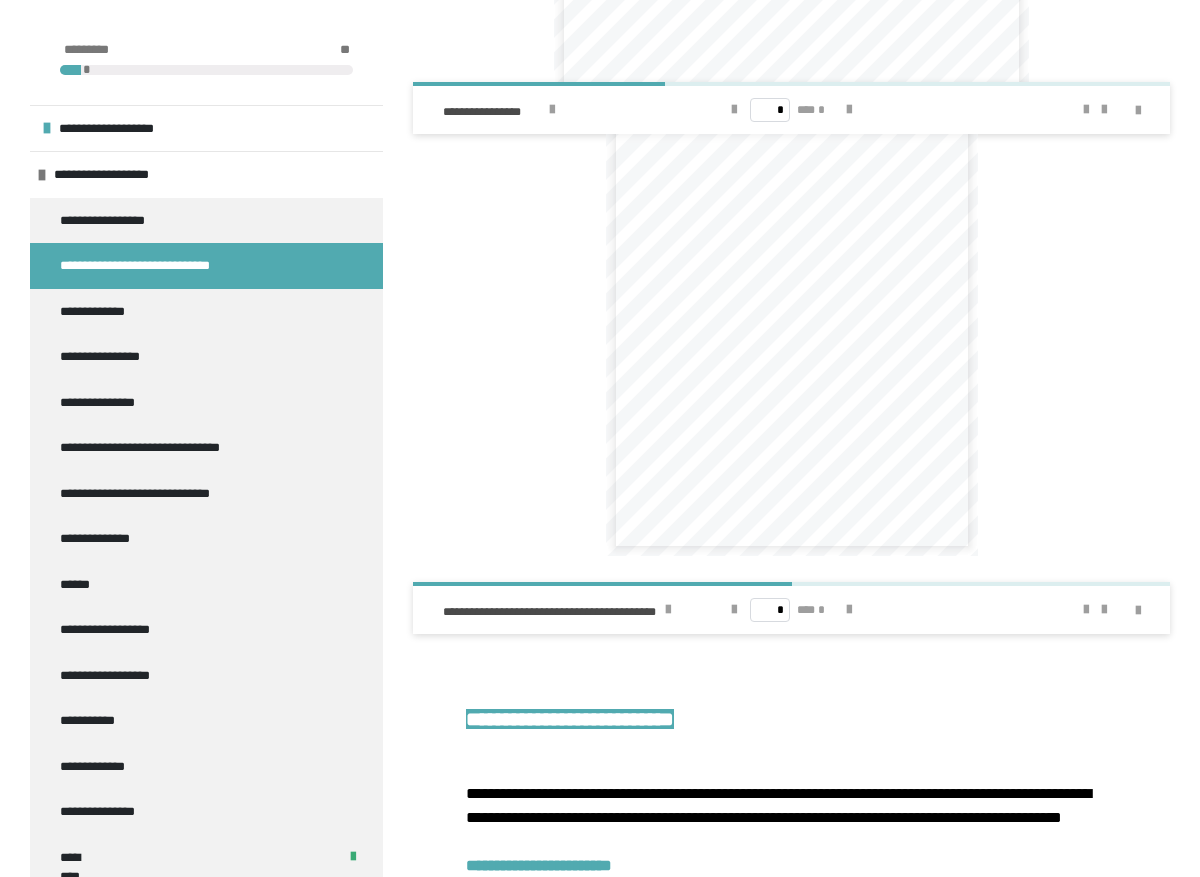 scroll, scrollTop: 0, scrollLeft: 0, axis: both 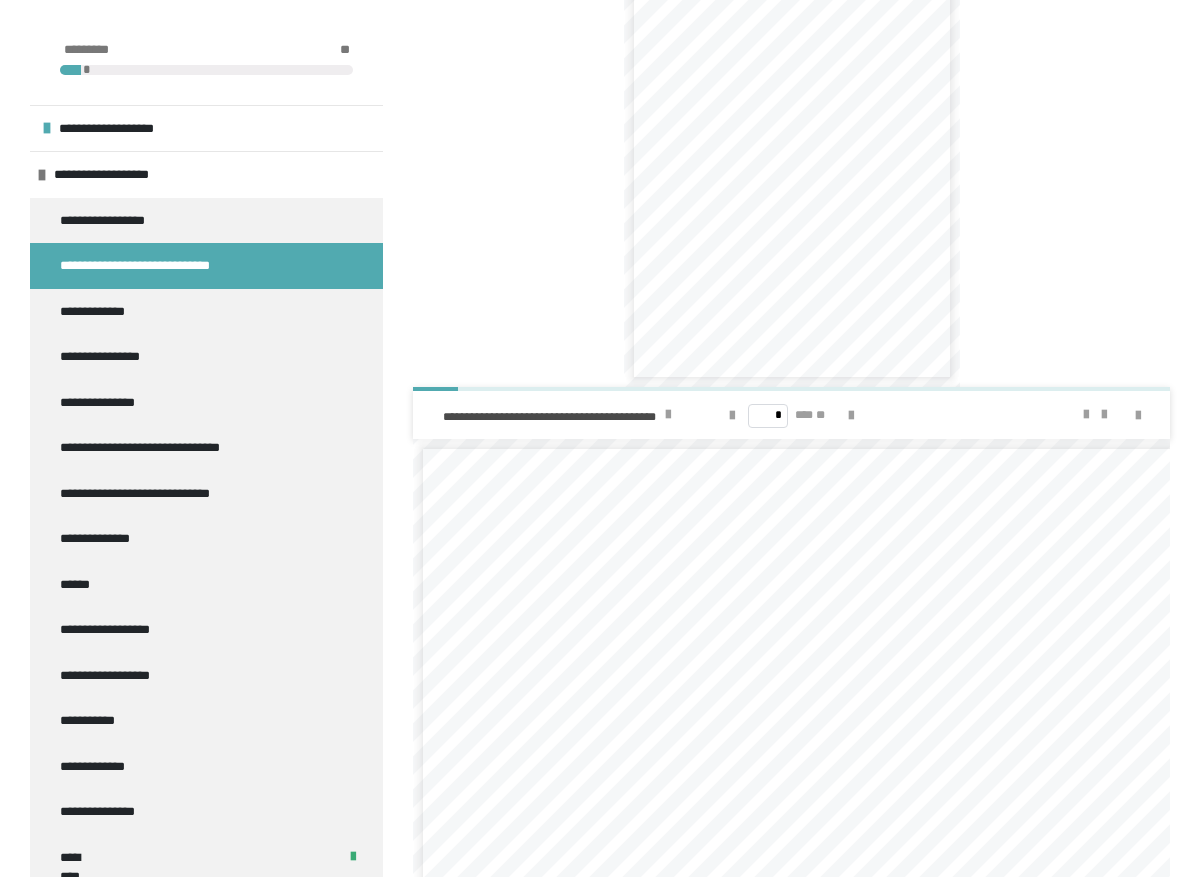 click on "****" at bounding box center (777, -107) 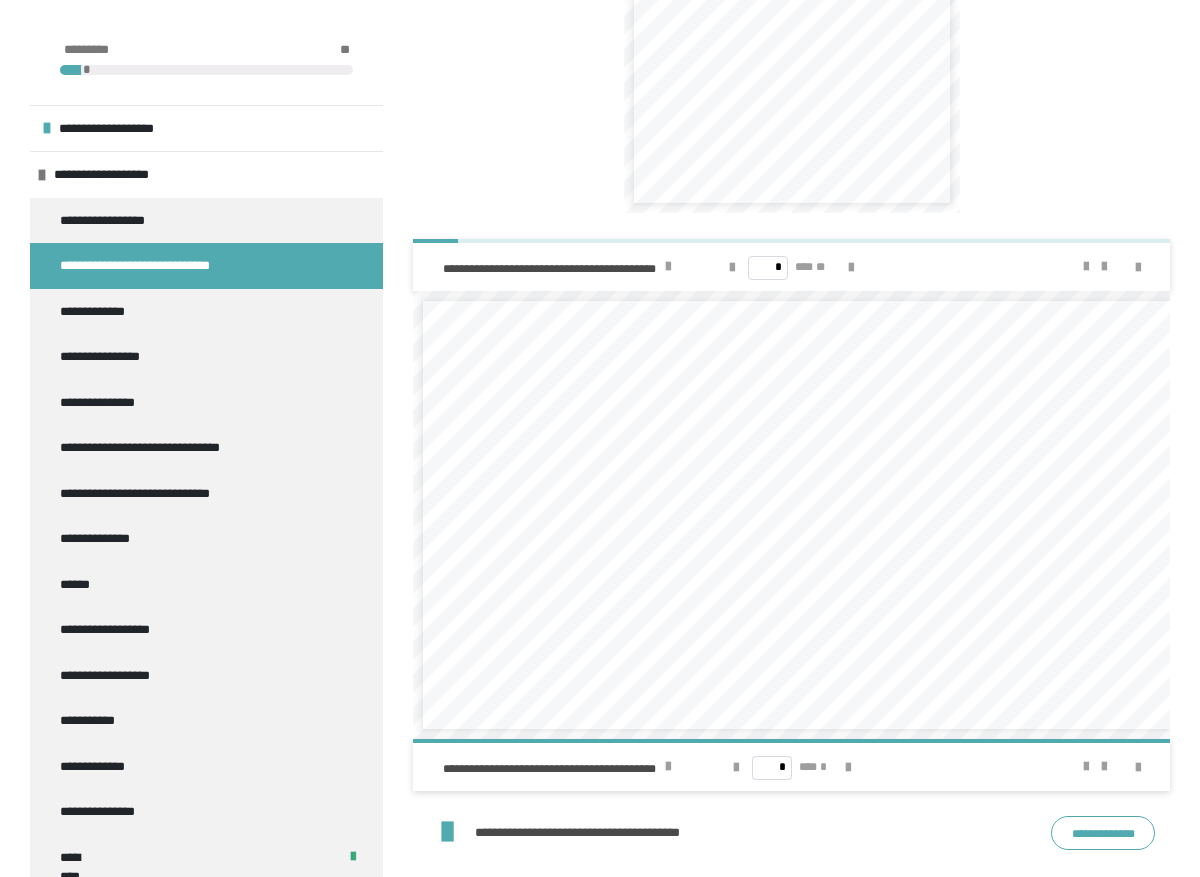 scroll, scrollTop: 4539, scrollLeft: 0, axis: vertical 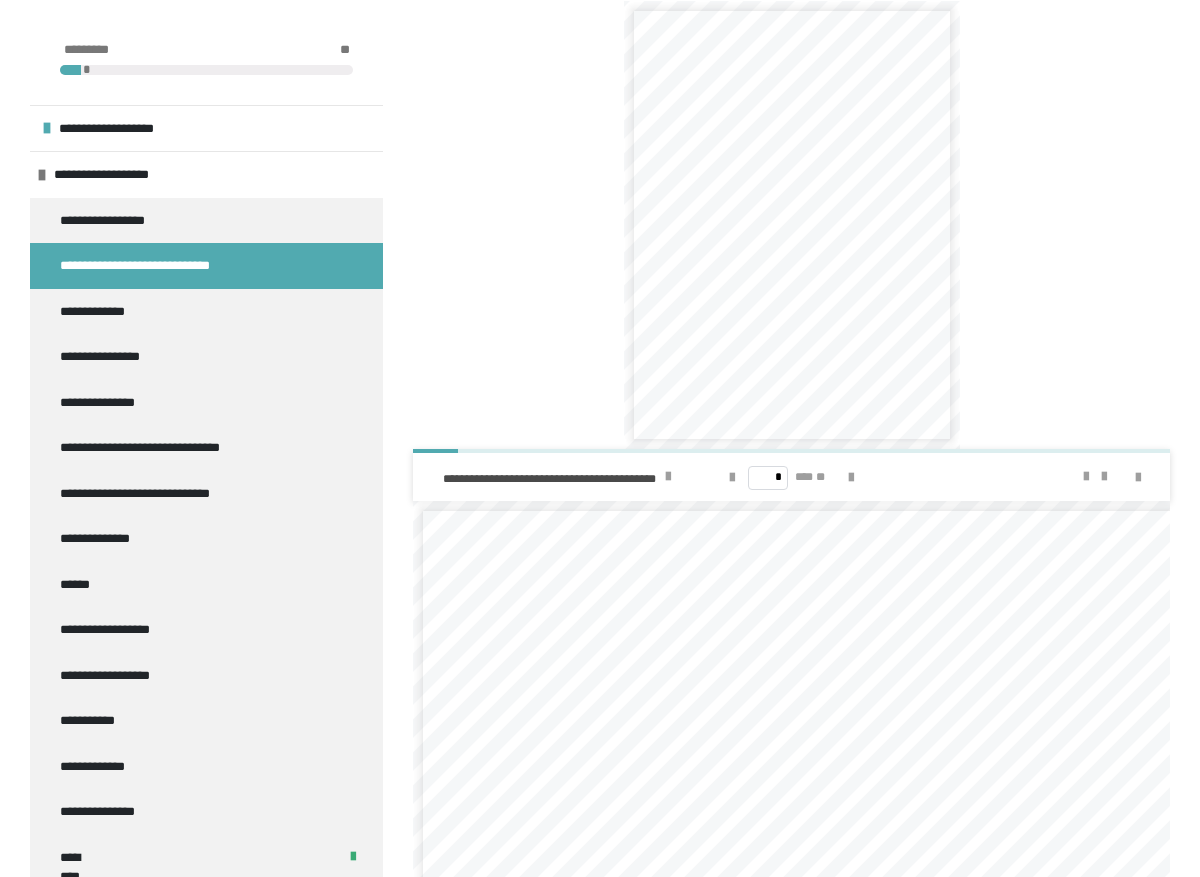 click 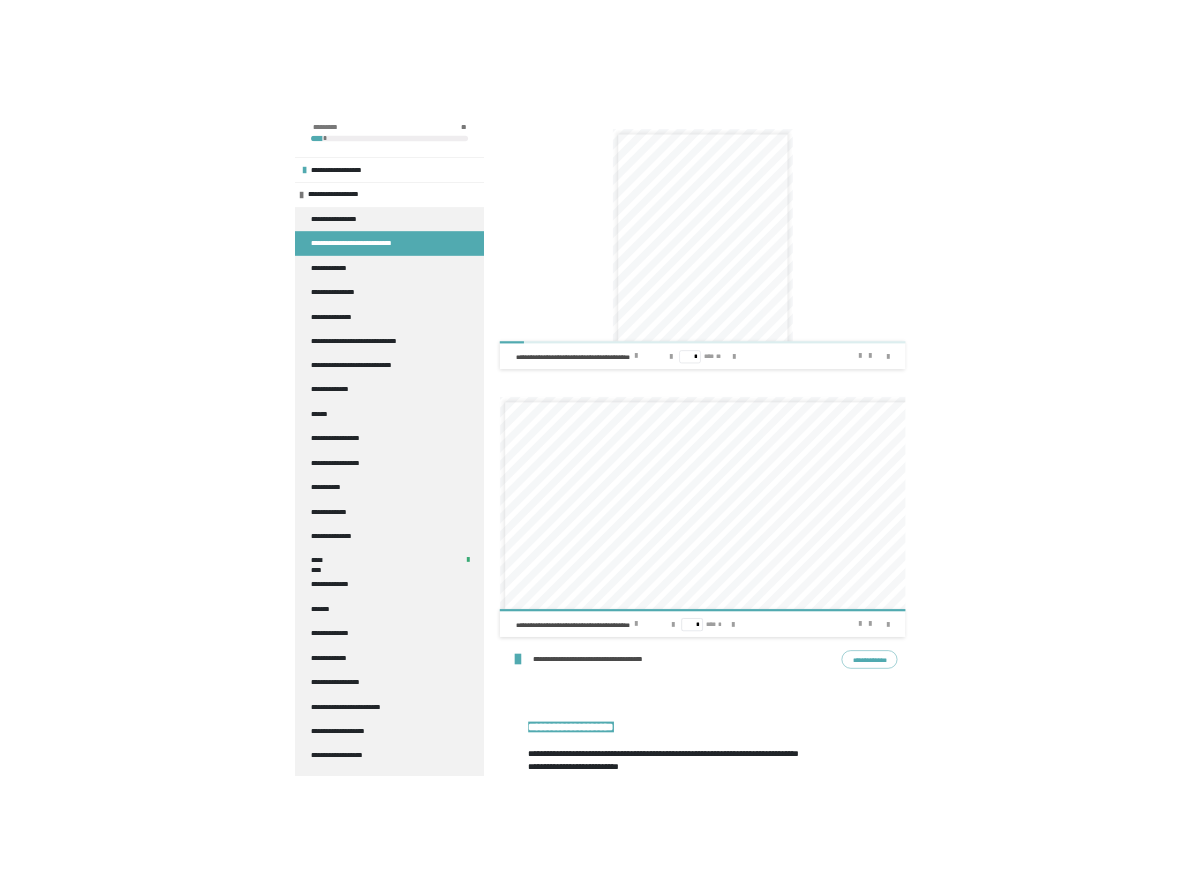 scroll, scrollTop: 0, scrollLeft: 0, axis: both 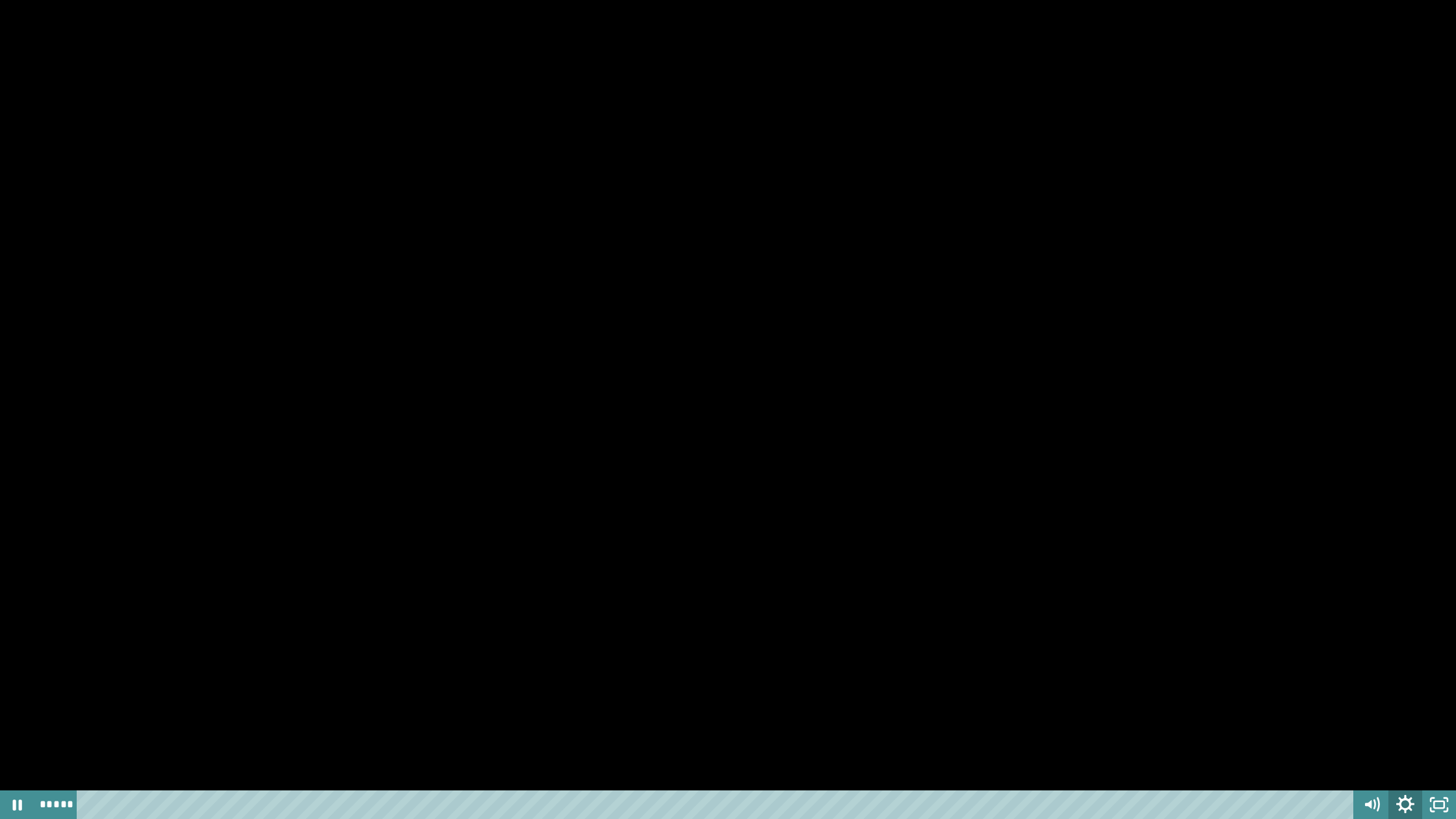 click 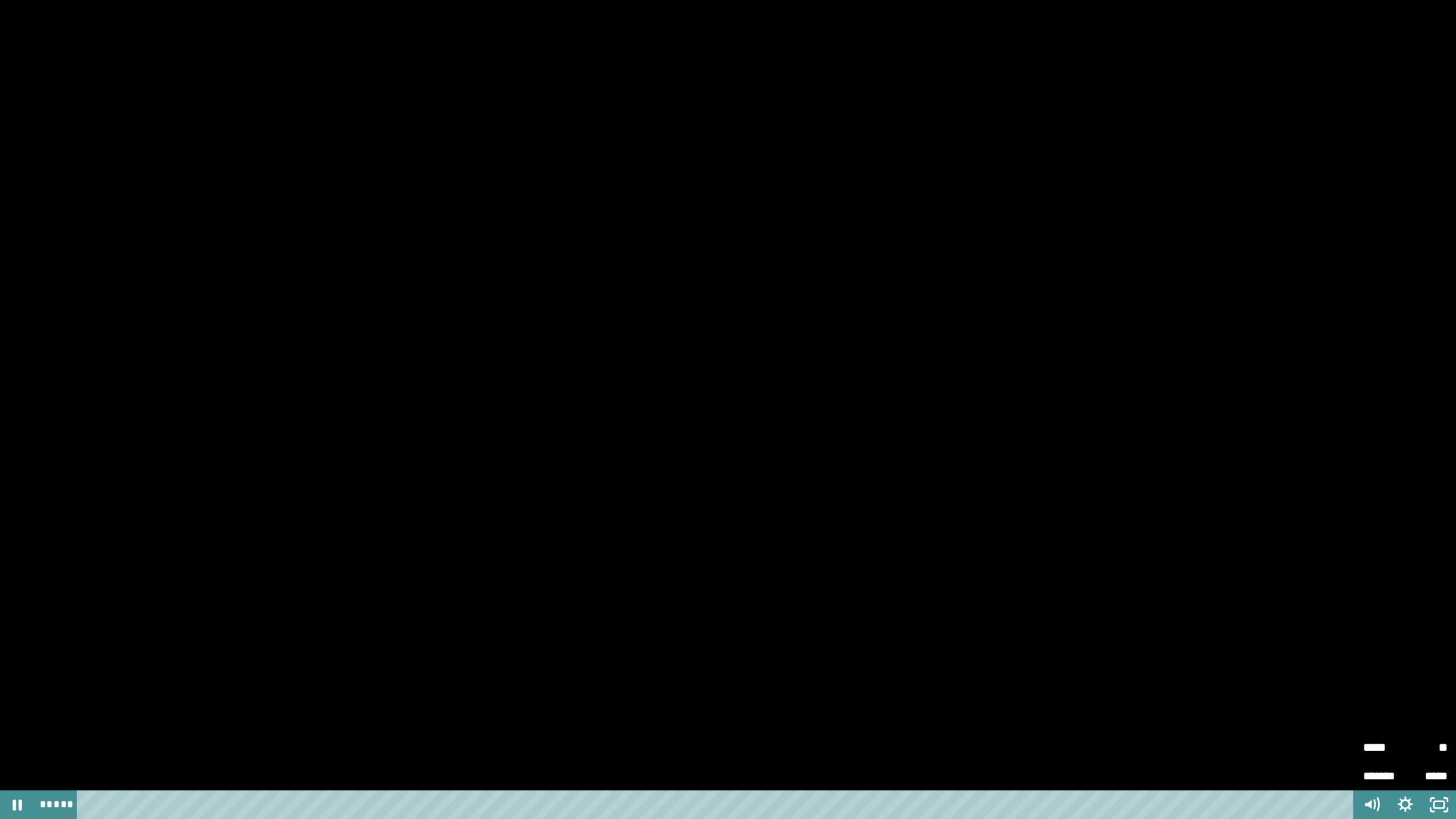 click on "**" at bounding box center [1426, 748] 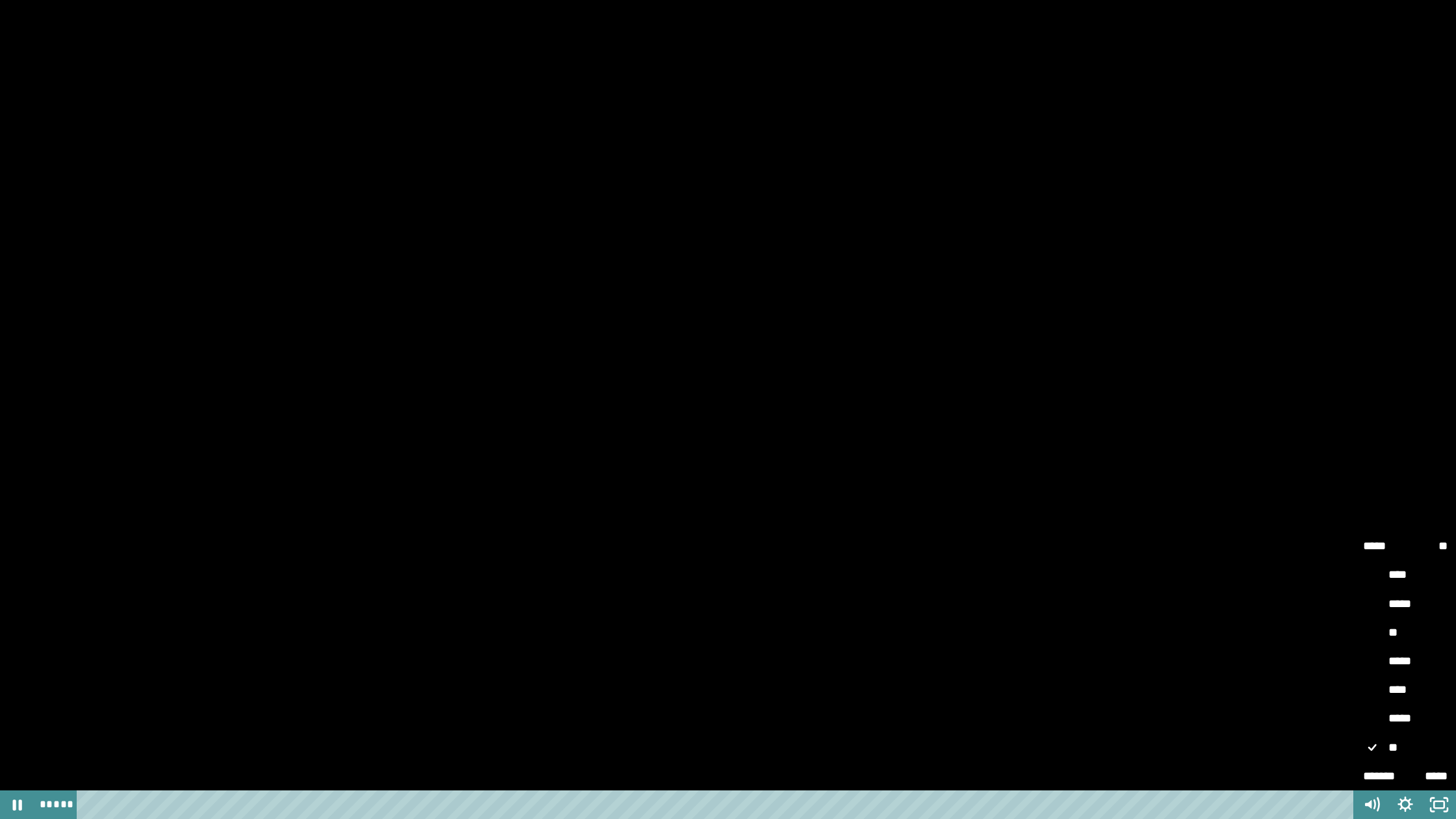 click on "****" at bounding box center [1405, 690] 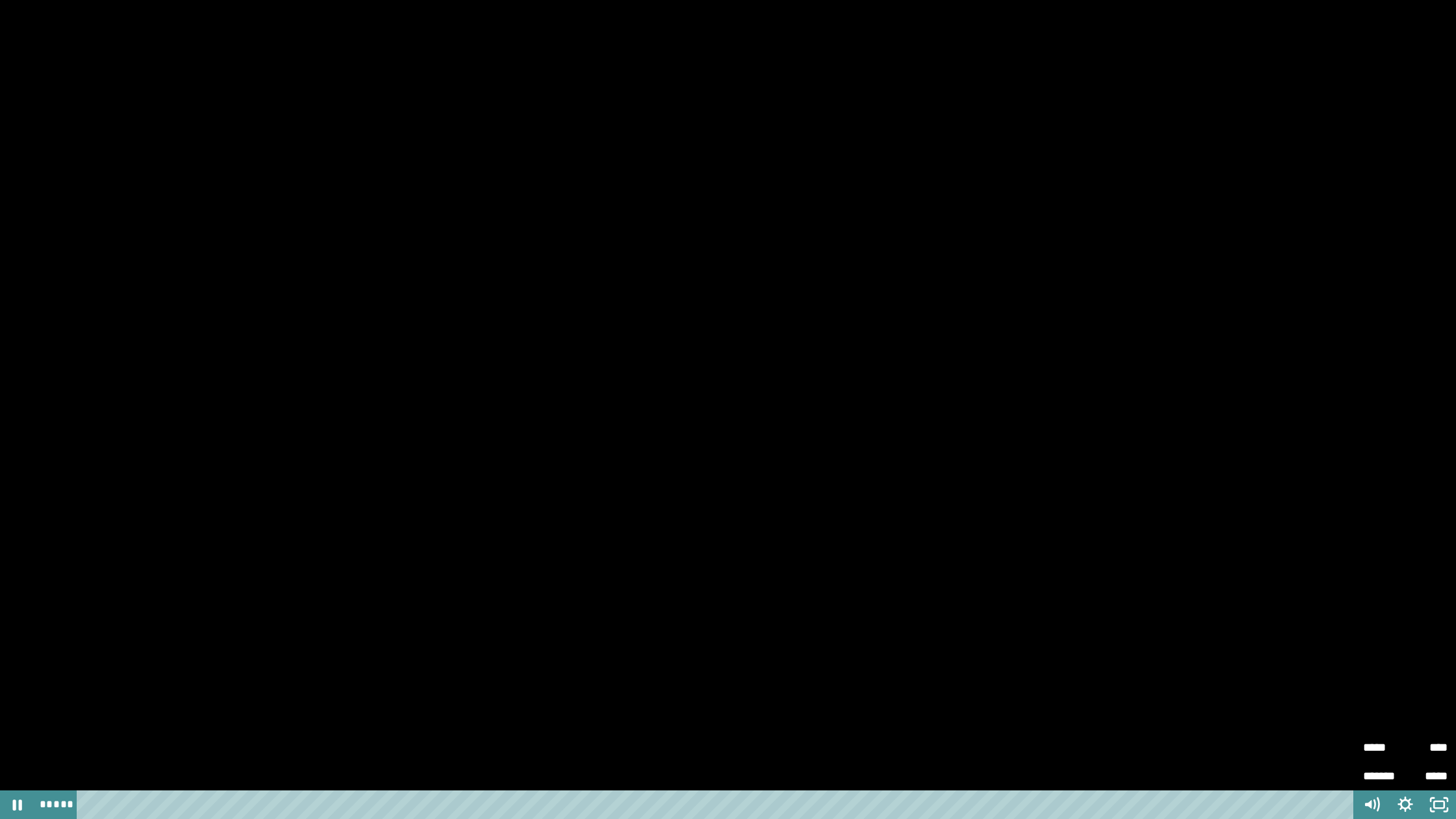 click on "****" at bounding box center (1426, 748) 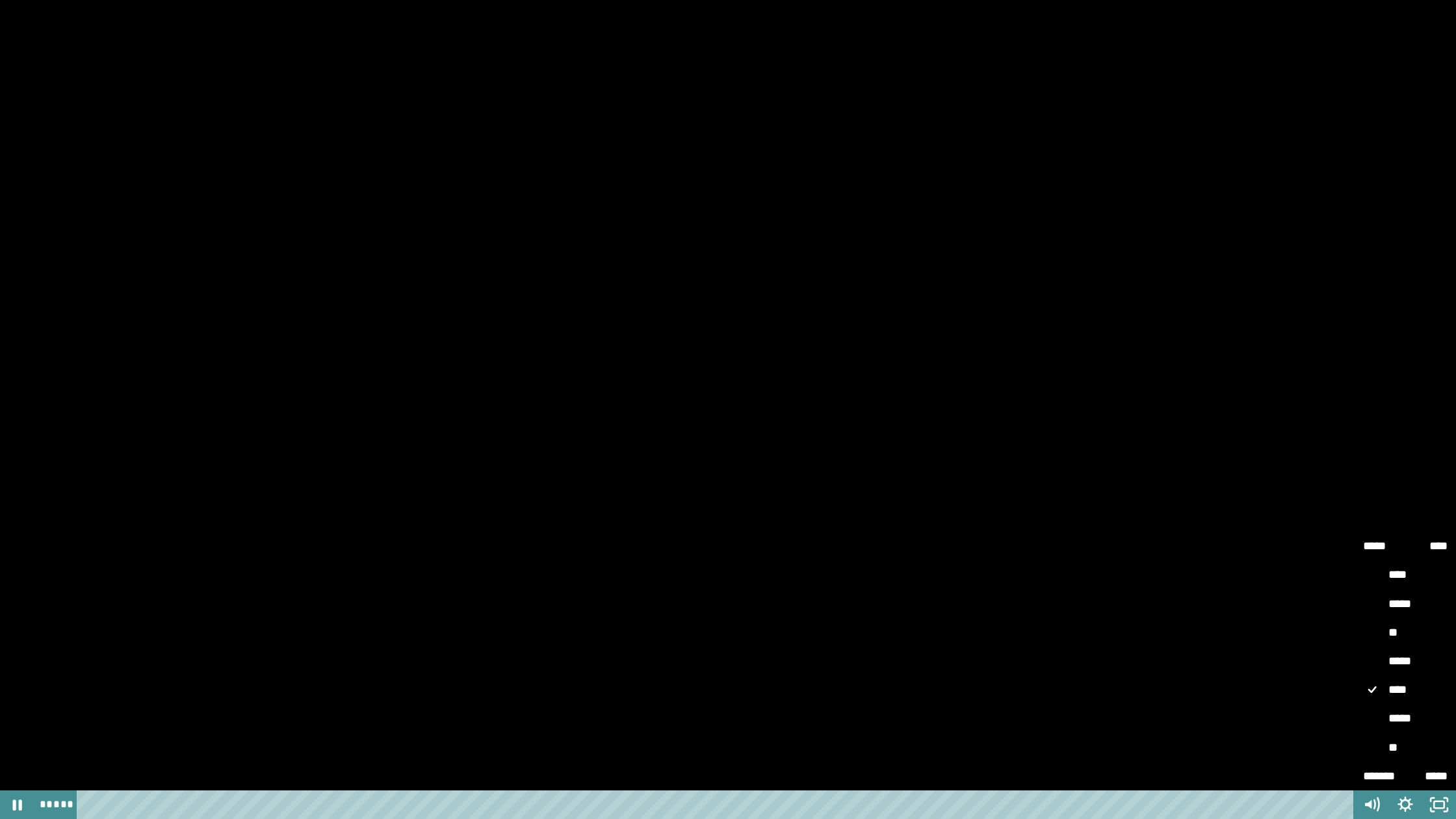 click on "*****" at bounding box center (1405, 662) 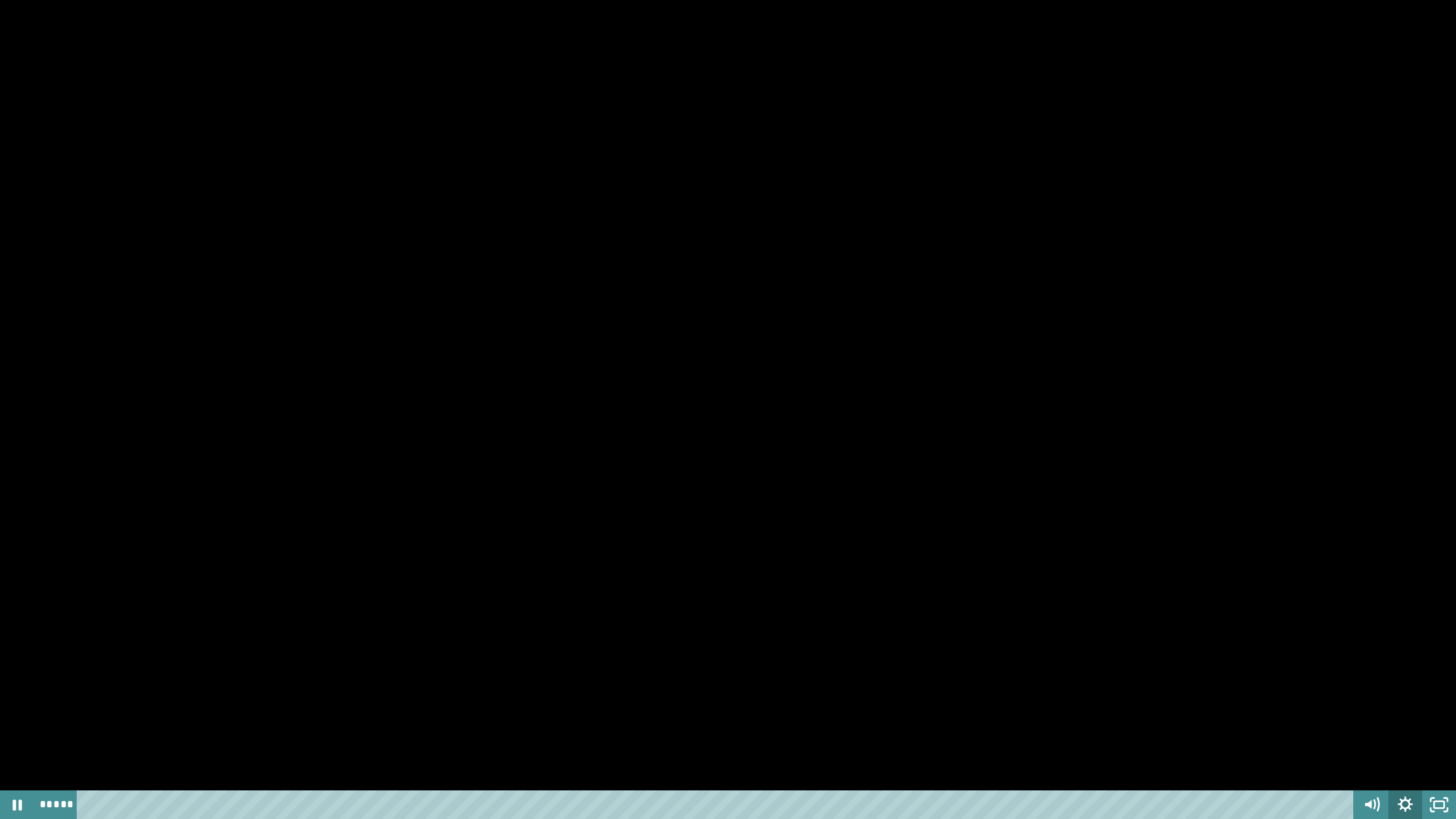 click 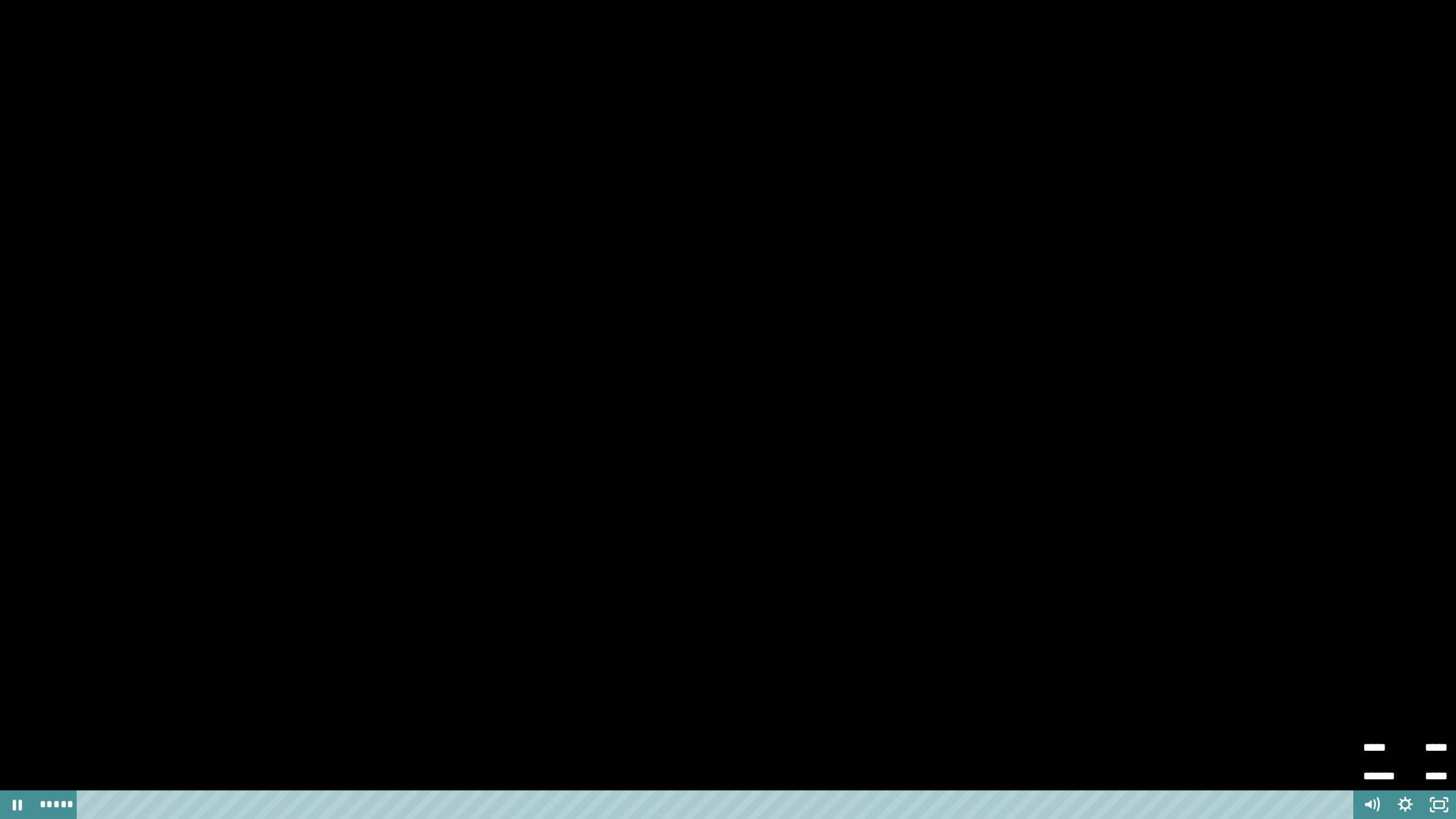 click on "*****" at bounding box center [1426, 748] 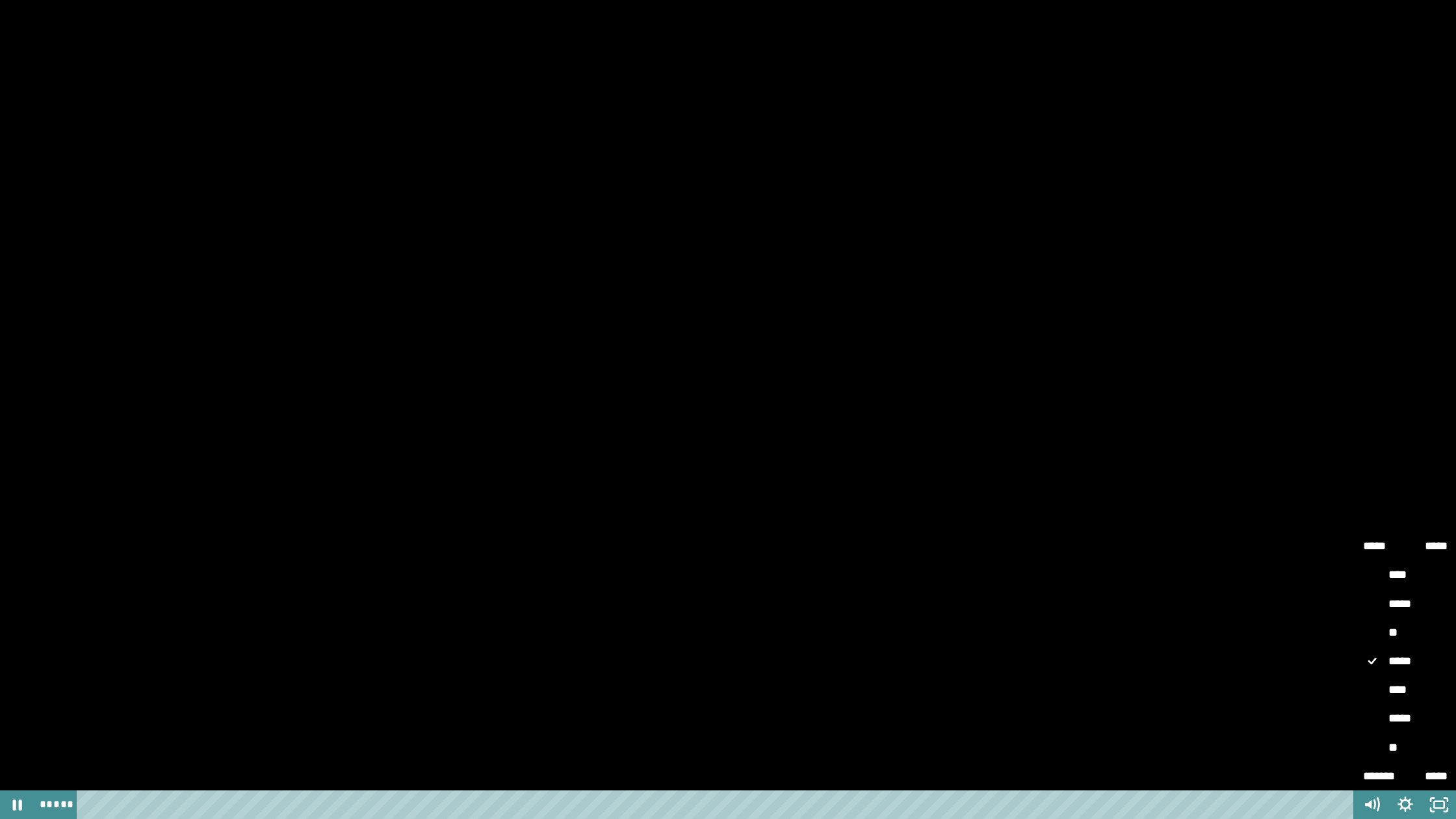 click on "**" at bounding box center [1405, 748] 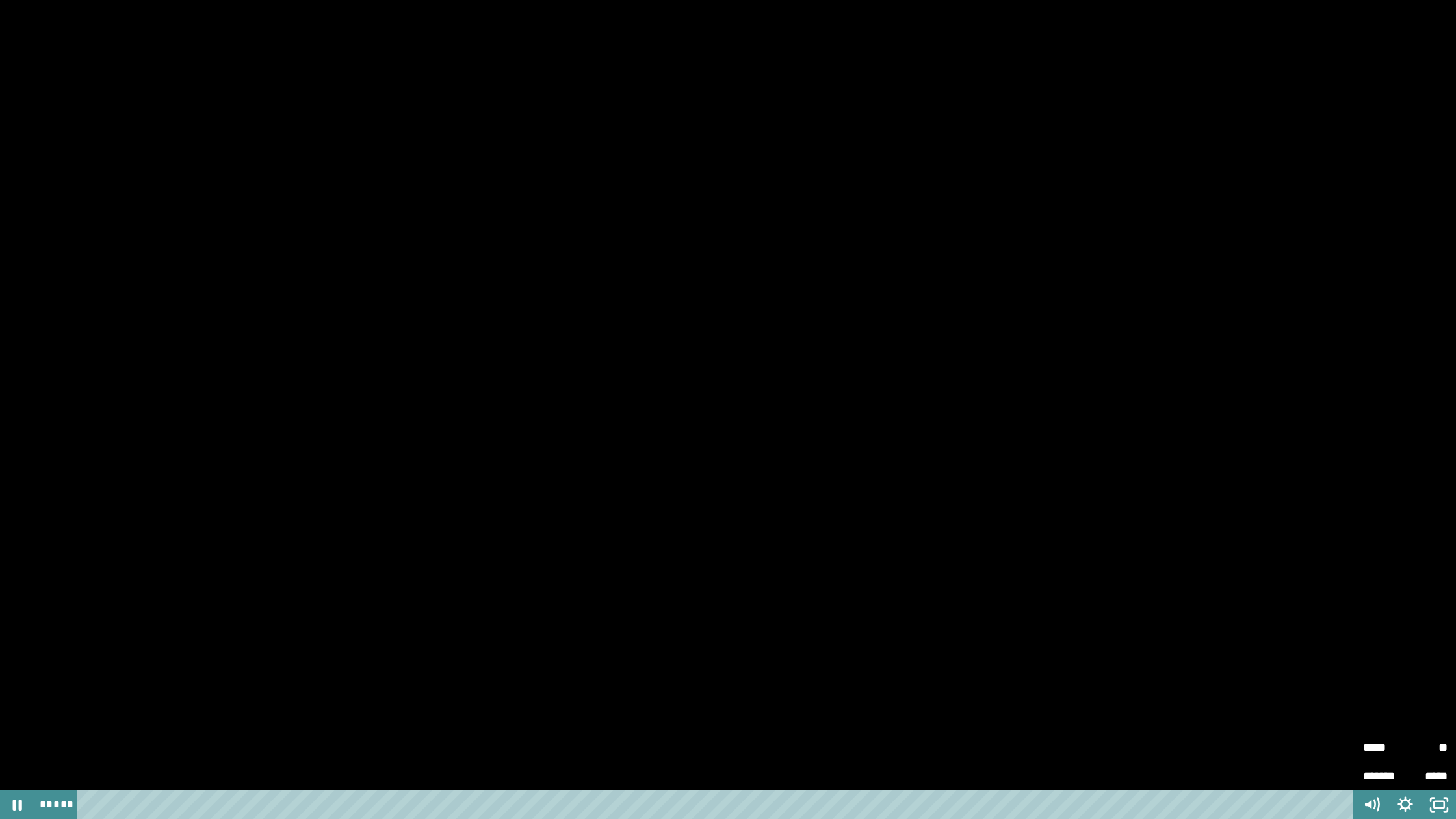 click on "**" at bounding box center (1426, 748) 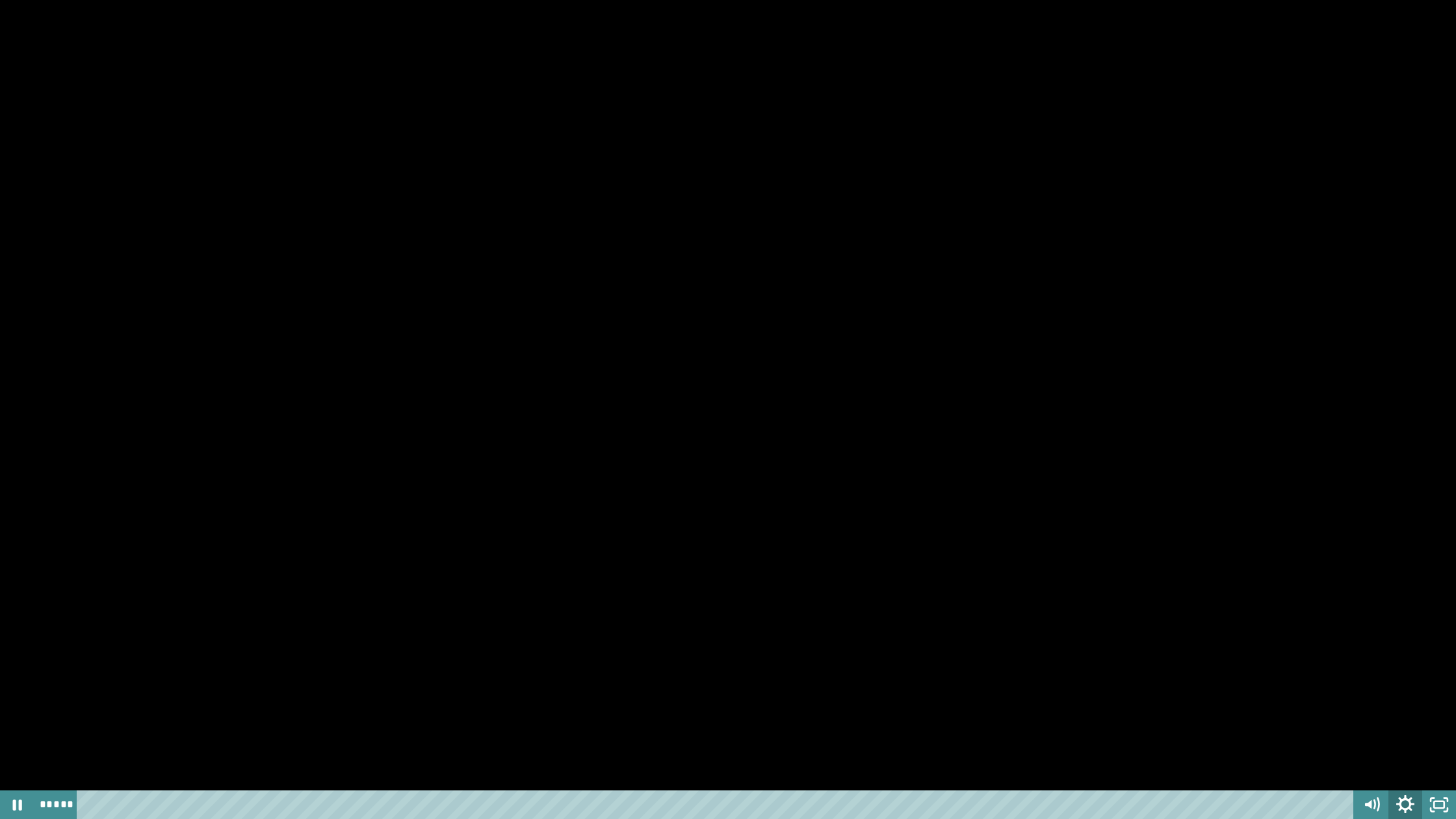 click 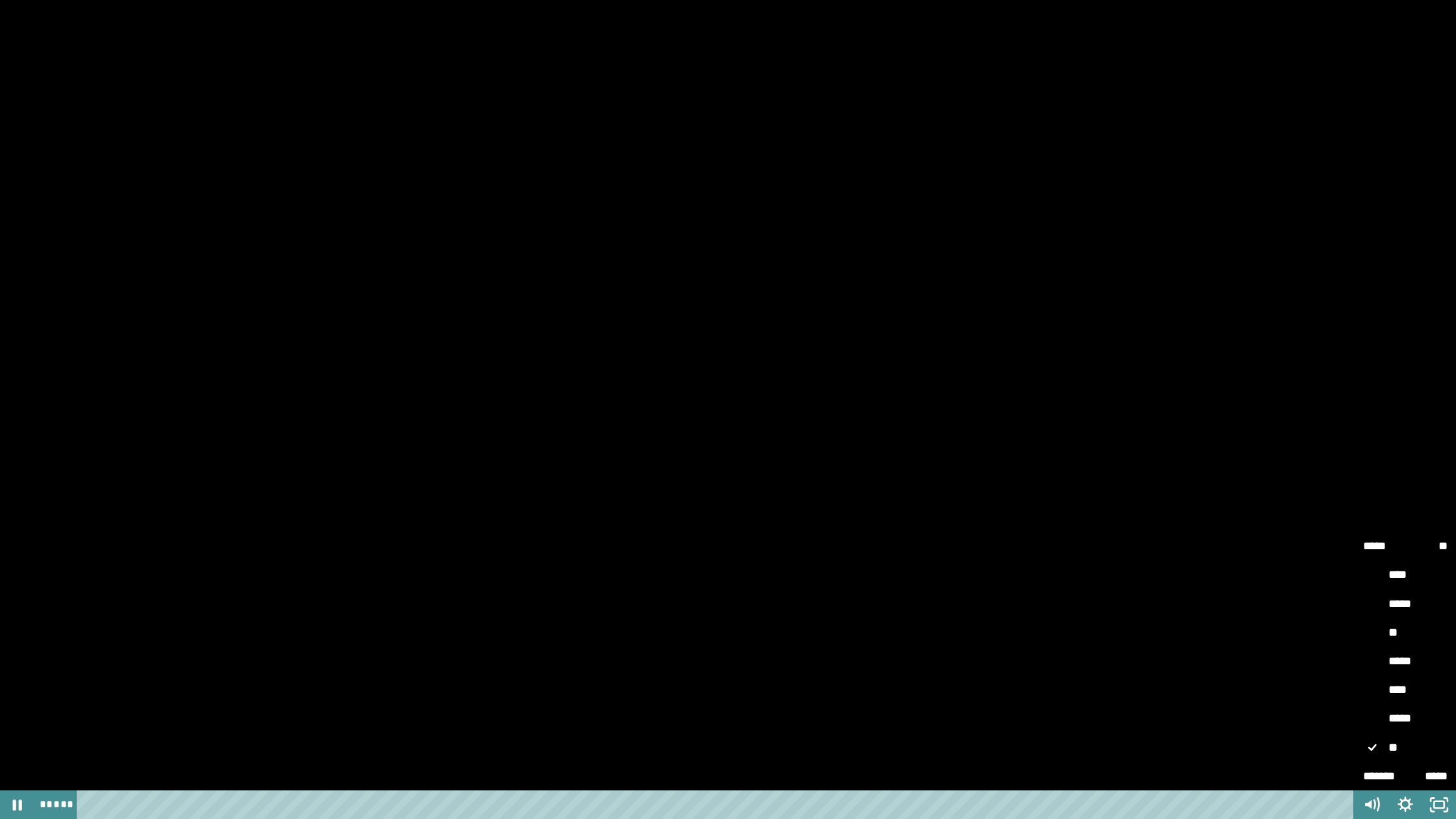 click on "****" at bounding box center [1405, 690] 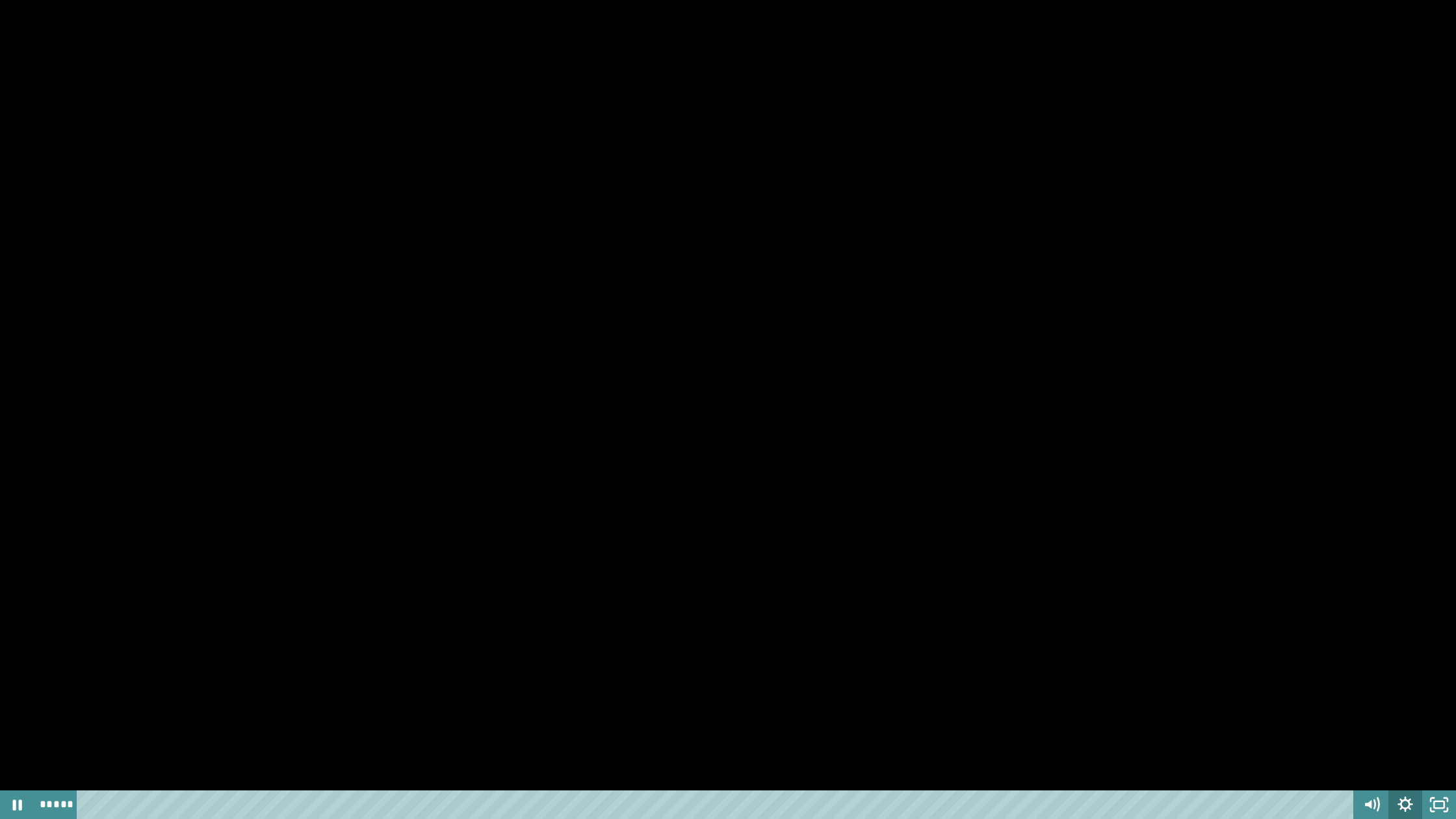 click 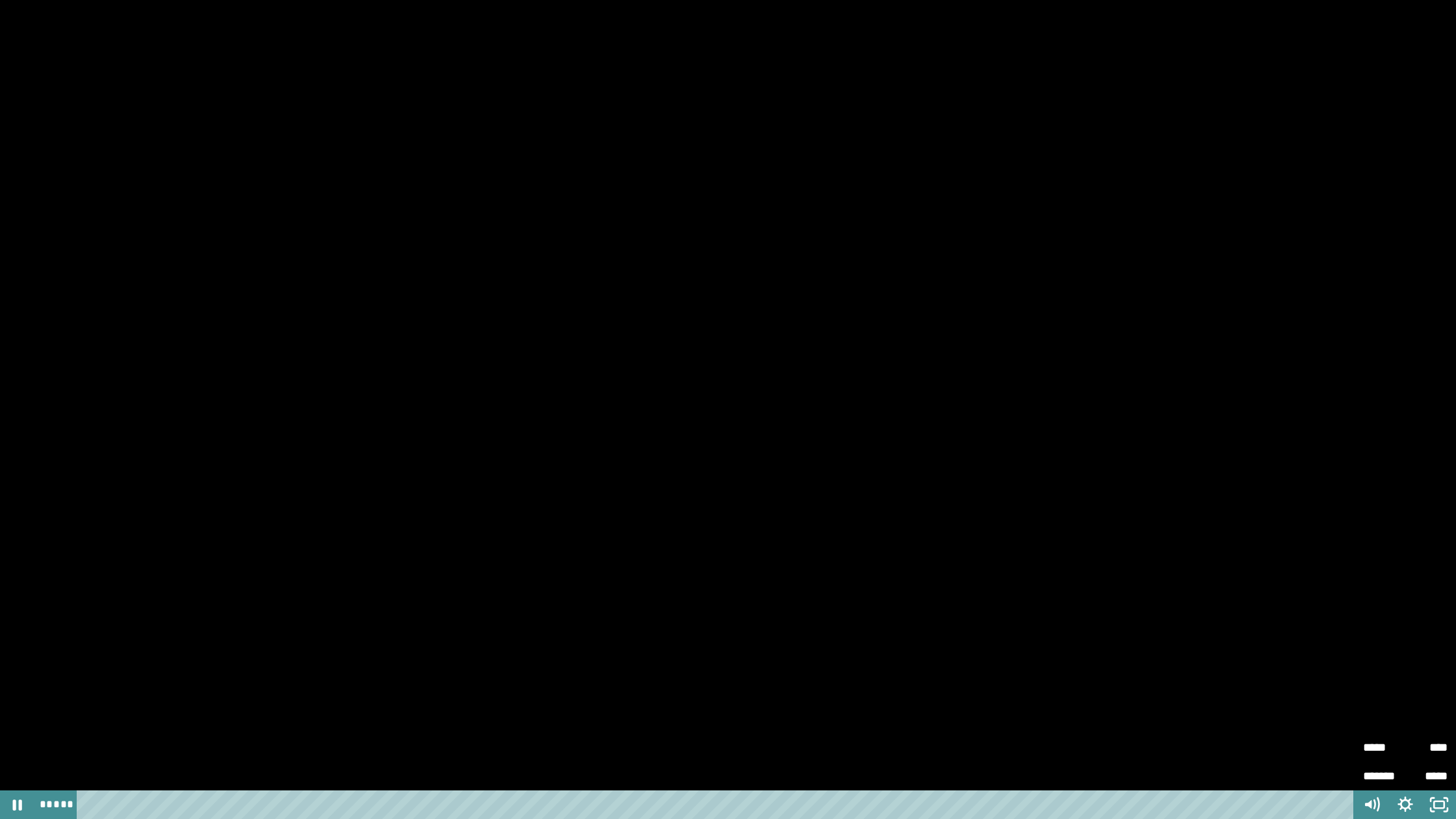 click on "****" at bounding box center (1426, 748) 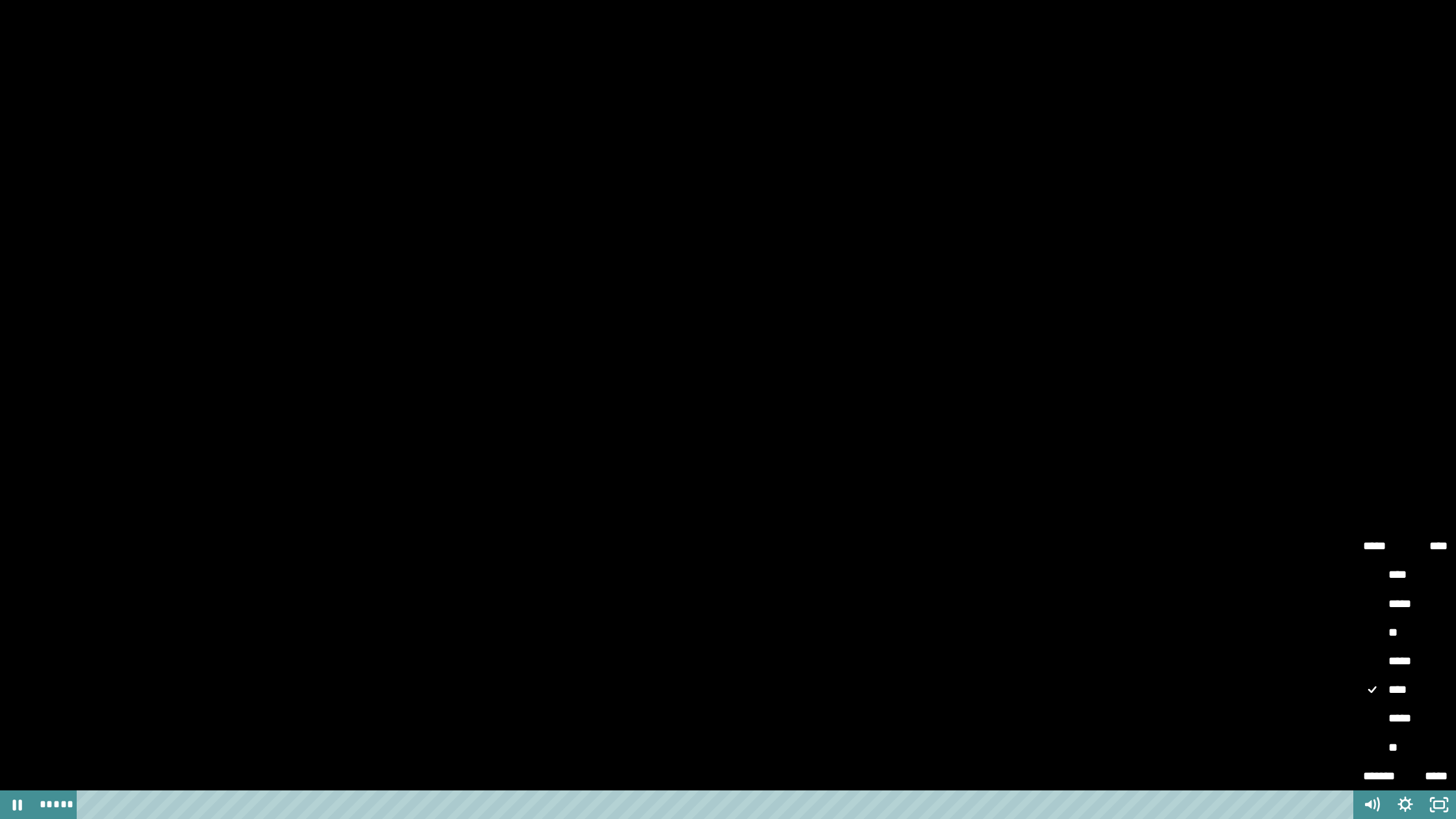 click on "*****" at bounding box center [1405, 662] 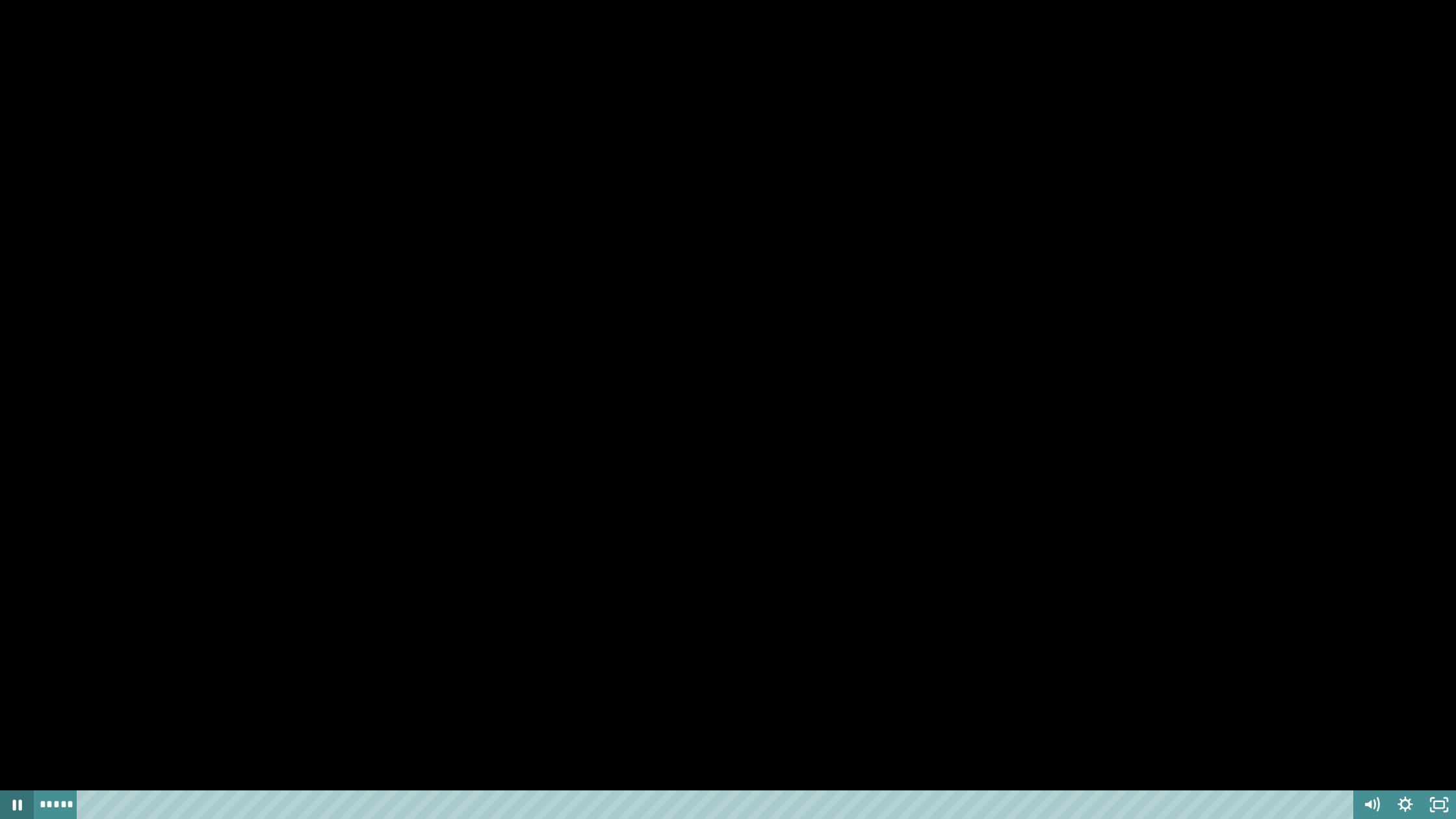 click 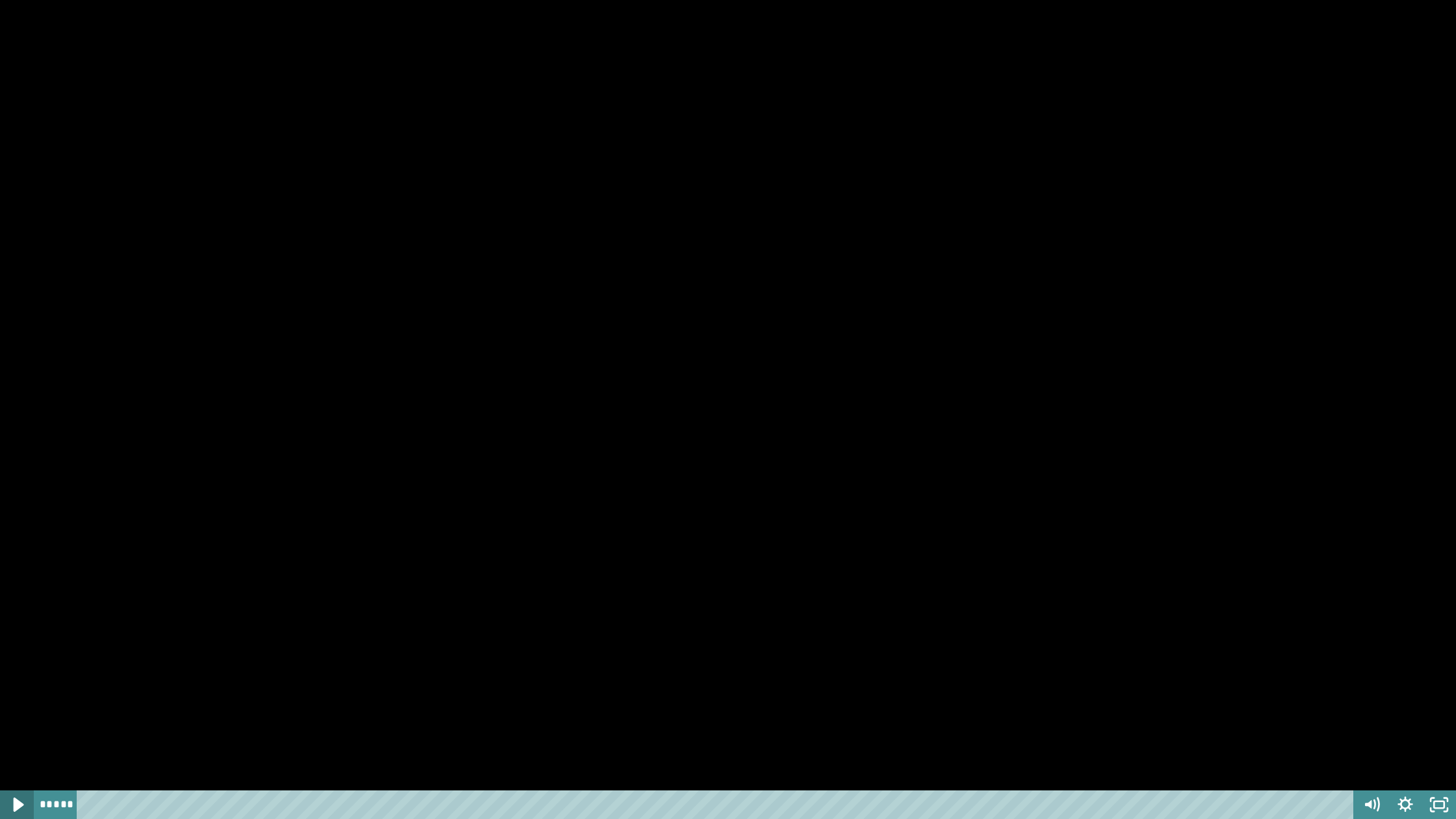 click 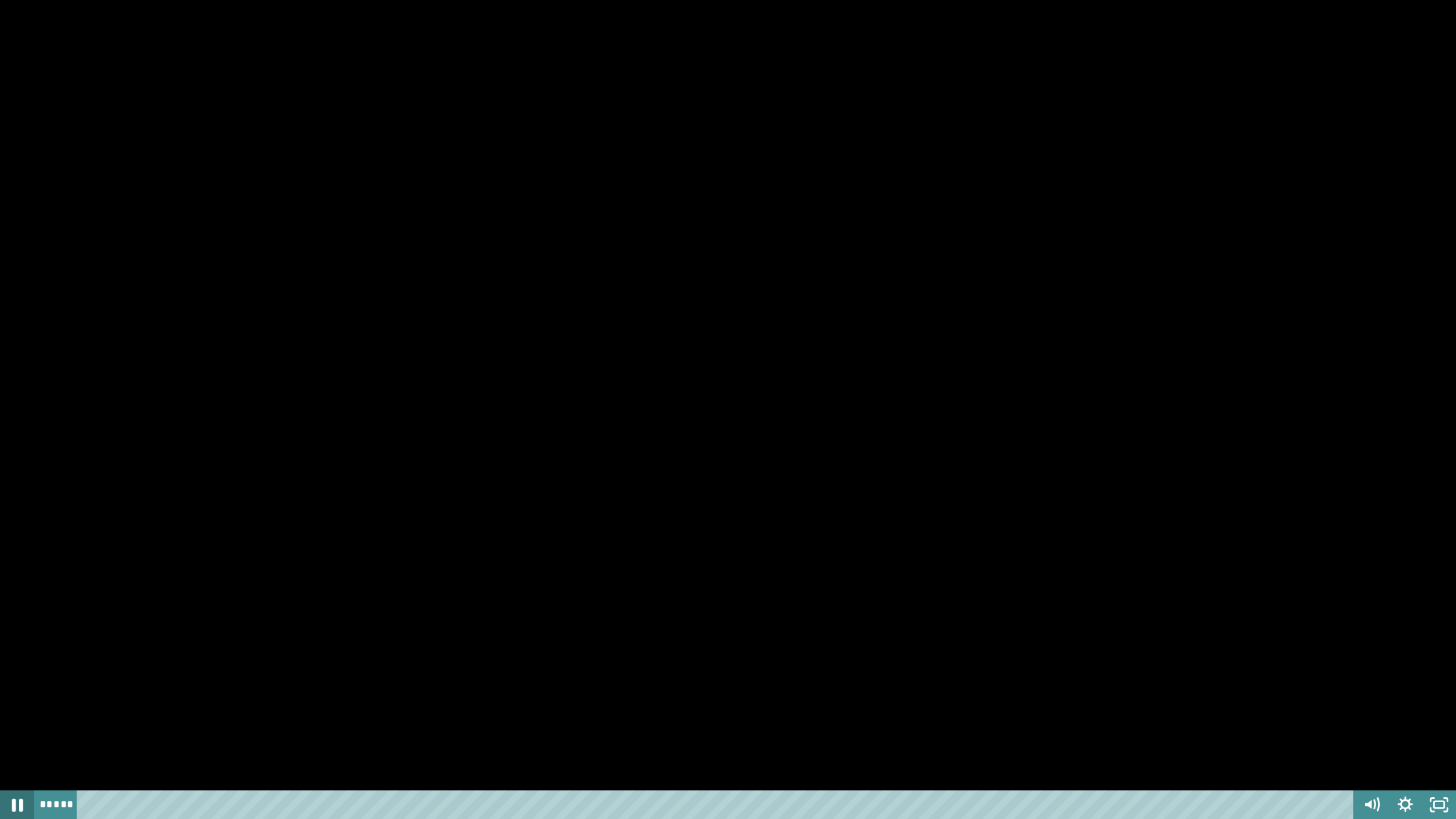 click 